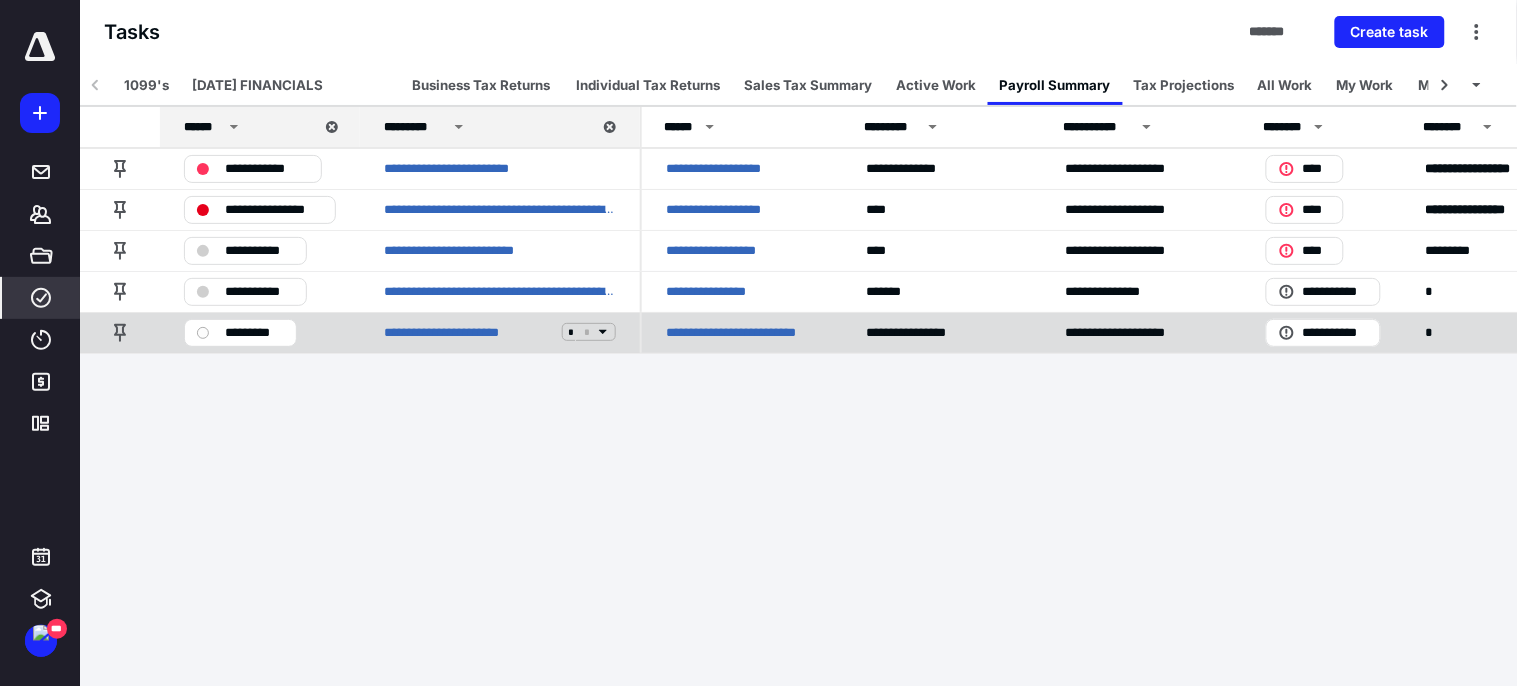 scroll, scrollTop: 0, scrollLeft: 0, axis: both 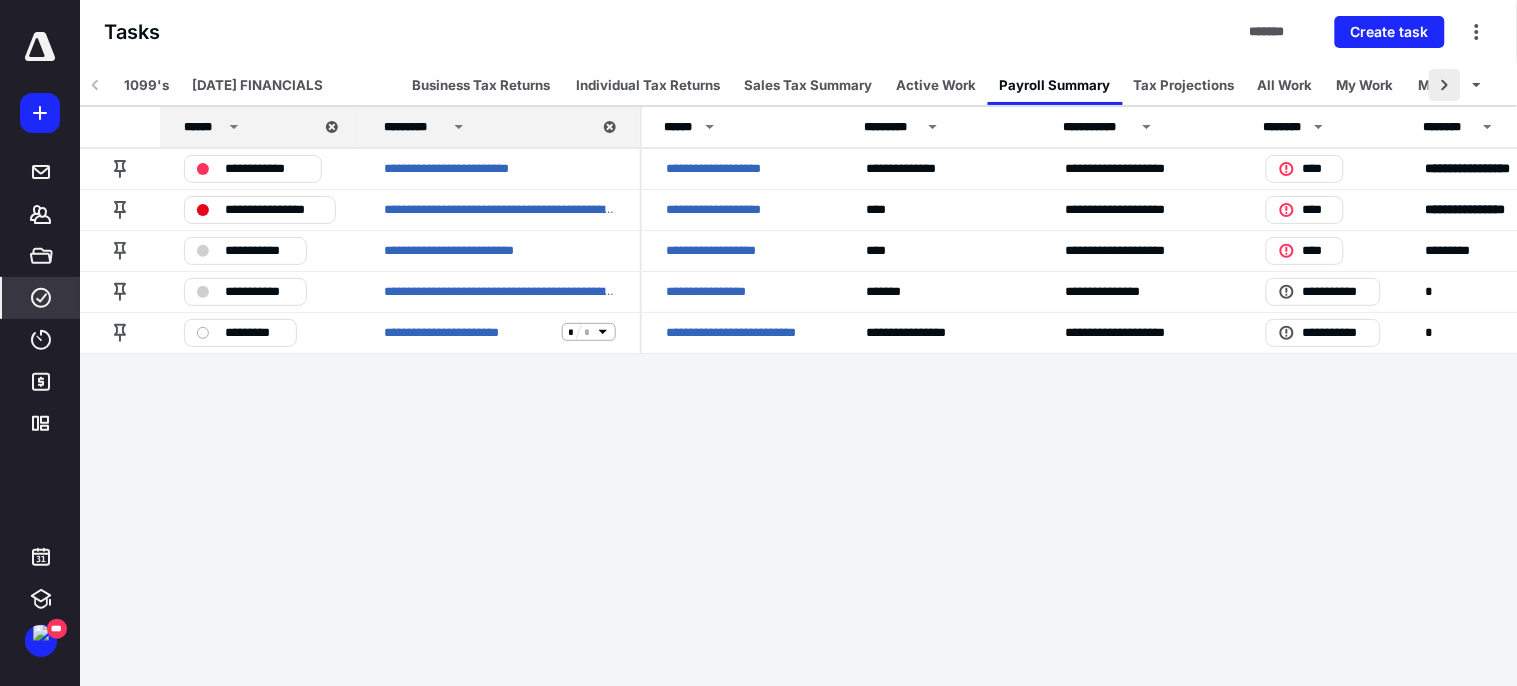click at bounding box center [1445, 85] 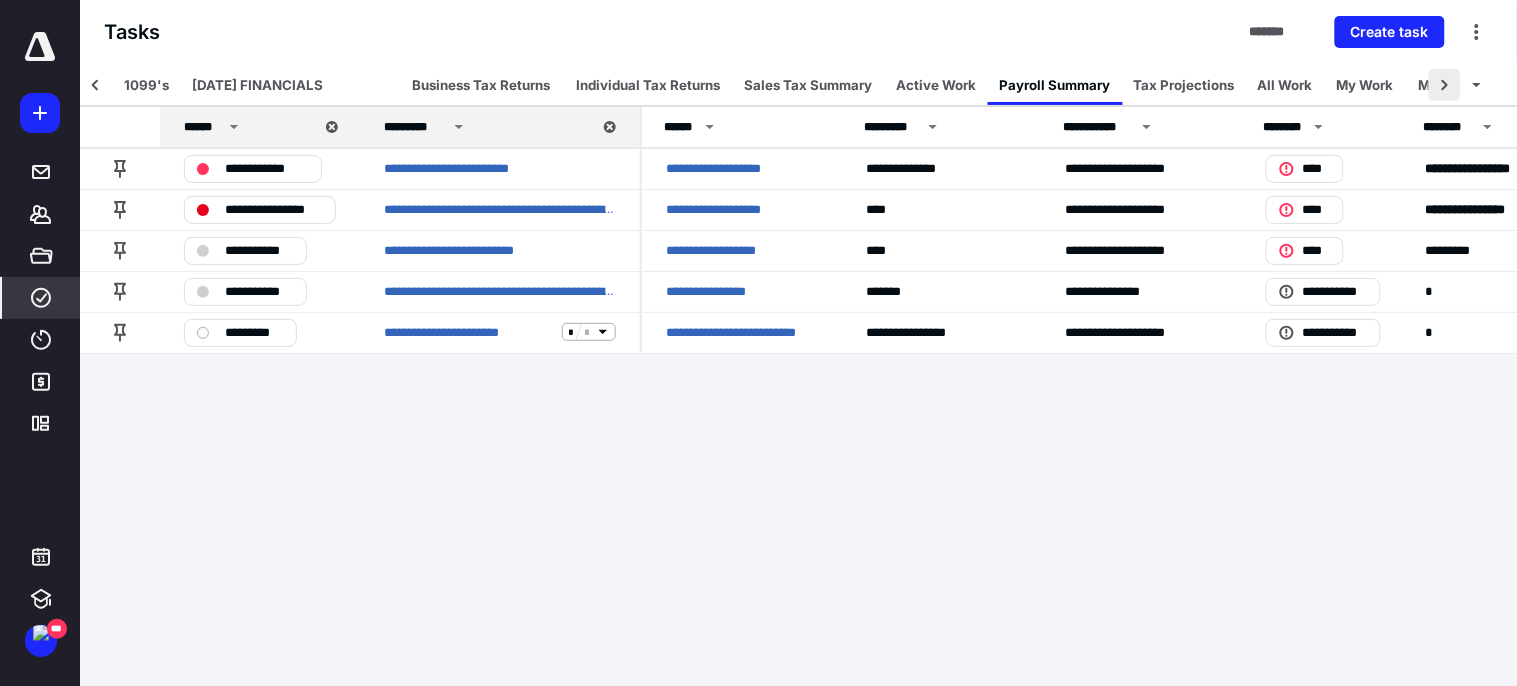 scroll, scrollTop: 0, scrollLeft: 67, axis: horizontal 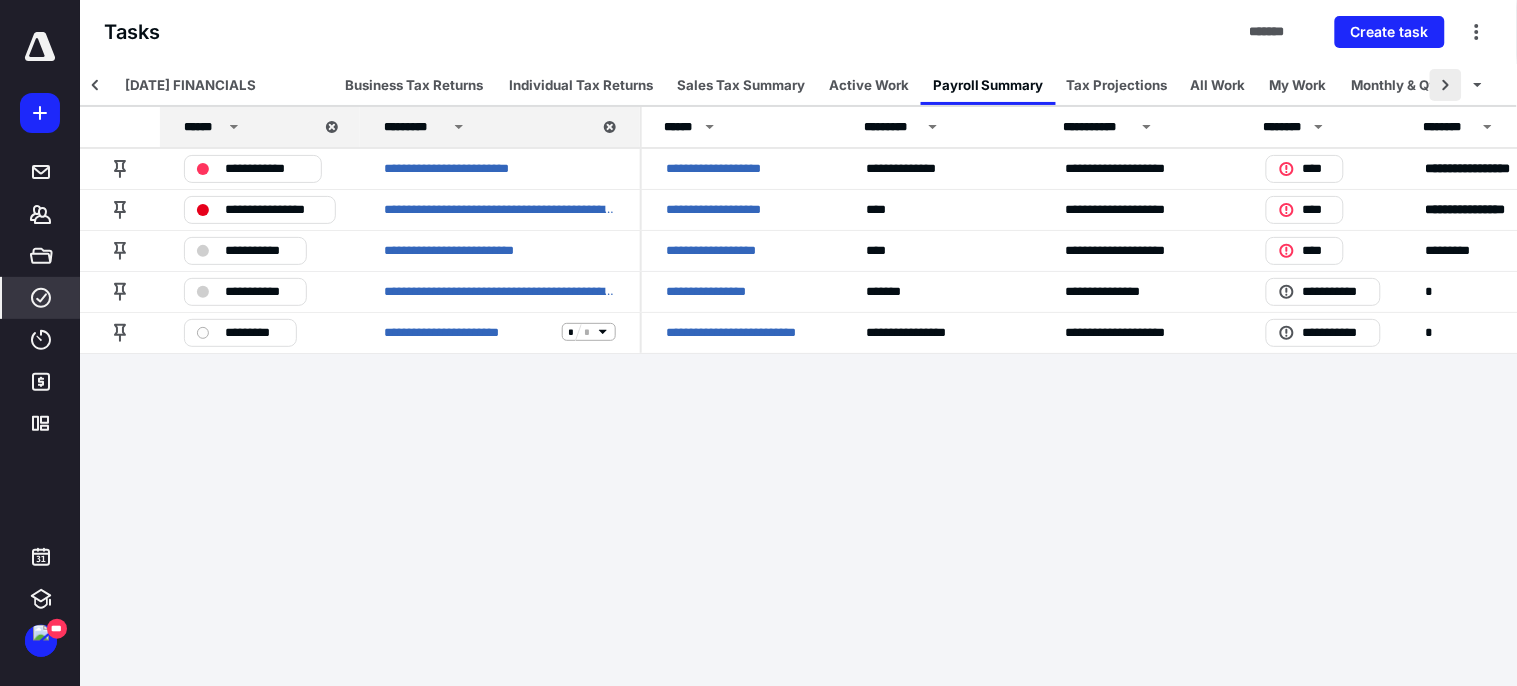 click at bounding box center (1446, 85) 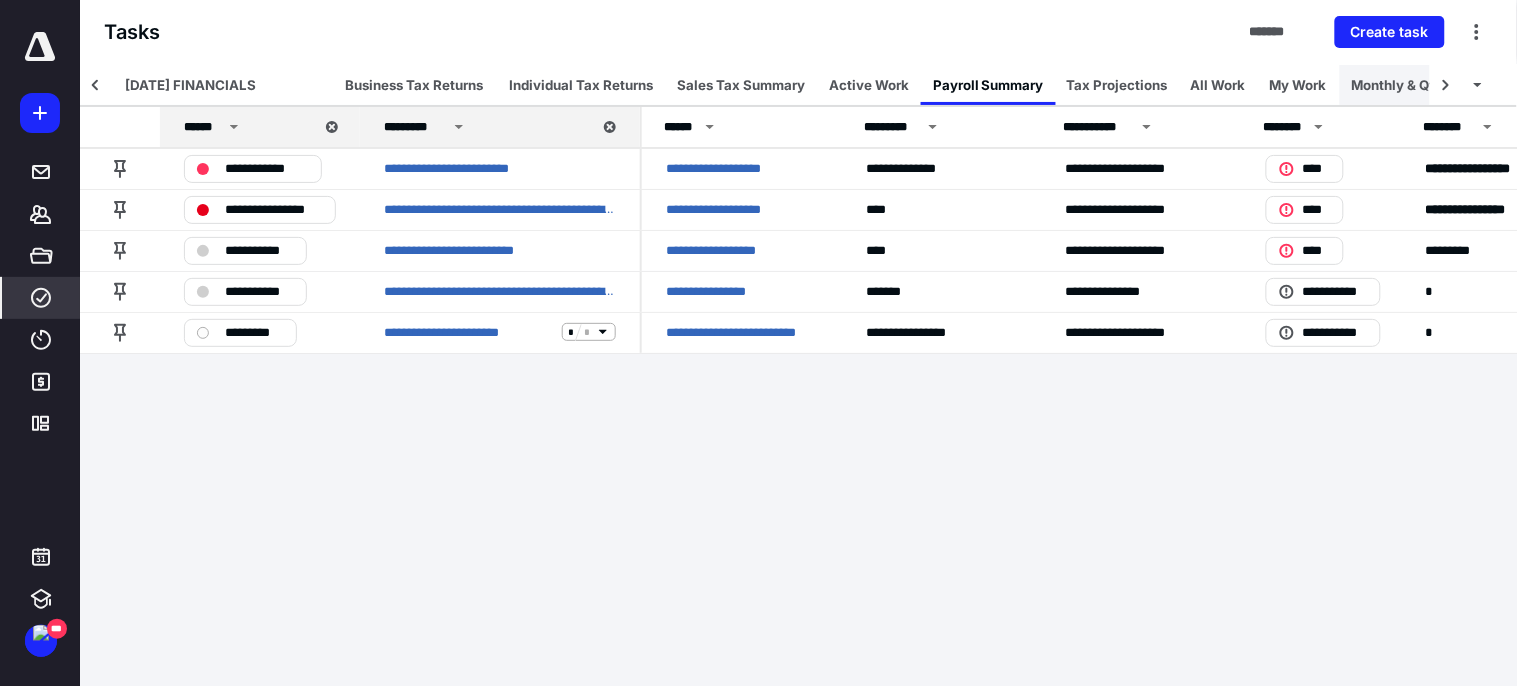 click on "Monthly & Qtrly Financials" at bounding box center (1437, 85) 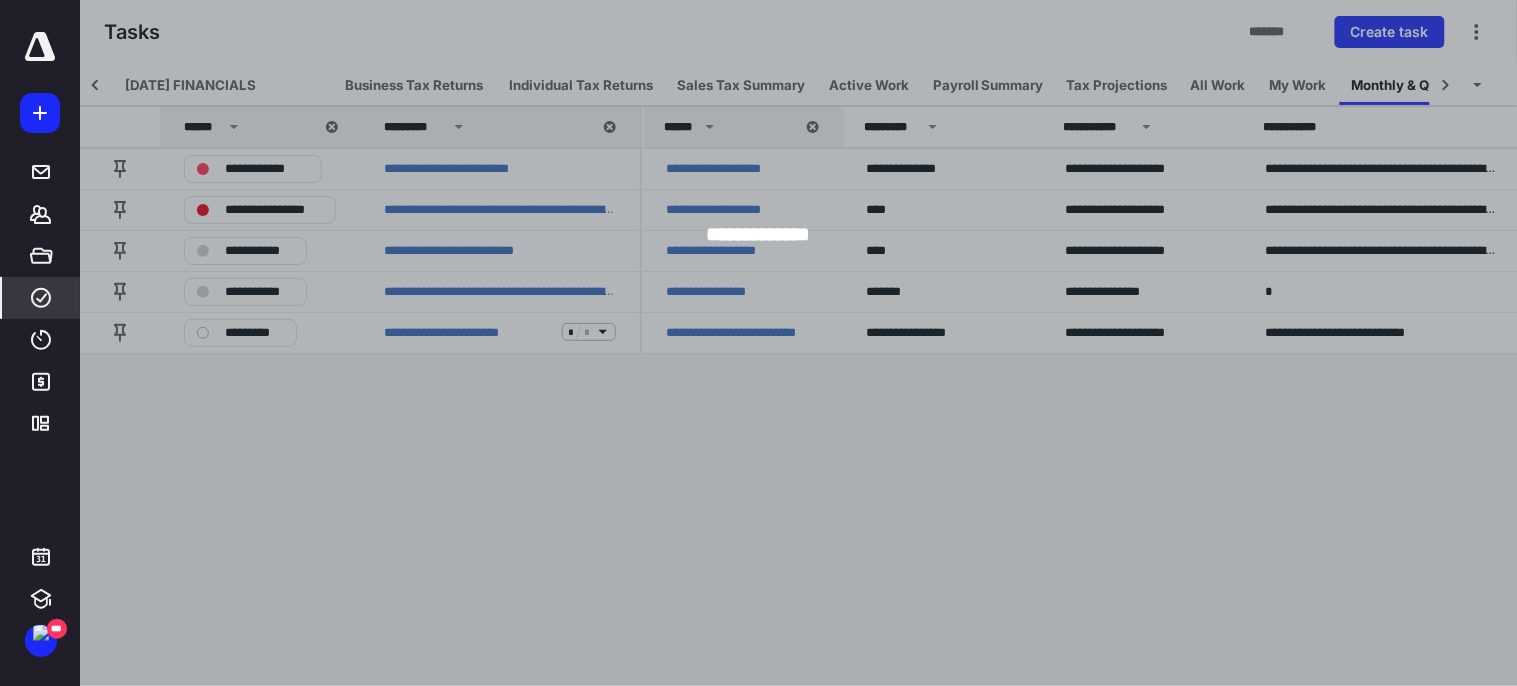 scroll, scrollTop: 0, scrollLeft: 172, axis: horizontal 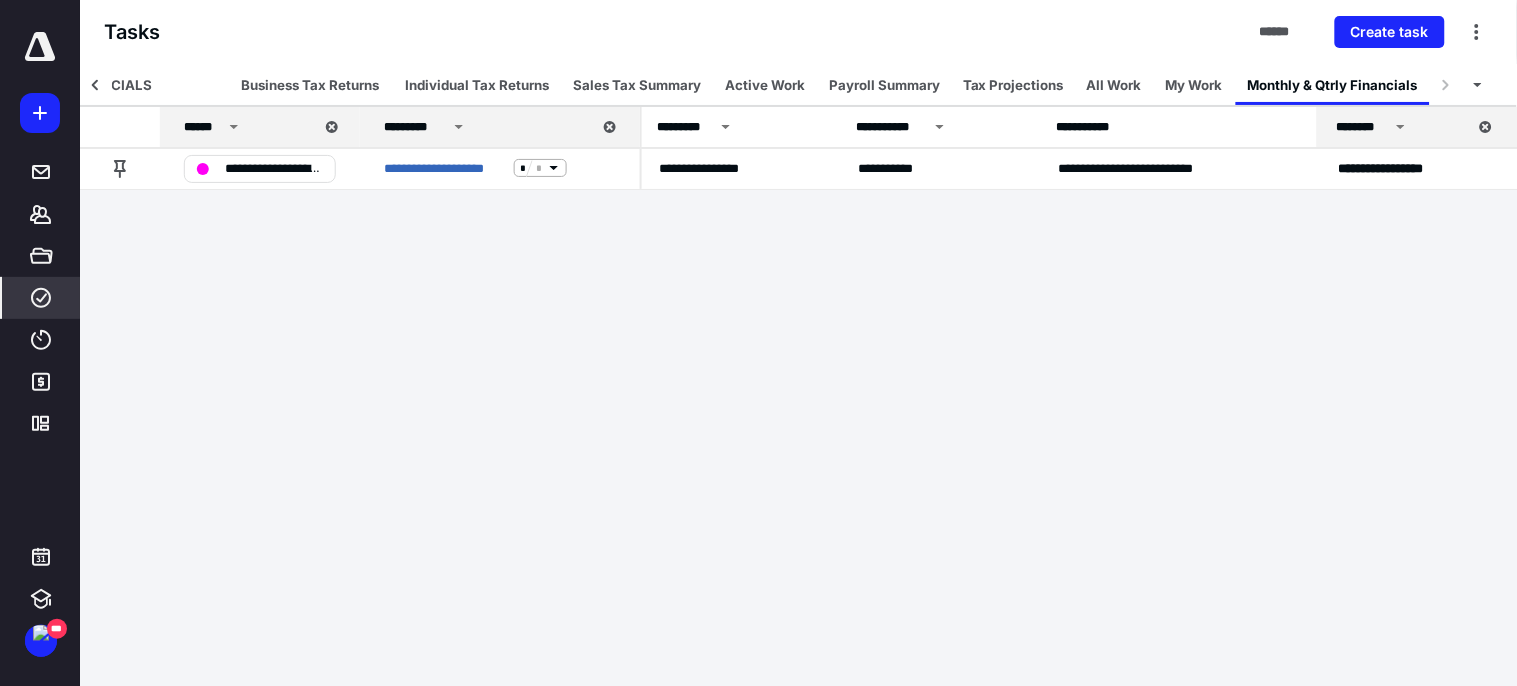 click on "********" at bounding box center [1363, 127] 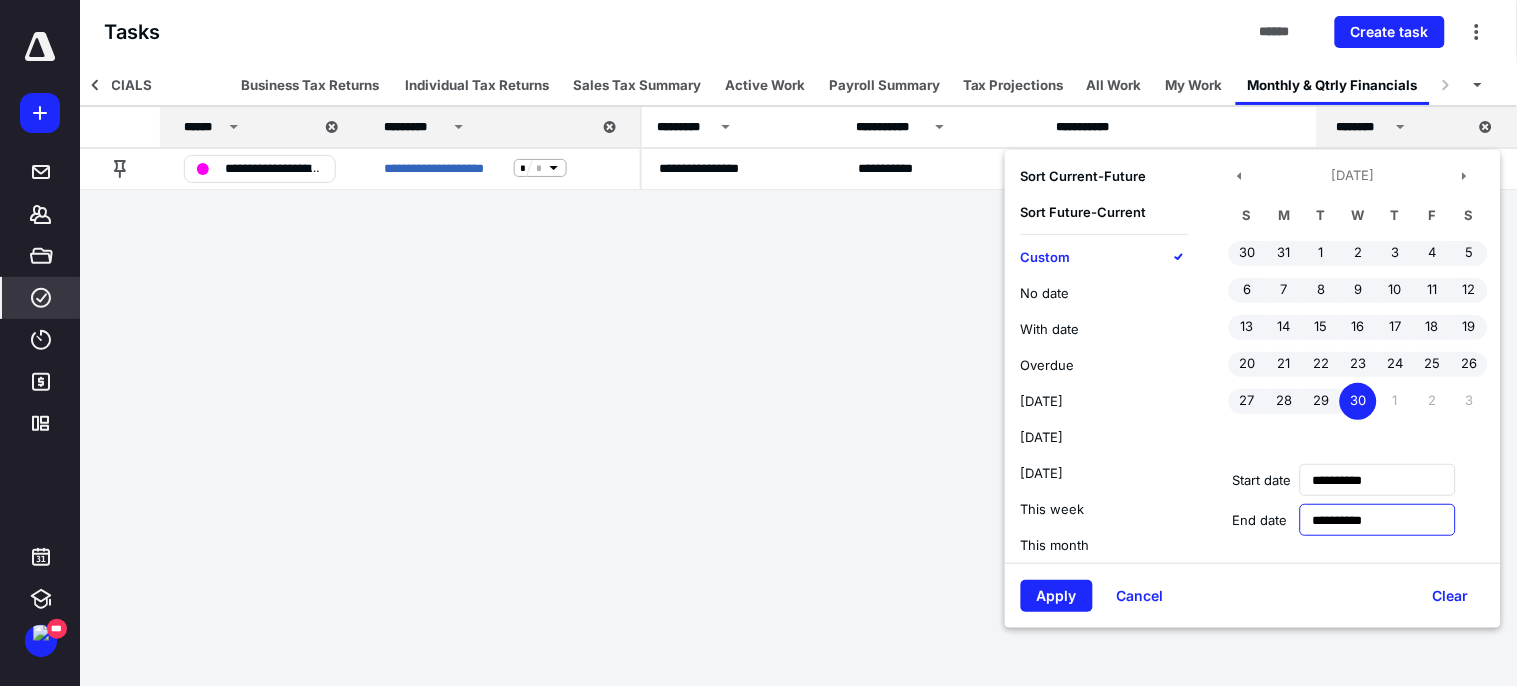 click on "**********" at bounding box center [1378, 520] 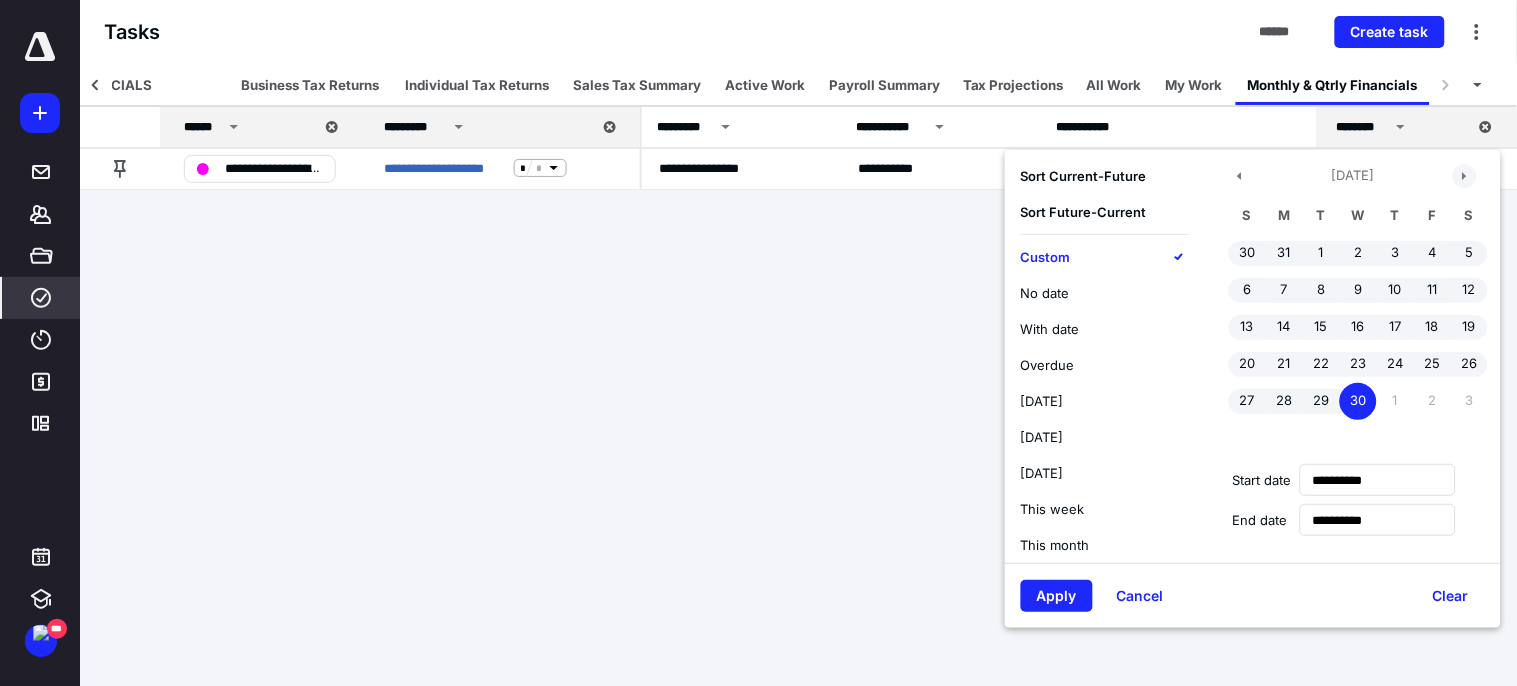 click at bounding box center [1465, 176] 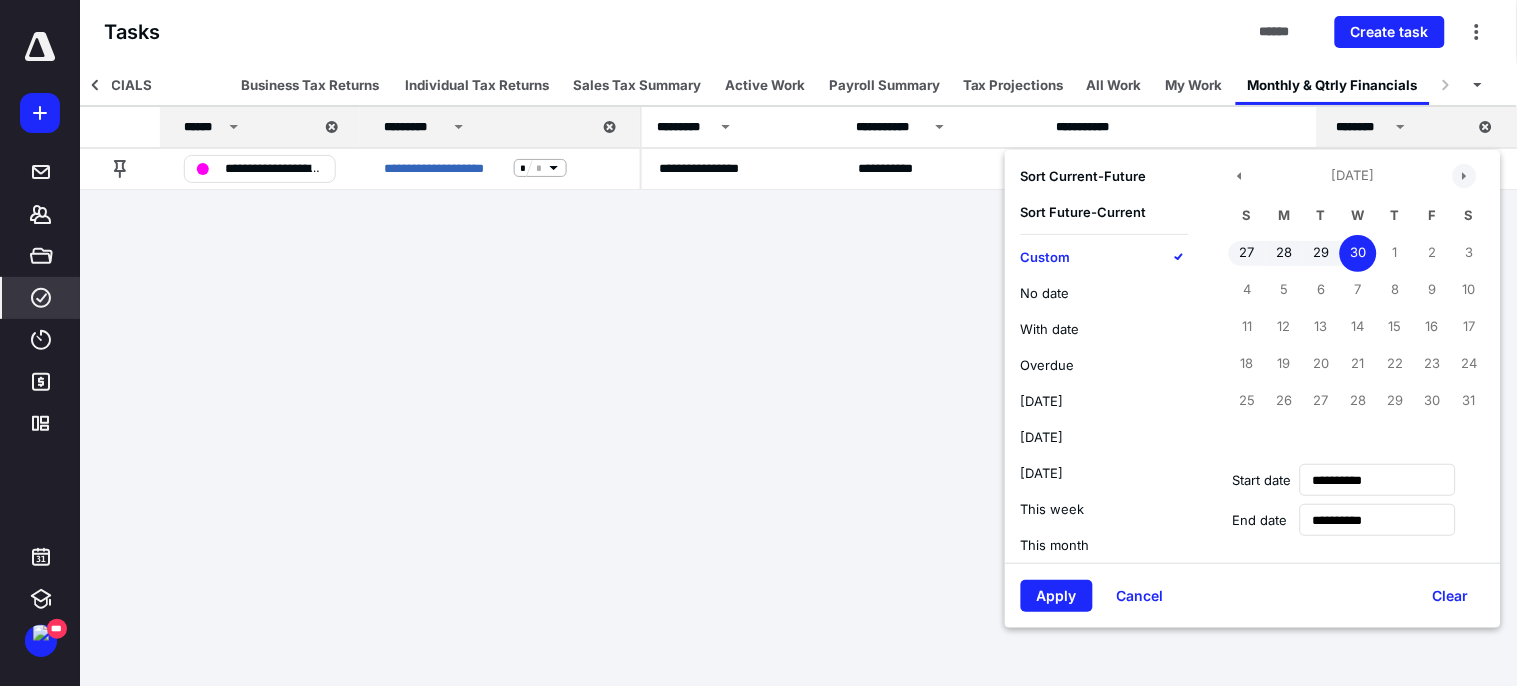 click at bounding box center [1465, 176] 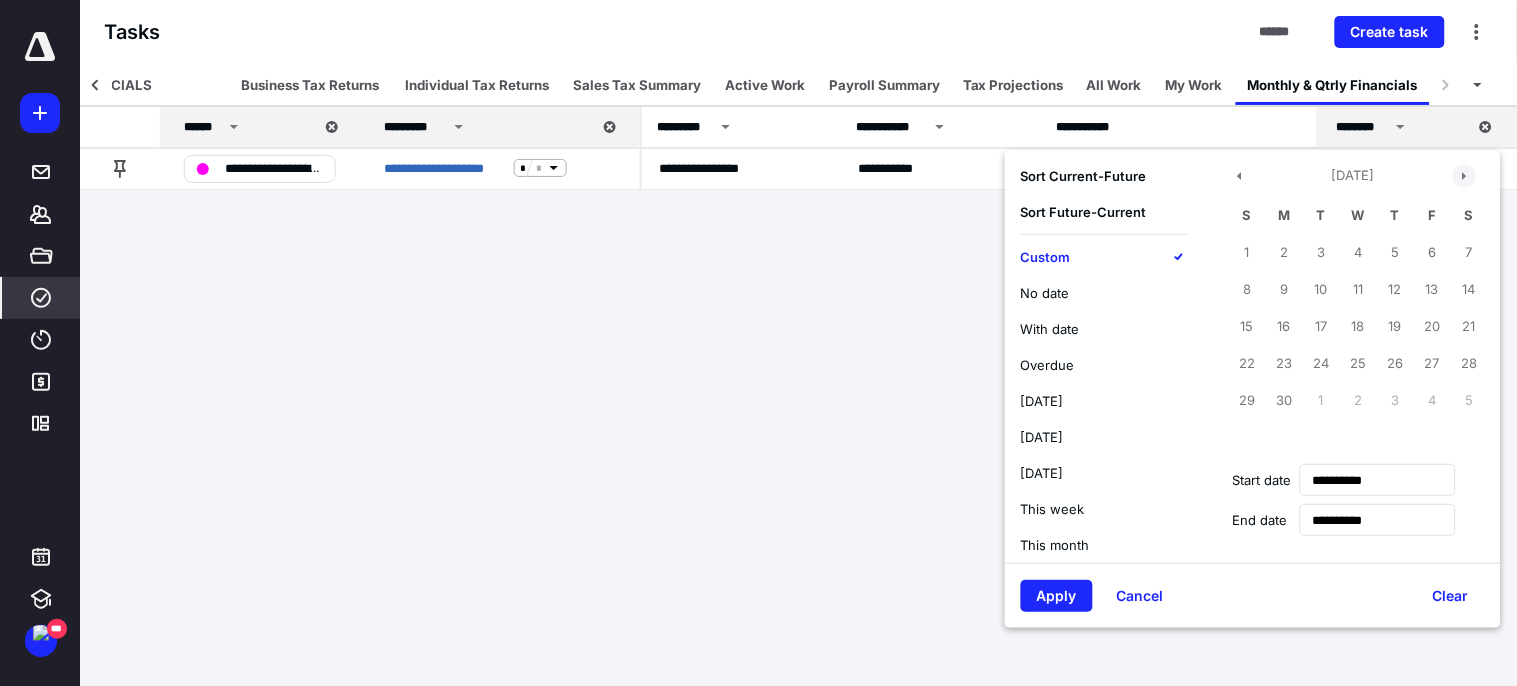 click at bounding box center (1465, 176) 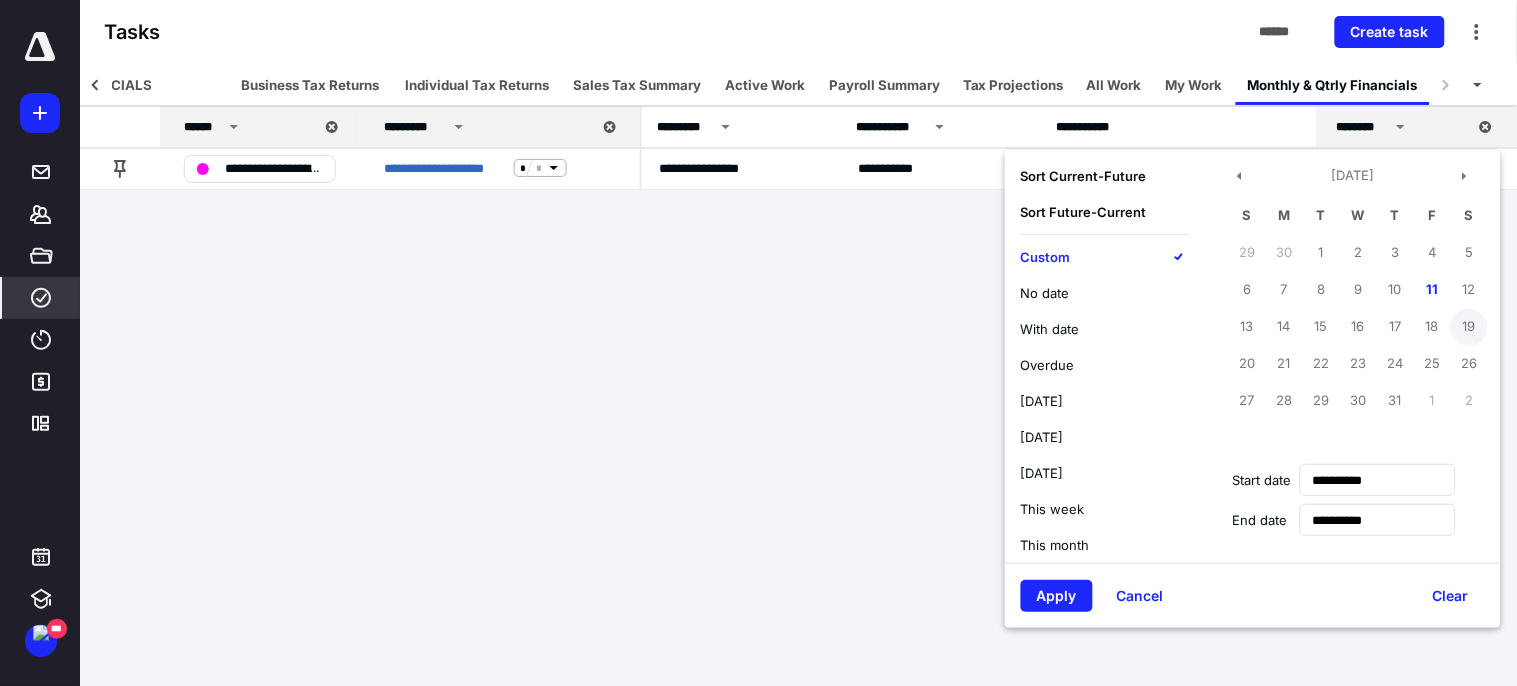 click on "19" at bounding box center [1469, 327] 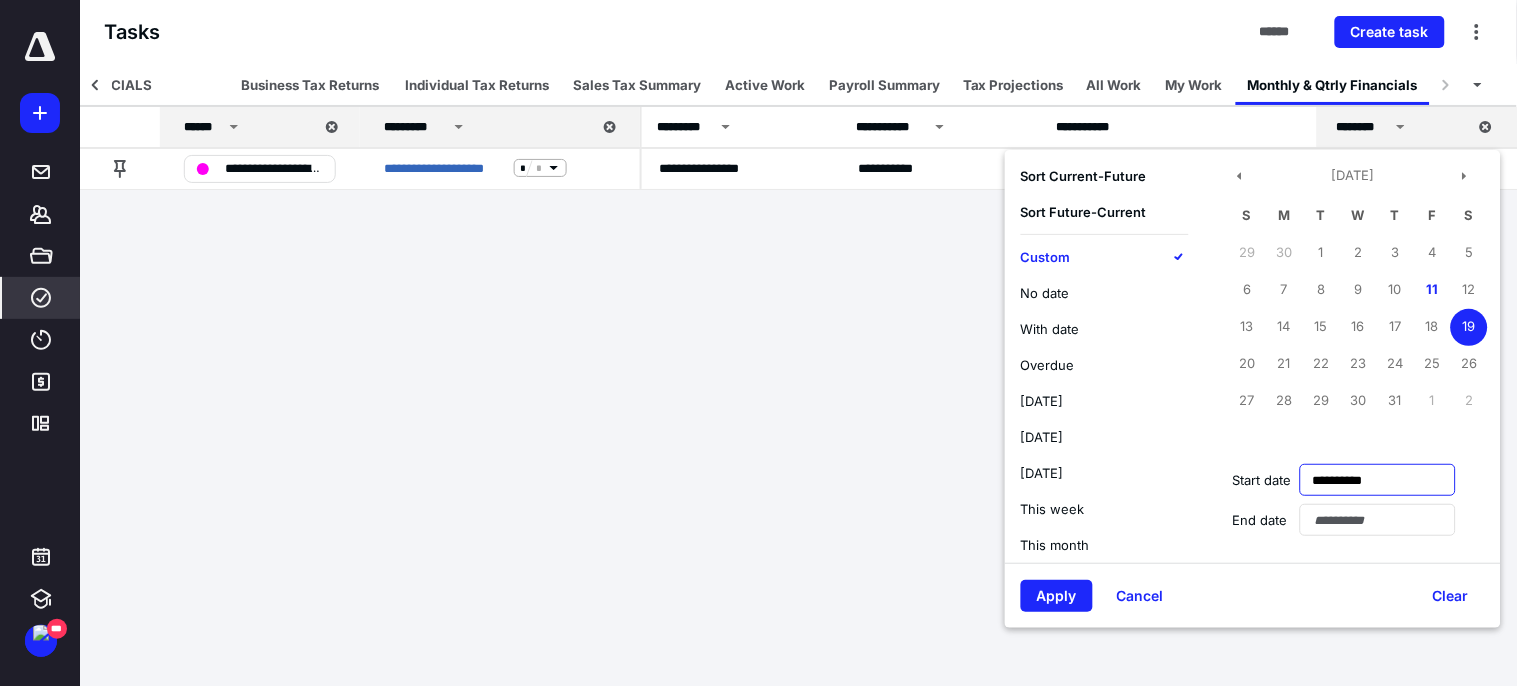 drag, startPoint x: 1374, startPoint y: 476, endPoint x: 1363, endPoint y: 477, distance: 11.045361 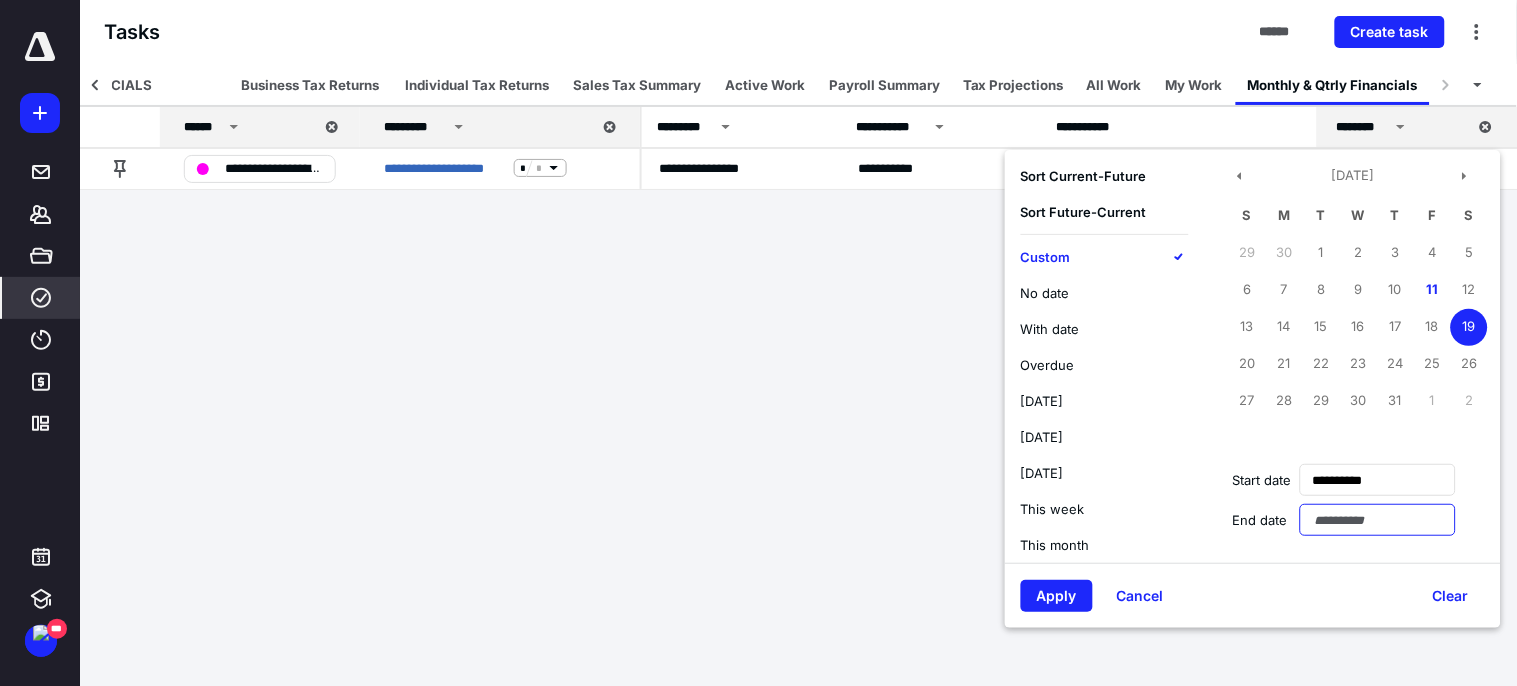 click at bounding box center [1378, 520] 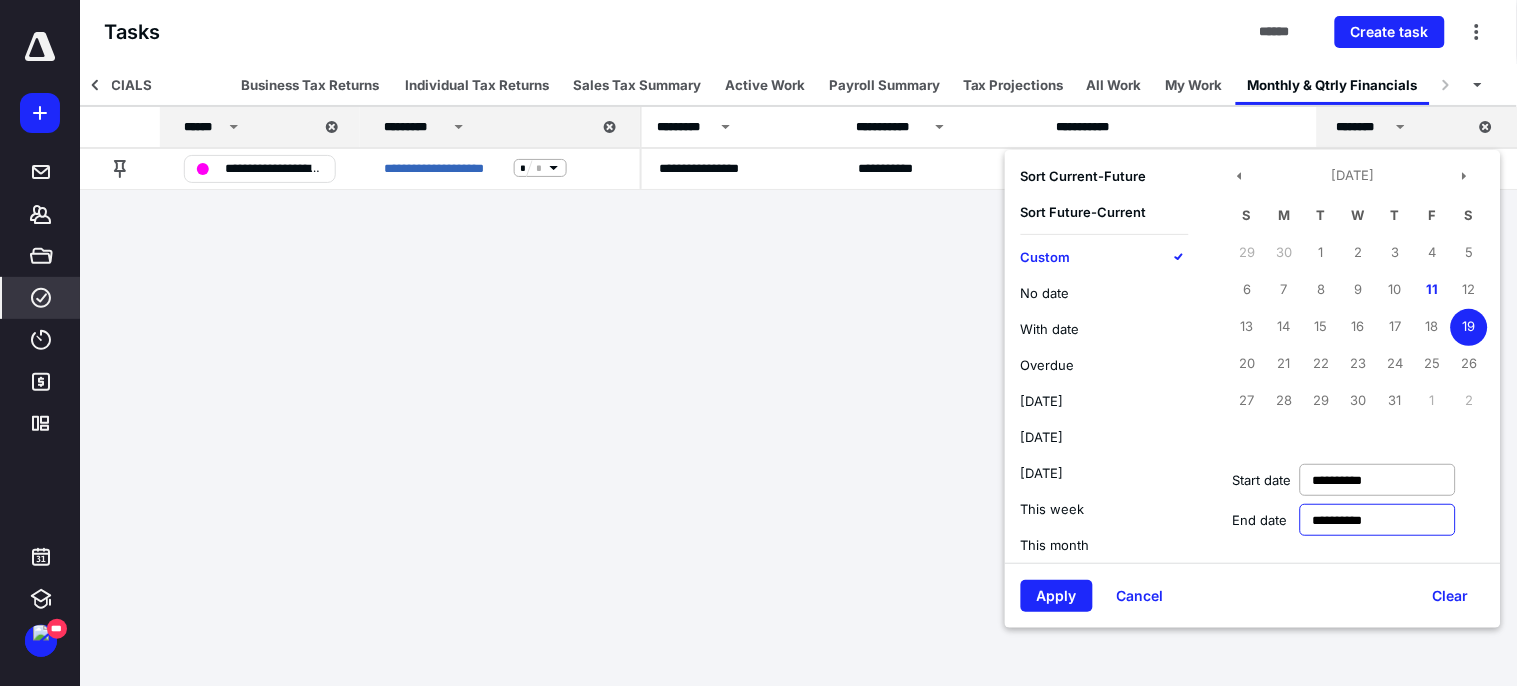 type on "**********" 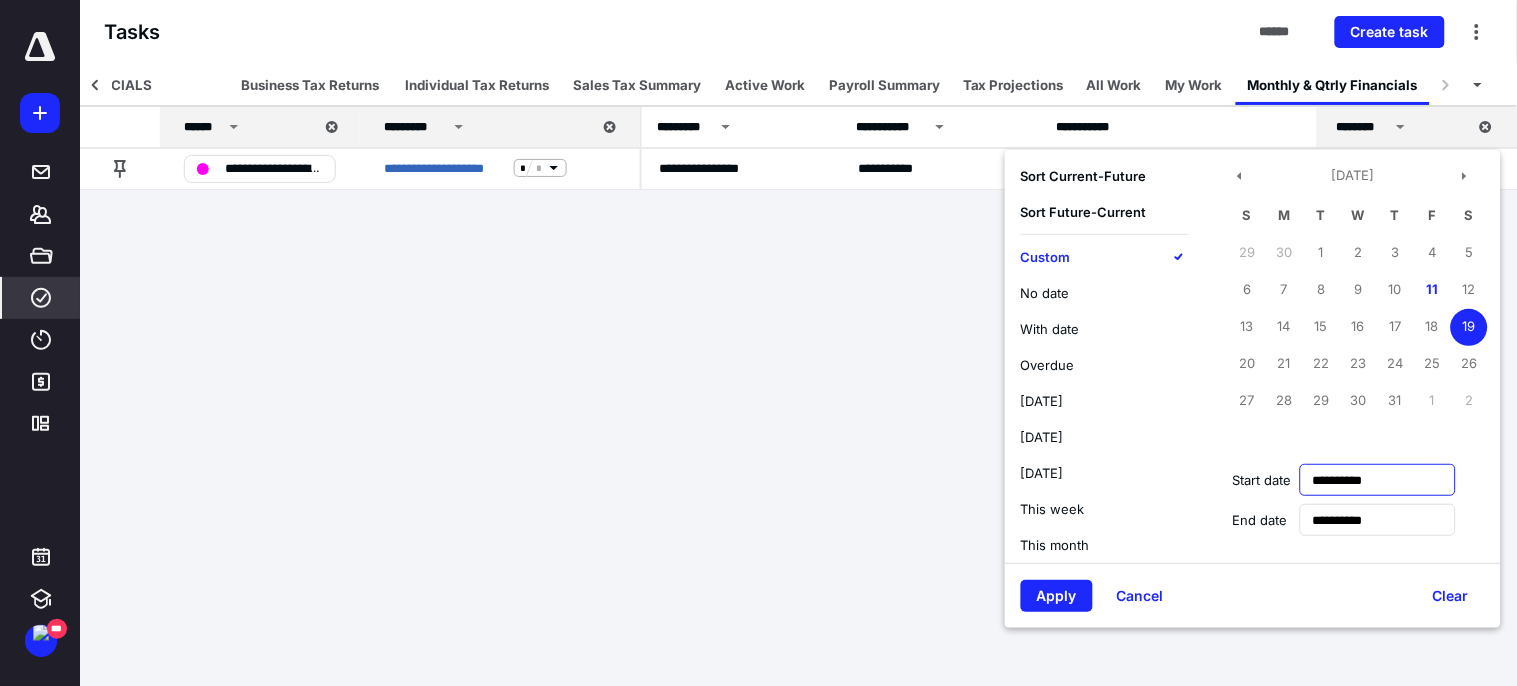 drag, startPoint x: 1346, startPoint y: 477, endPoint x: 1288, endPoint y: 476, distance: 58.00862 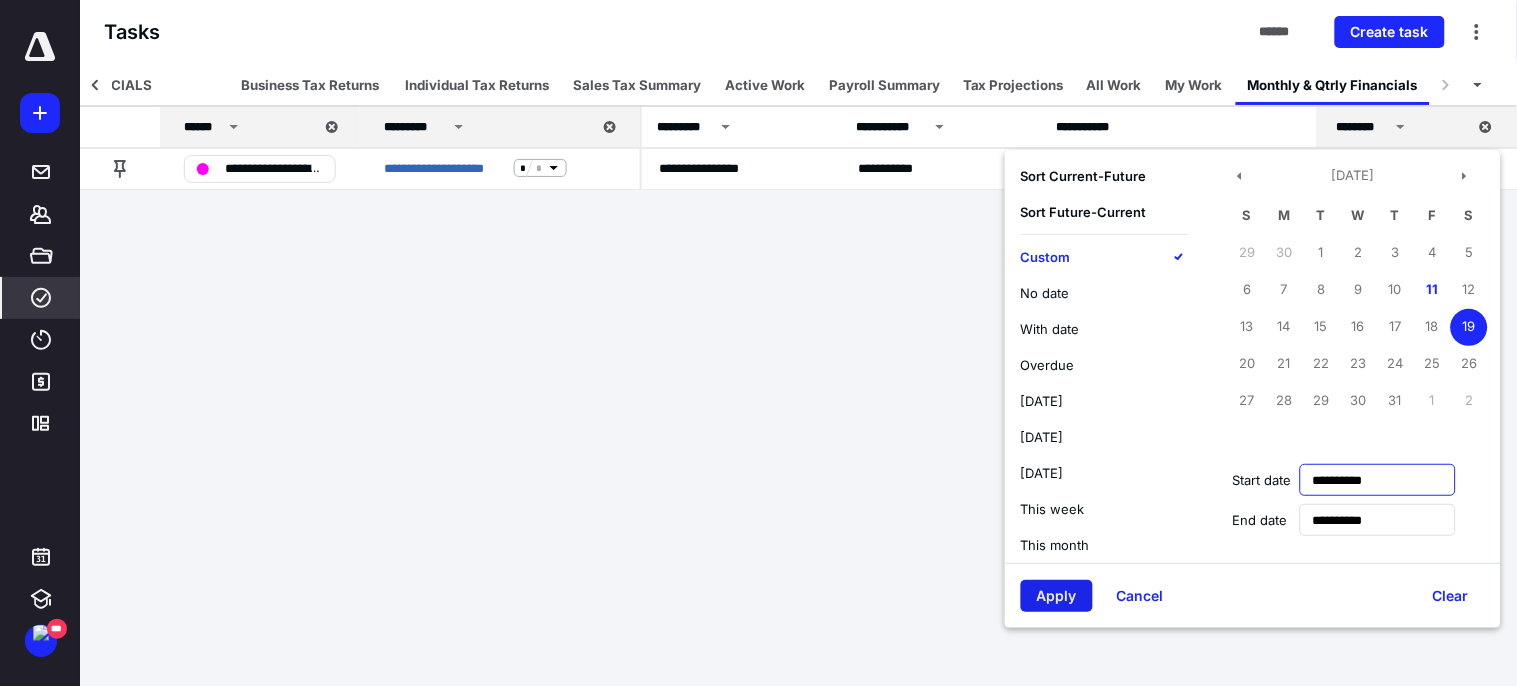 type on "**********" 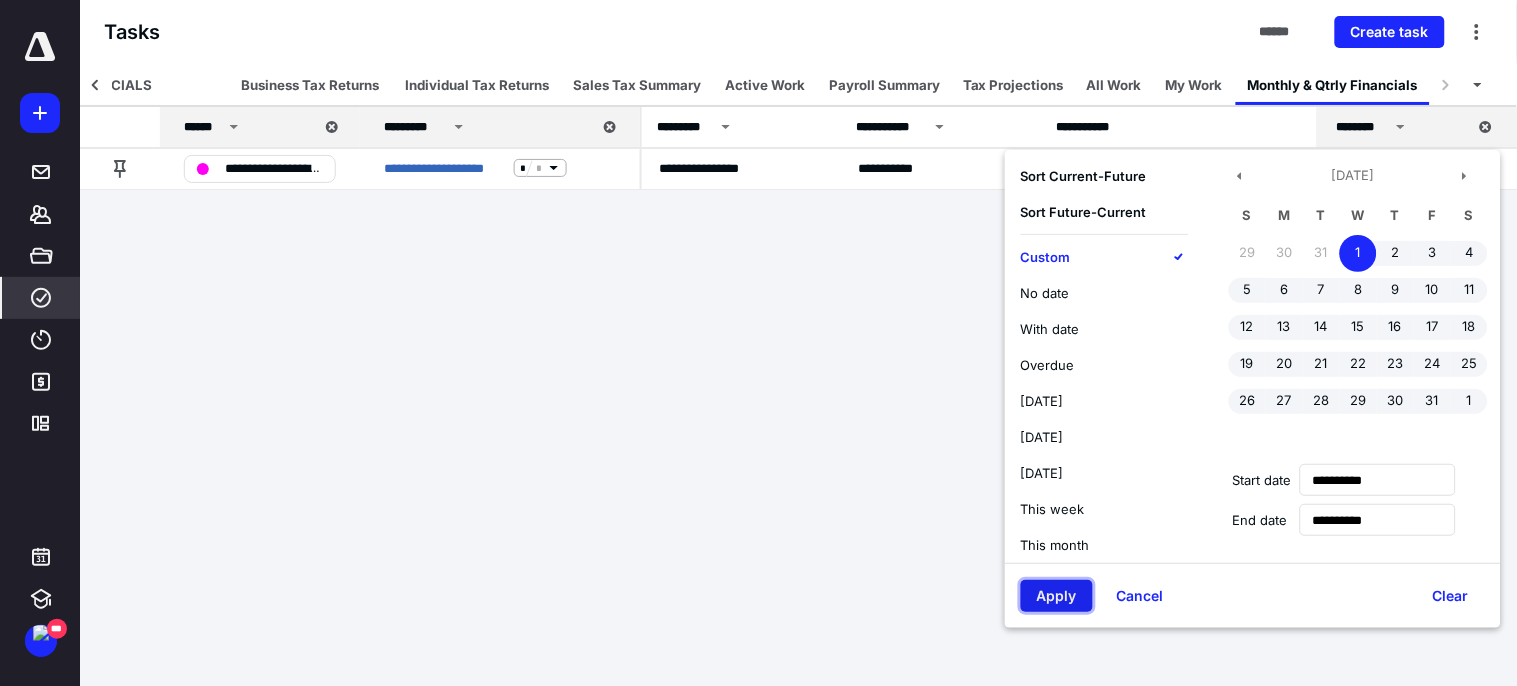click on "Apply" at bounding box center [1057, 596] 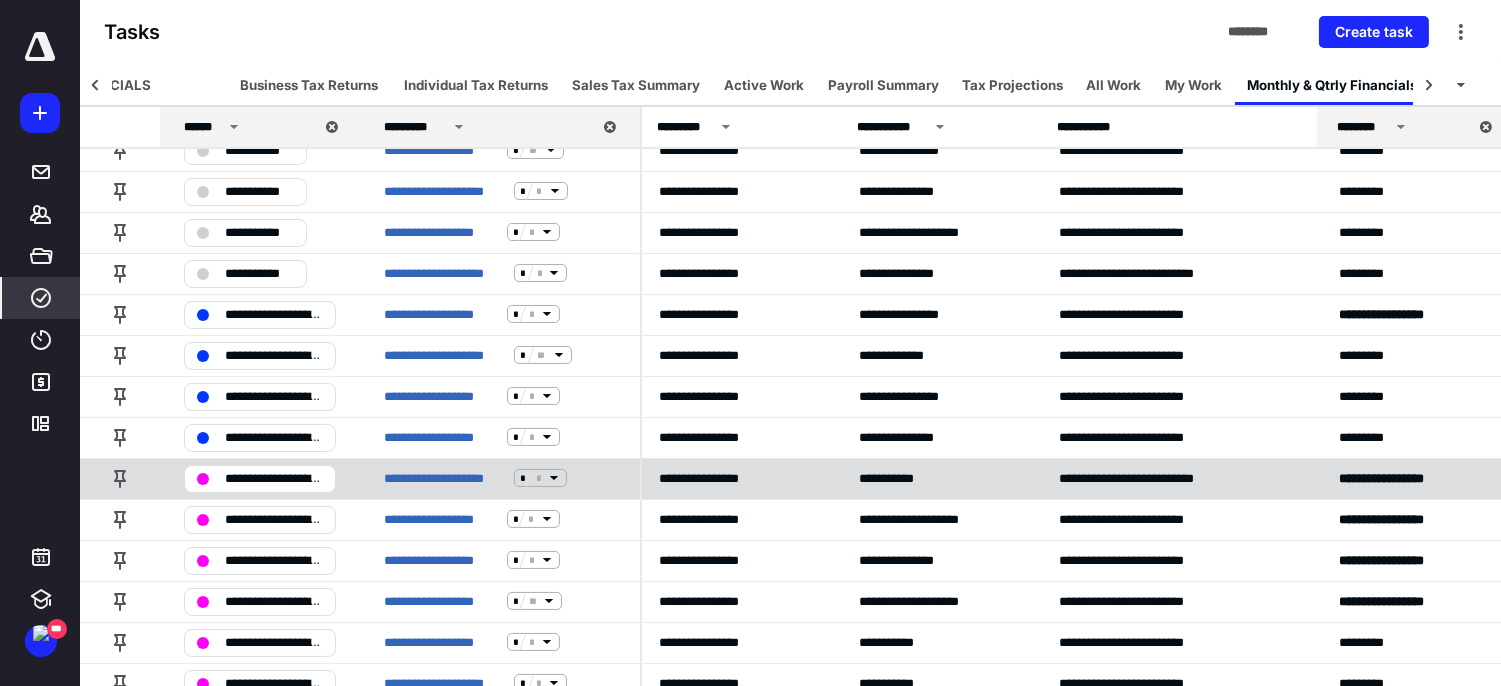 scroll, scrollTop: 333, scrollLeft: 207, axis: both 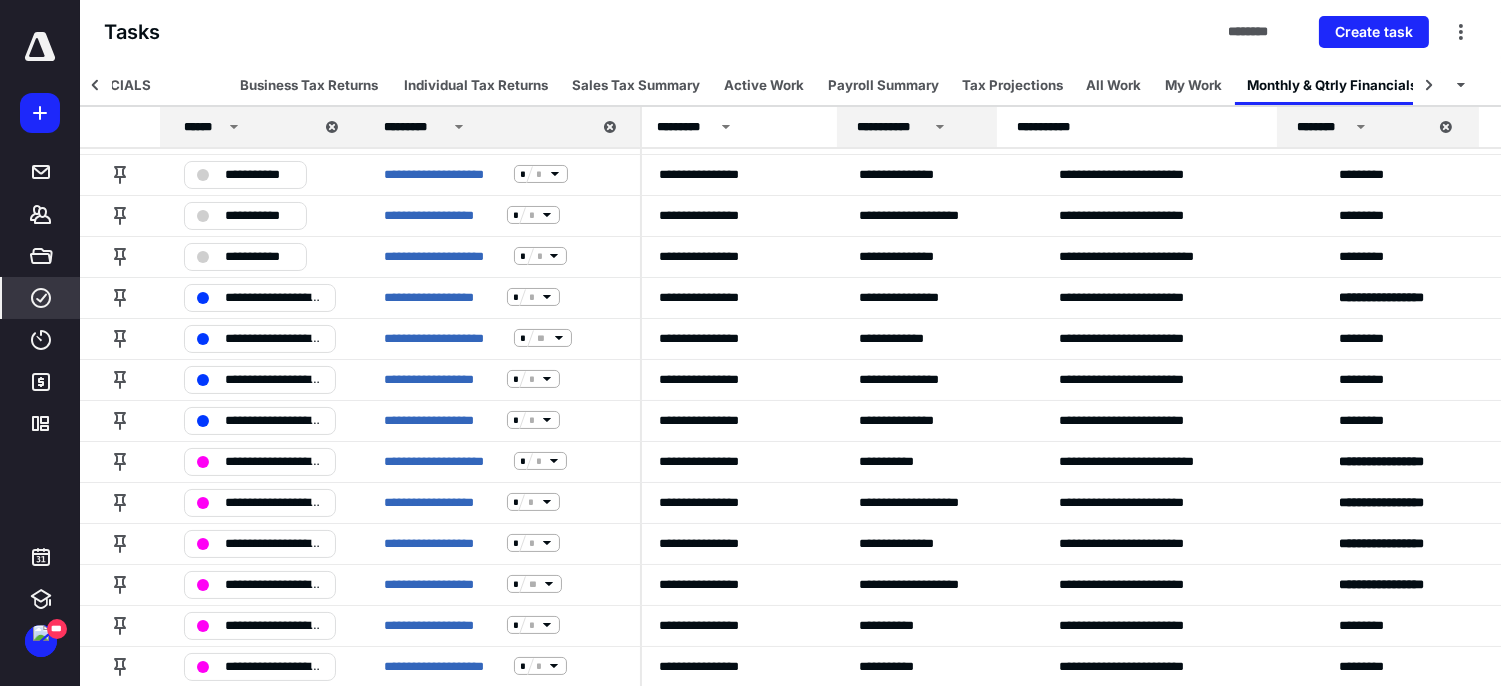 drag, startPoint x: 1030, startPoint y: 123, endPoint x: 985, endPoint y: 121, distance: 45.044422 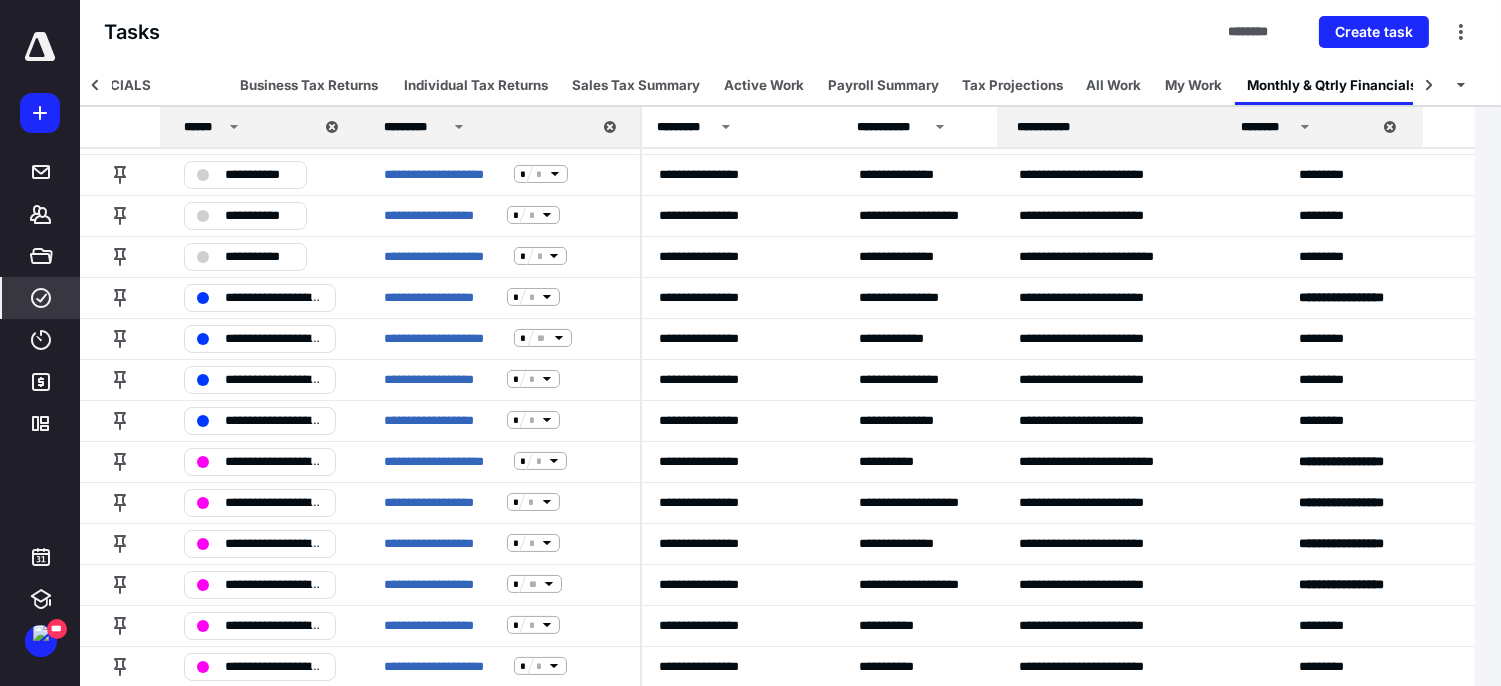 drag, startPoint x: 1271, startPoint y: 127, endPoint x: 1208, endPoint y: 125, distance: 63.03174 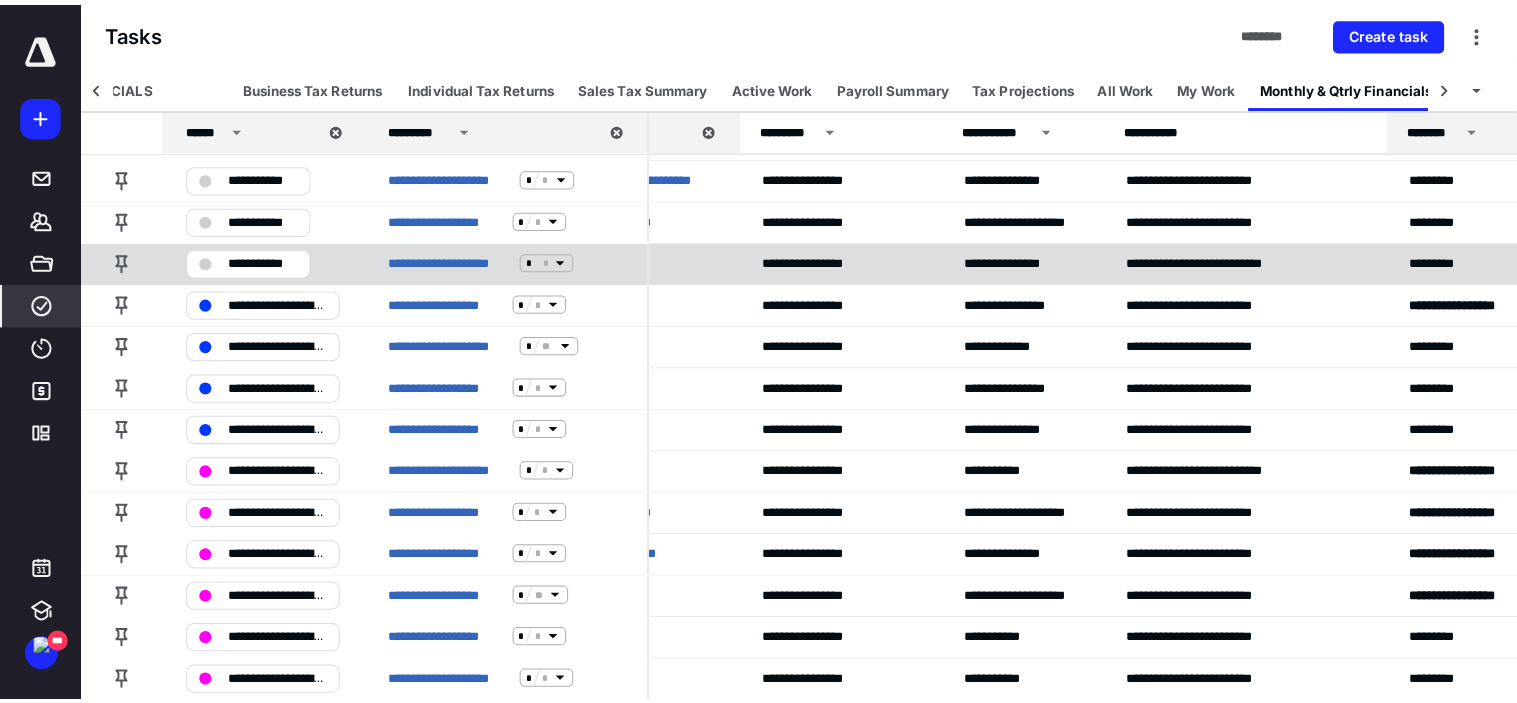 scroll, scrollTop: 333, scrollLeft: 115, axis: both 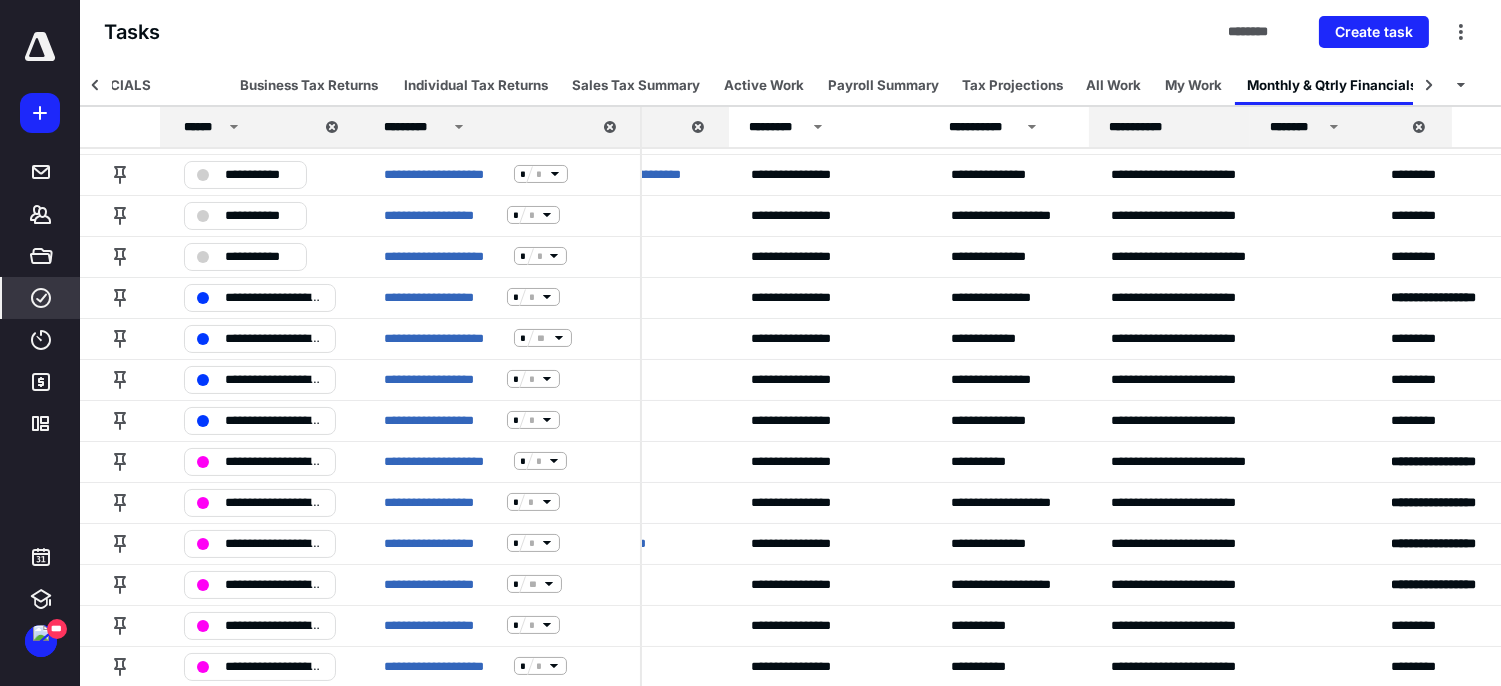 drag, startPoint x: 1362, startPoint y: 128, endPoint x: 1227, endPoint y: 128, distance: 135 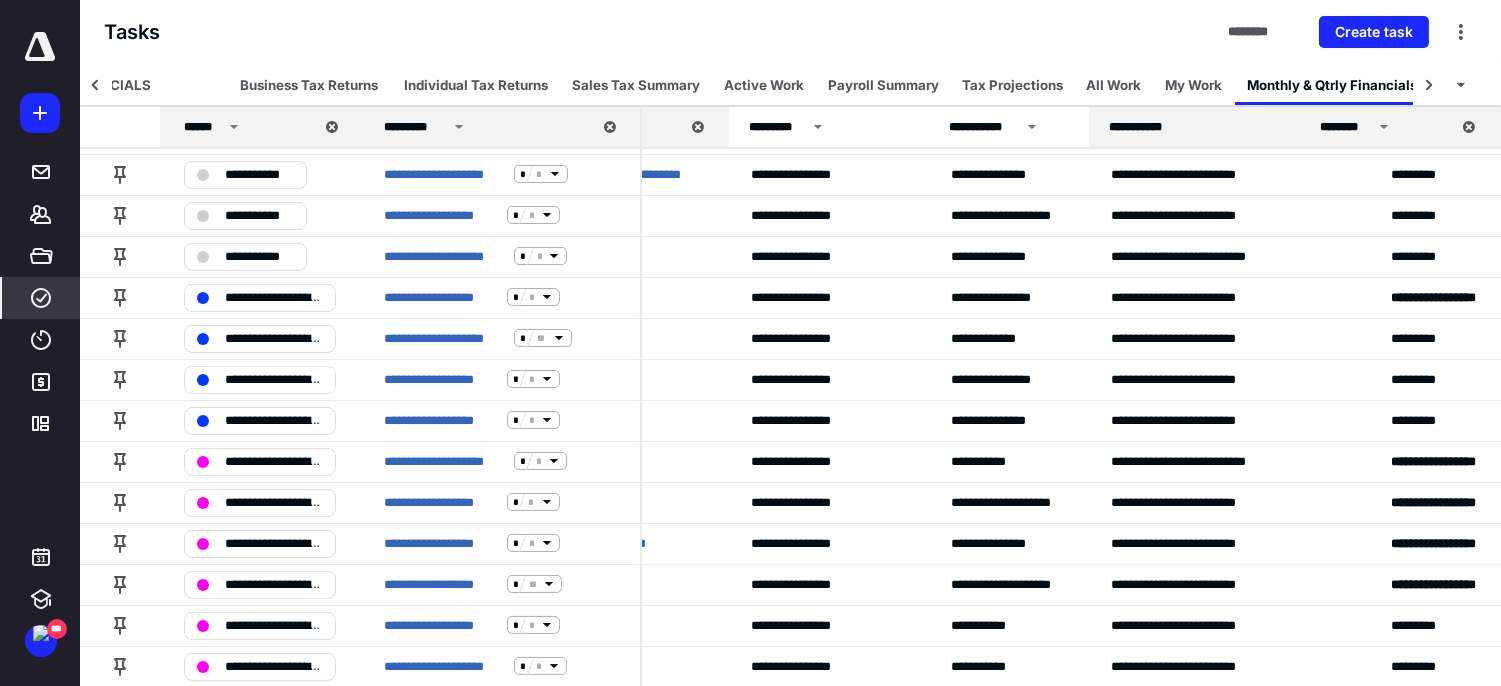 drag, startPoint x: 1365, startPoint y: 132, endPoint x: 1282, endPoint y: 138, distance: 83.21658 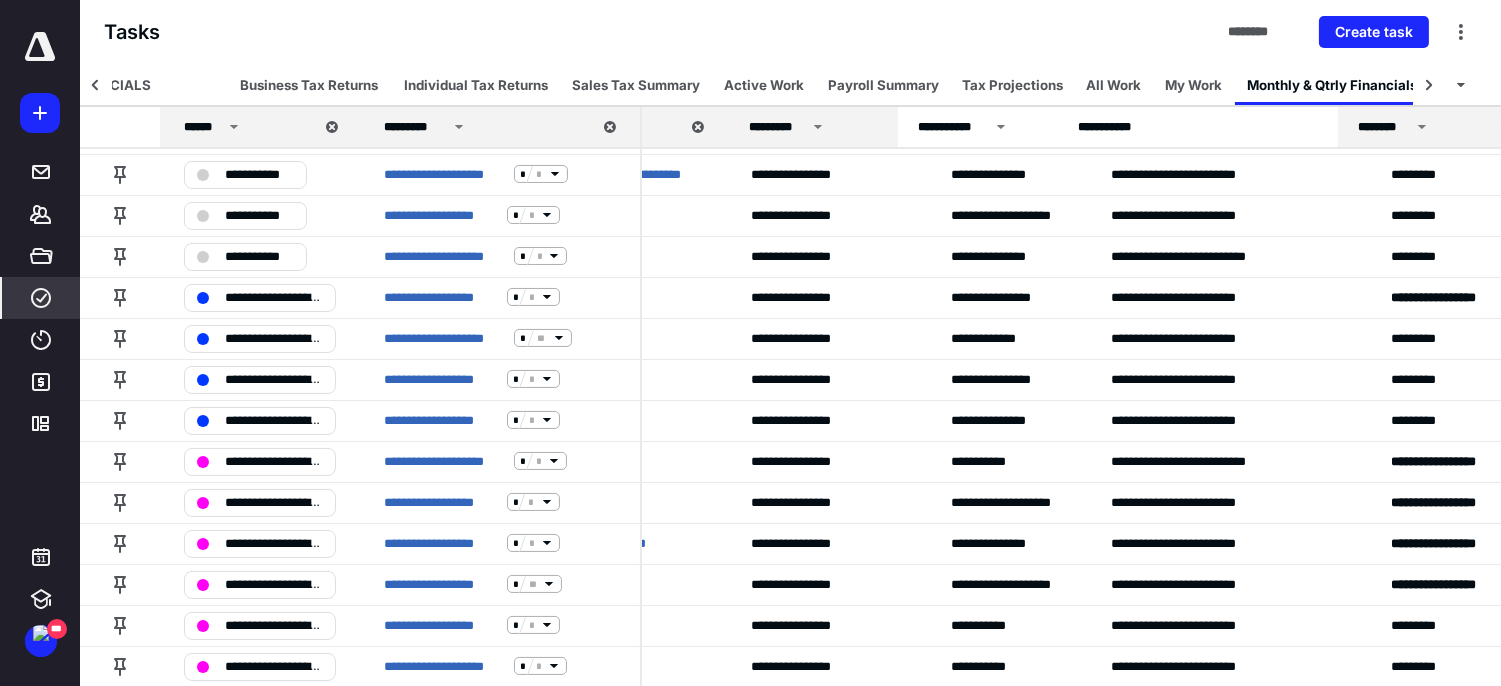 drag, startPoint x: 920, startPoint y: 124, endPoint x: 868, endPoint y: 120, distance: 52.153618 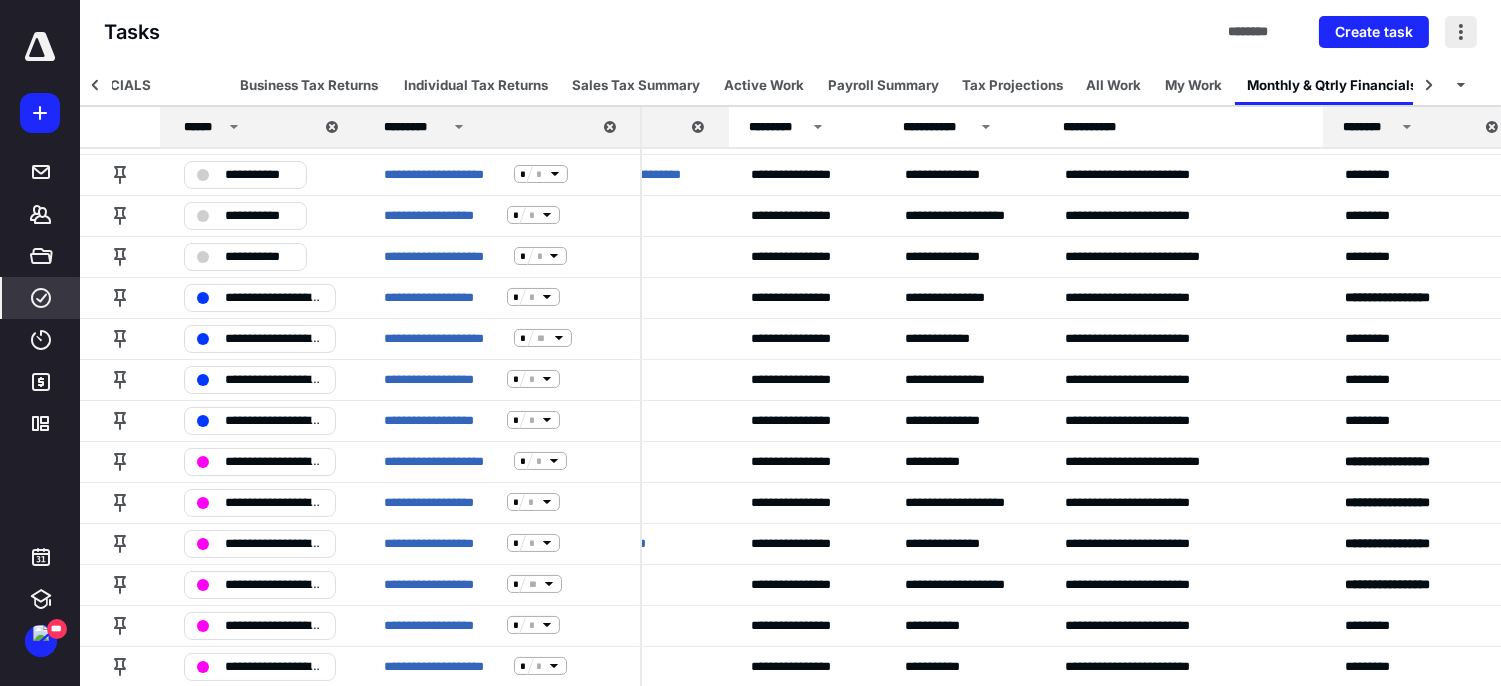 click at bounding box center [1461, 32] 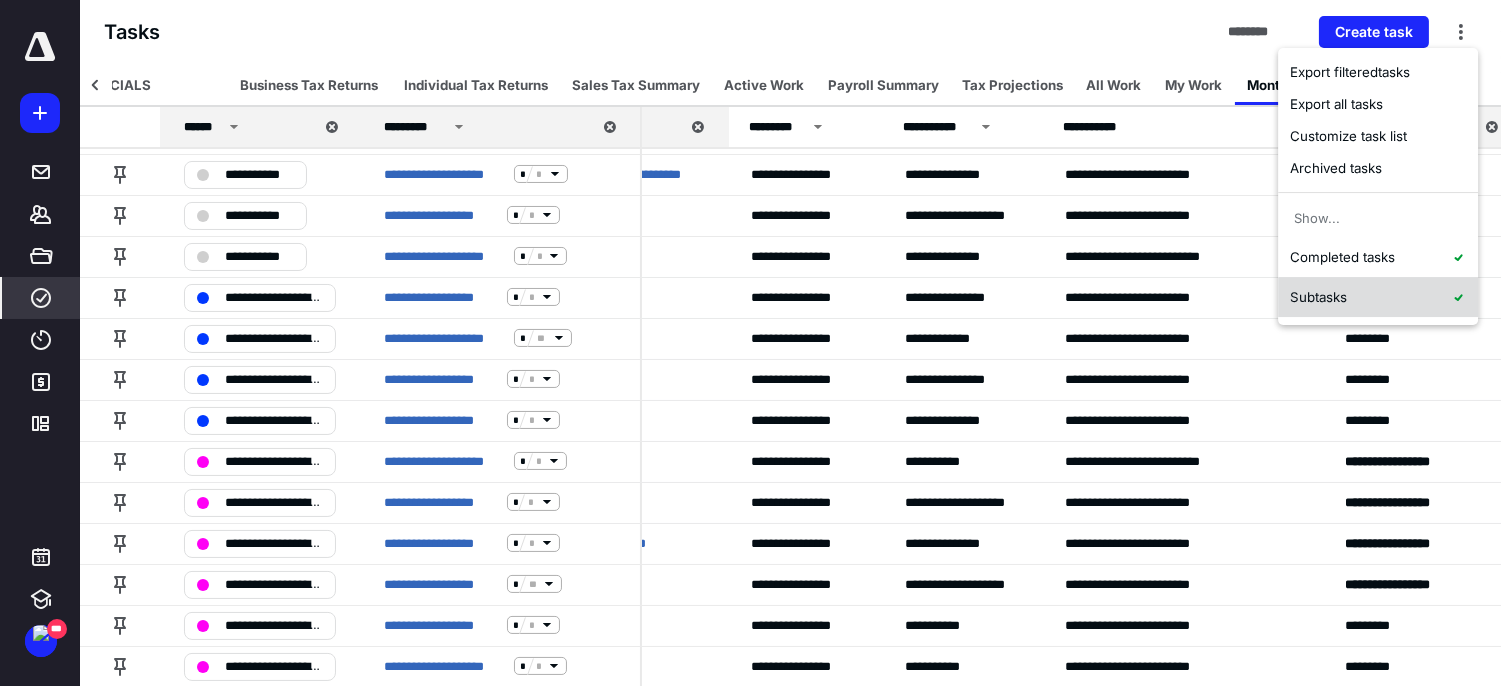 click on "Subtasks" at bounding box center [1378, 297] 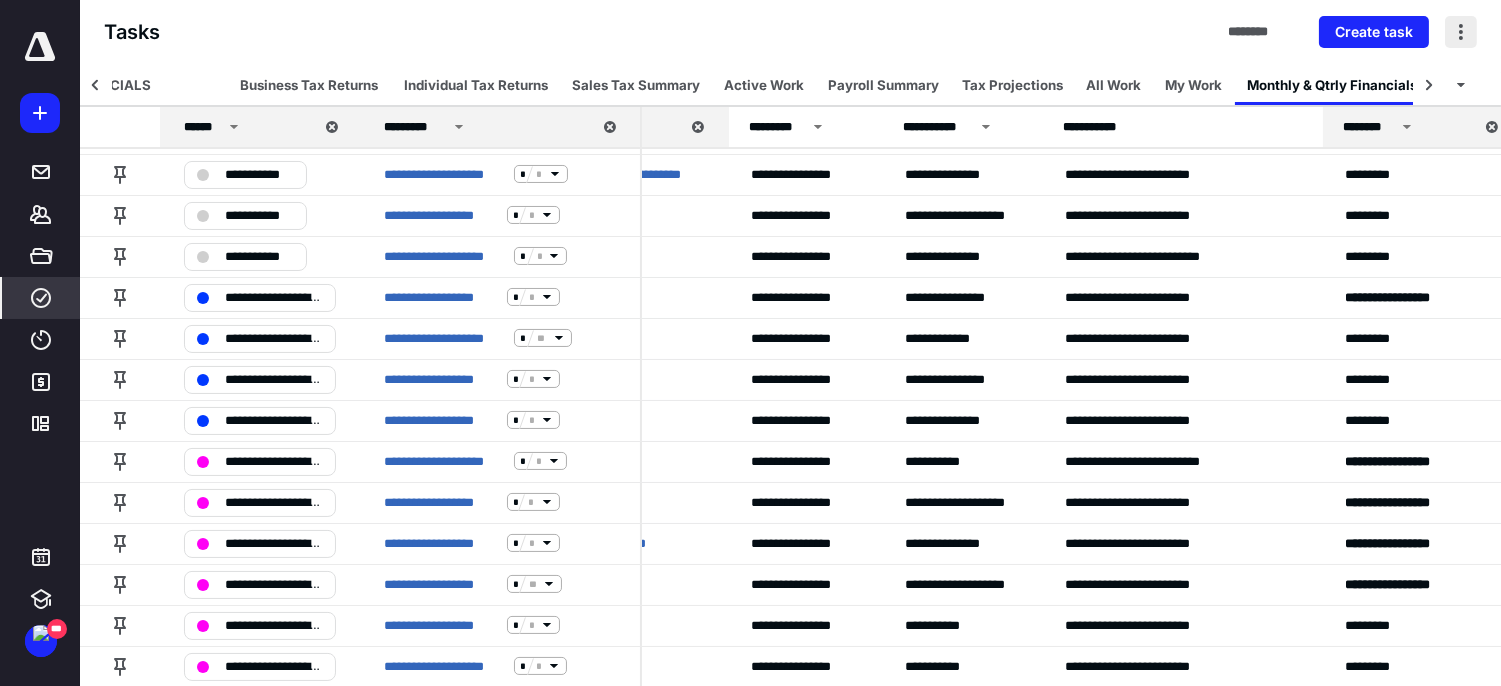 click at bounding box center [1461, 32] 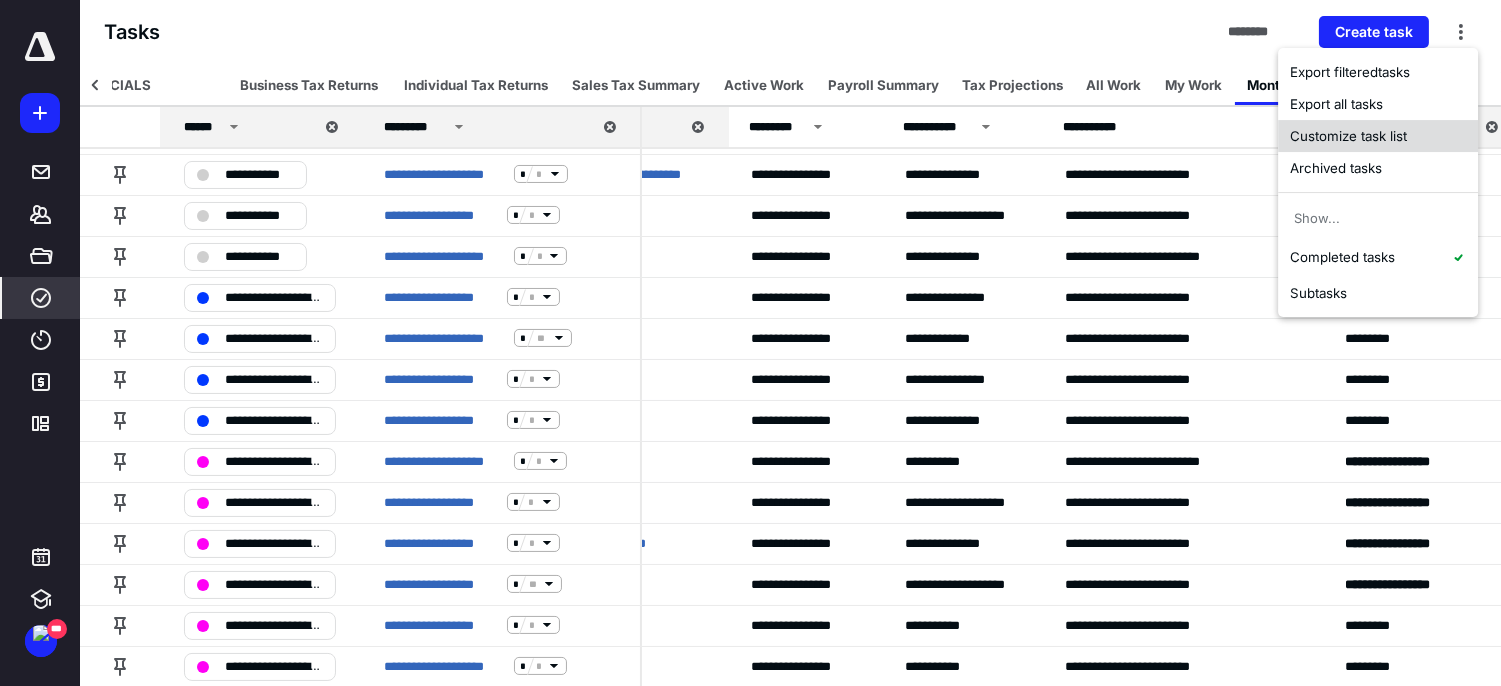 click on "Customize task list" at bounding box center [1378, 136] 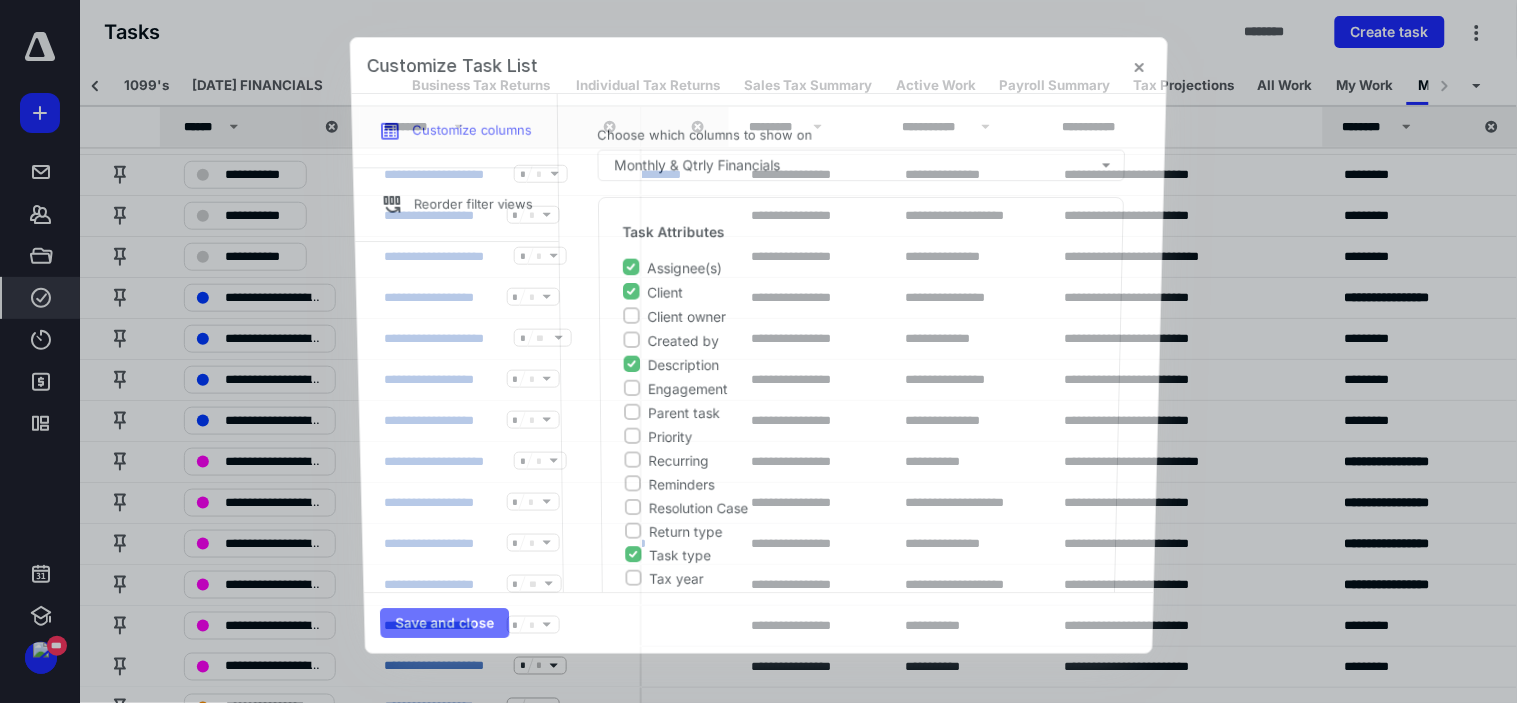 scroll, scrollTop: 0, scrollLeft: 172, axis: horizontal 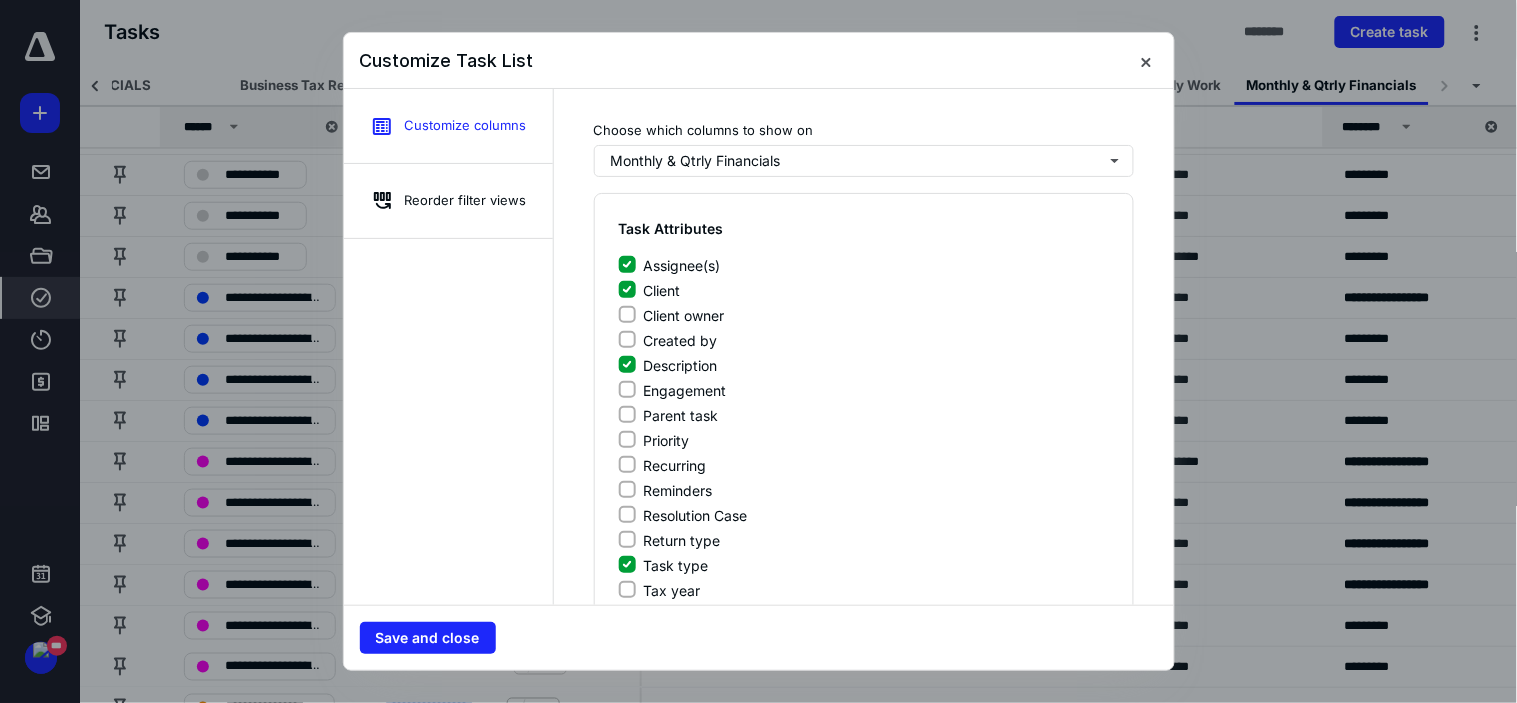 click on "Task type" at bounding box center [627, 565] 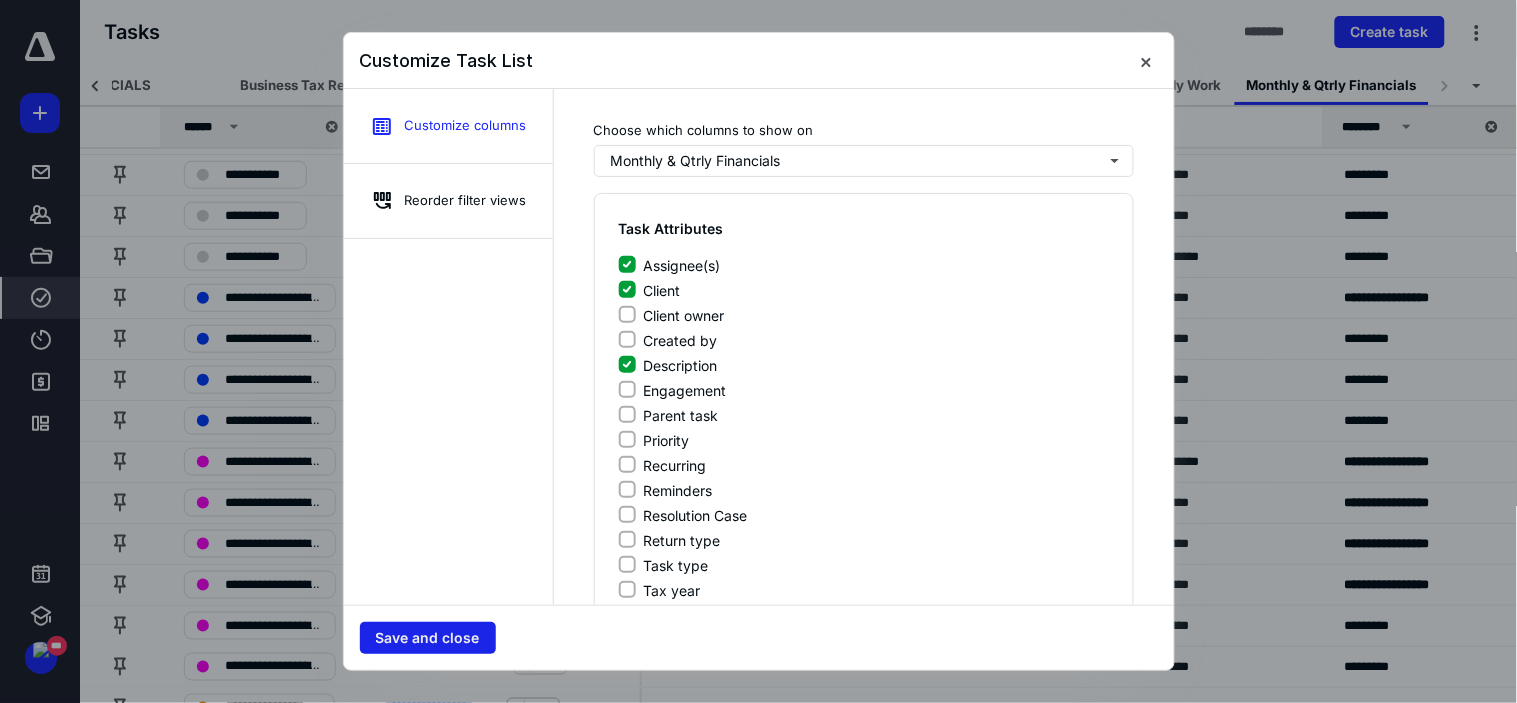 click on "Save and close" at bounding box center [428, 638] 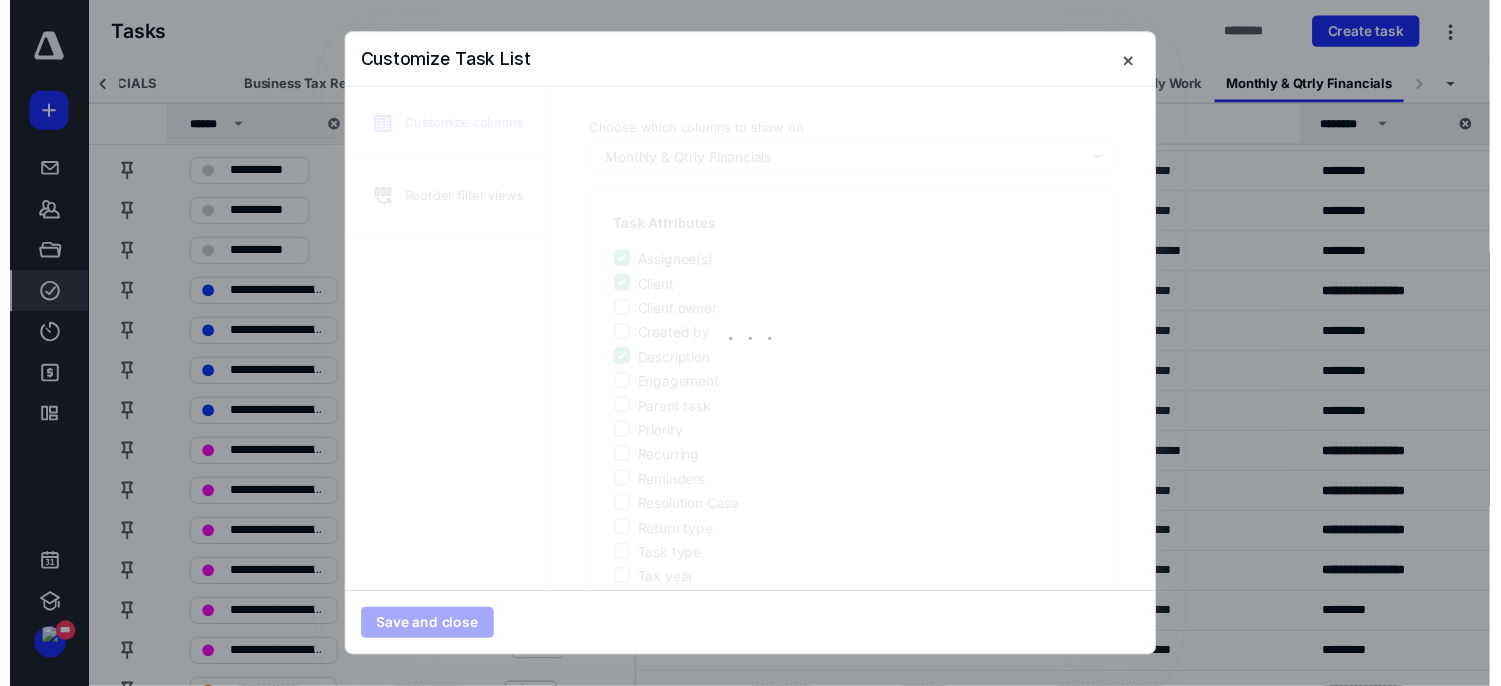 scroll, scrollTop: 332, scrollLeft: 115, axis: both 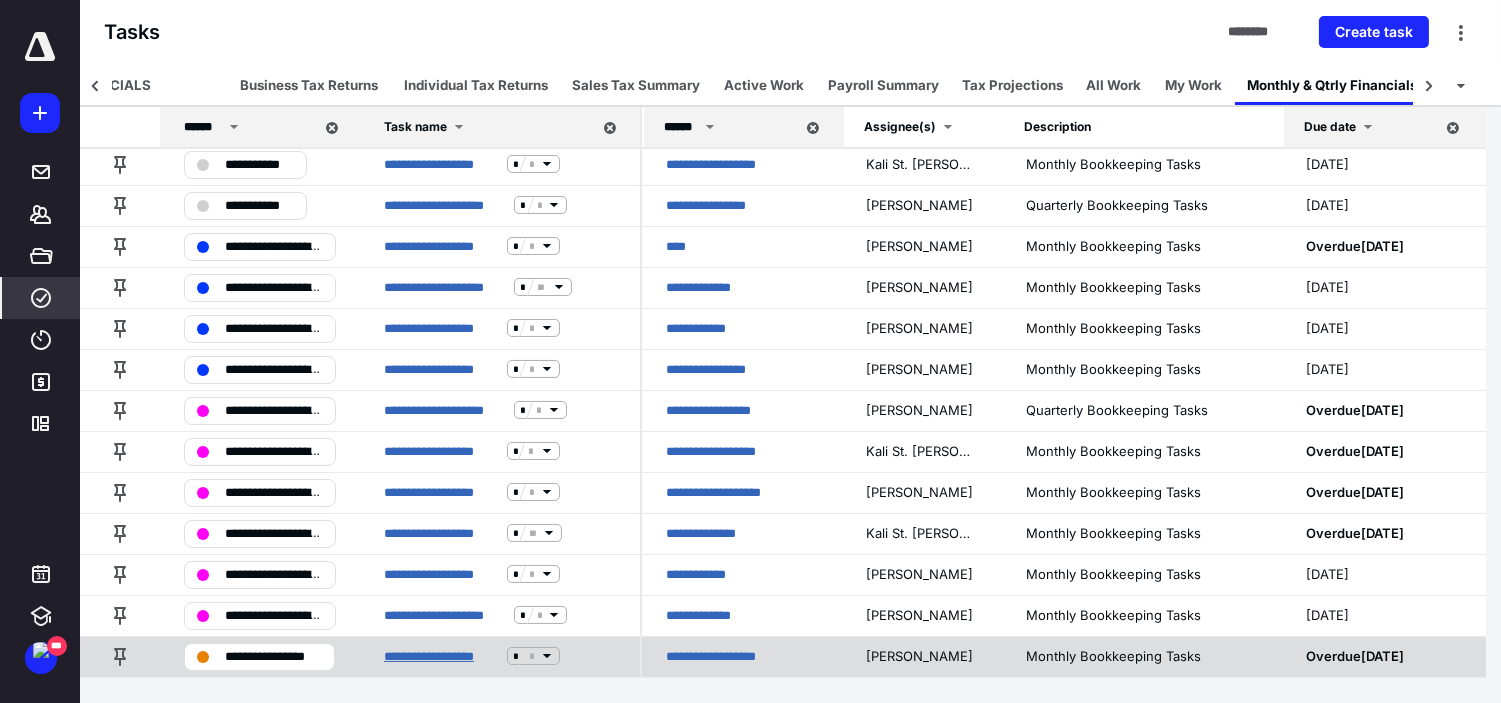 drag, startPoint x: 691, startPoint y: 695, endPoint x: 405, endPoint y: 657, distance: 288.51343 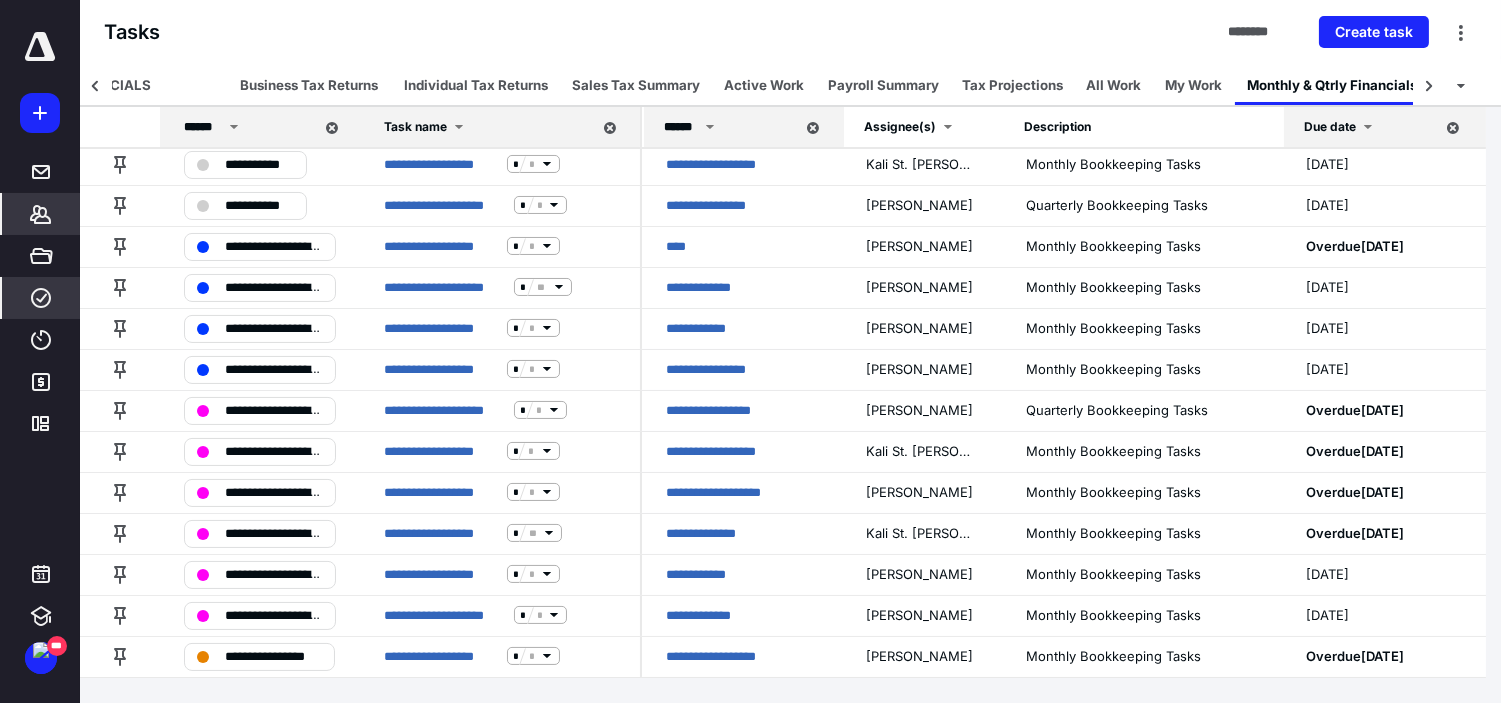 click 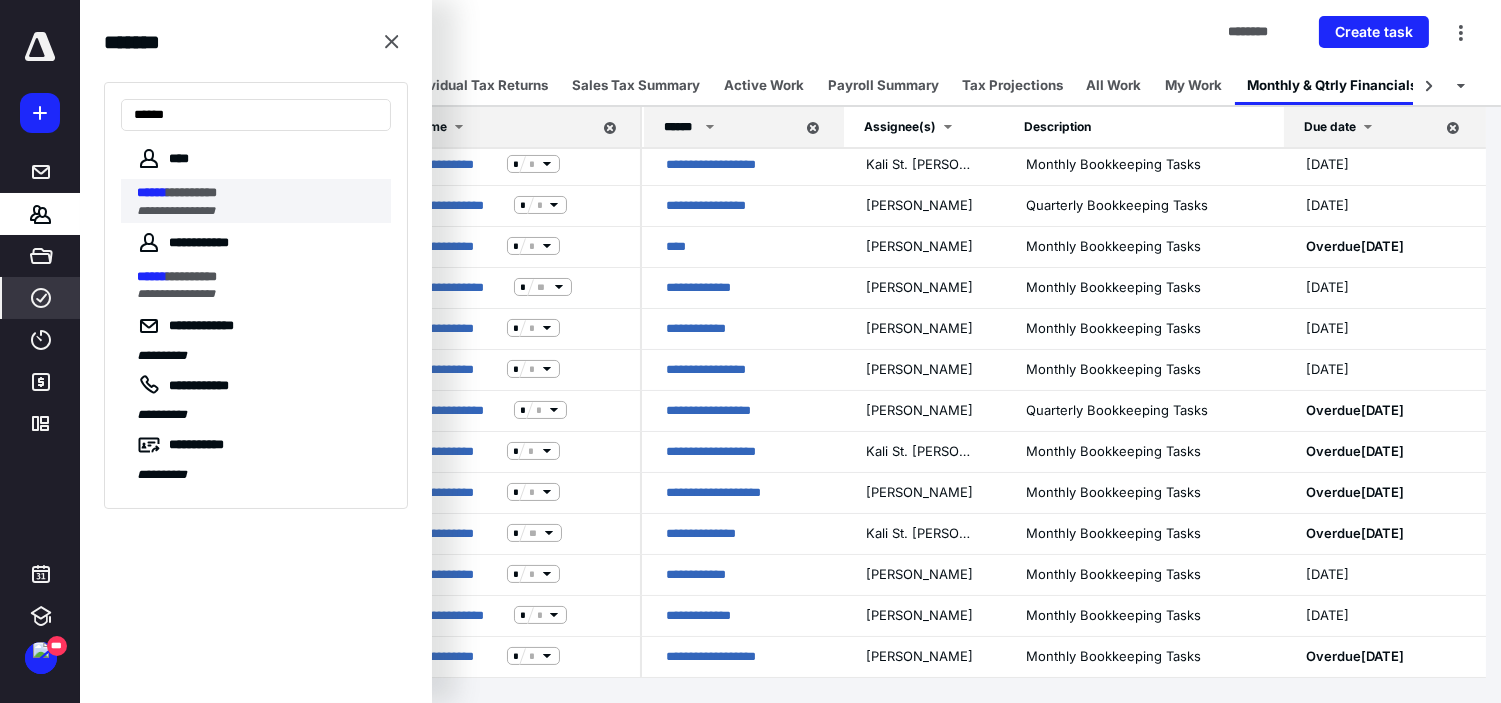 type on "******" 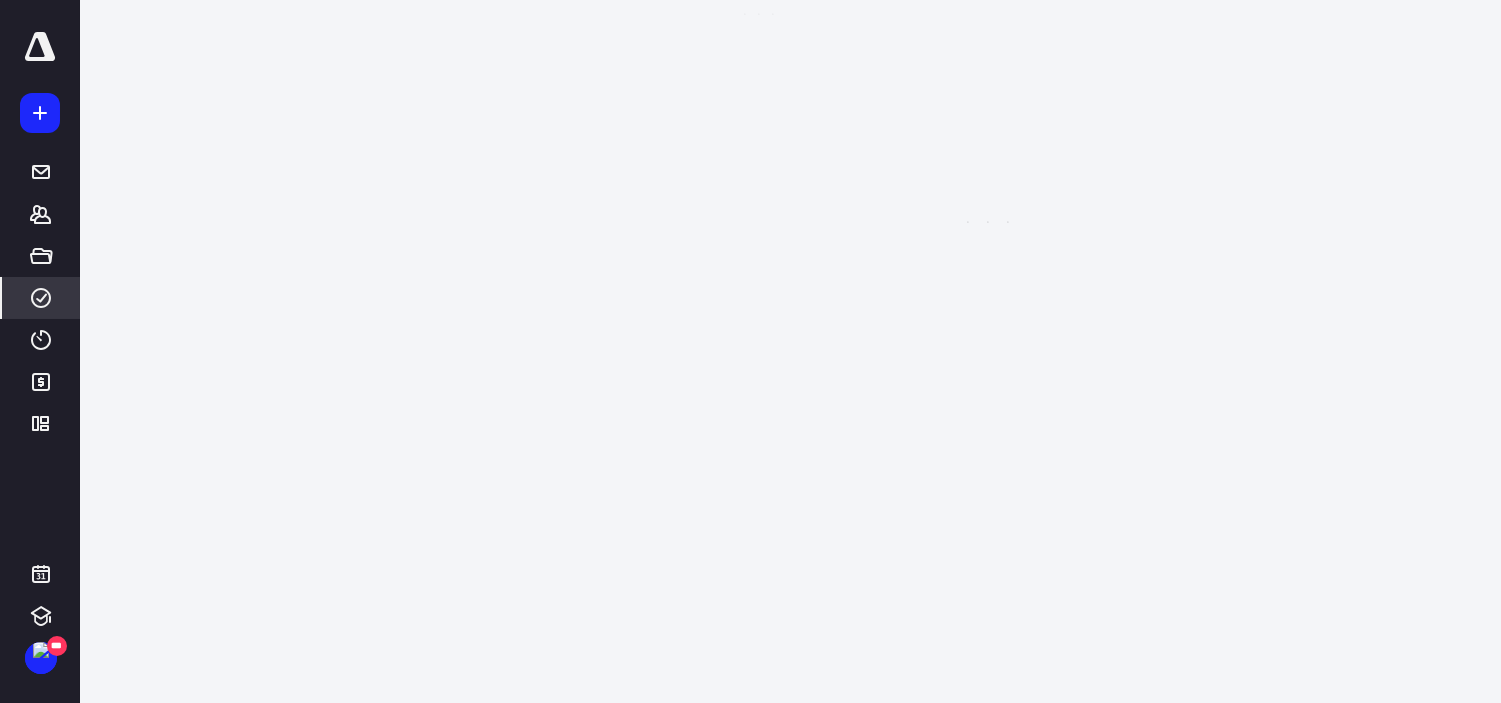 scroll, scrollTop: 0, scrollLeft: 0, axis: both 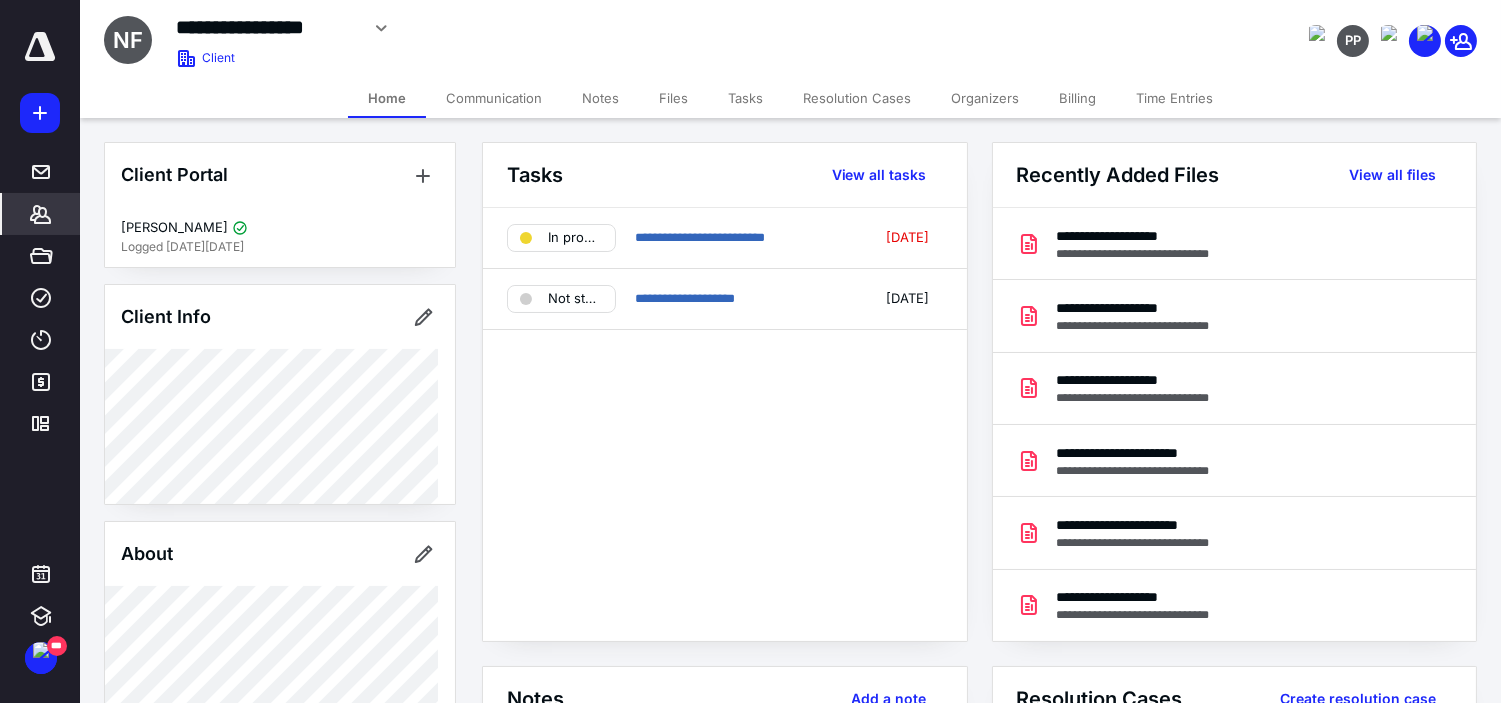 click on "Notes" at bounding box center [600, 98] 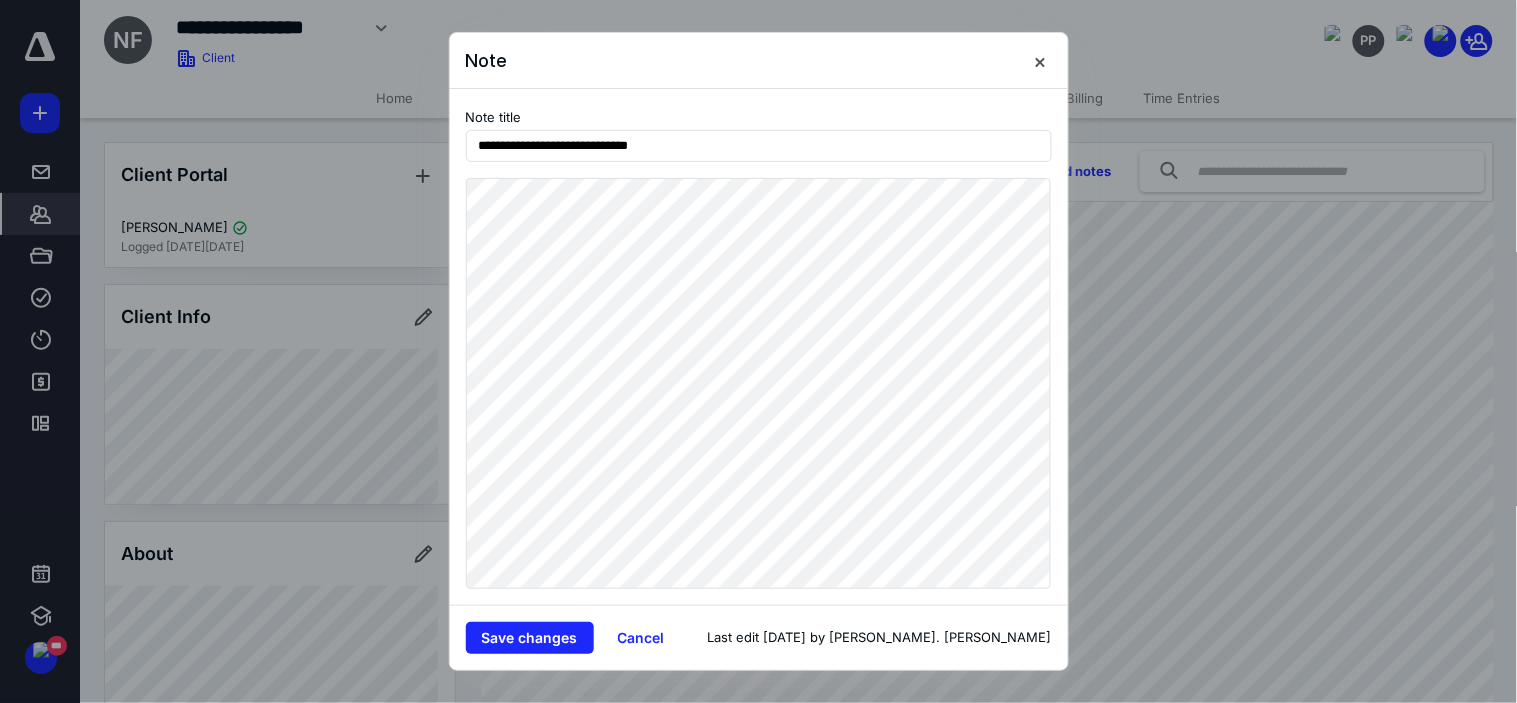 click on "Save changes Cancel Last edit [DATE] by [PERSON_NAME]. [PERSON_NAME]" at bounding box center [759, 637] 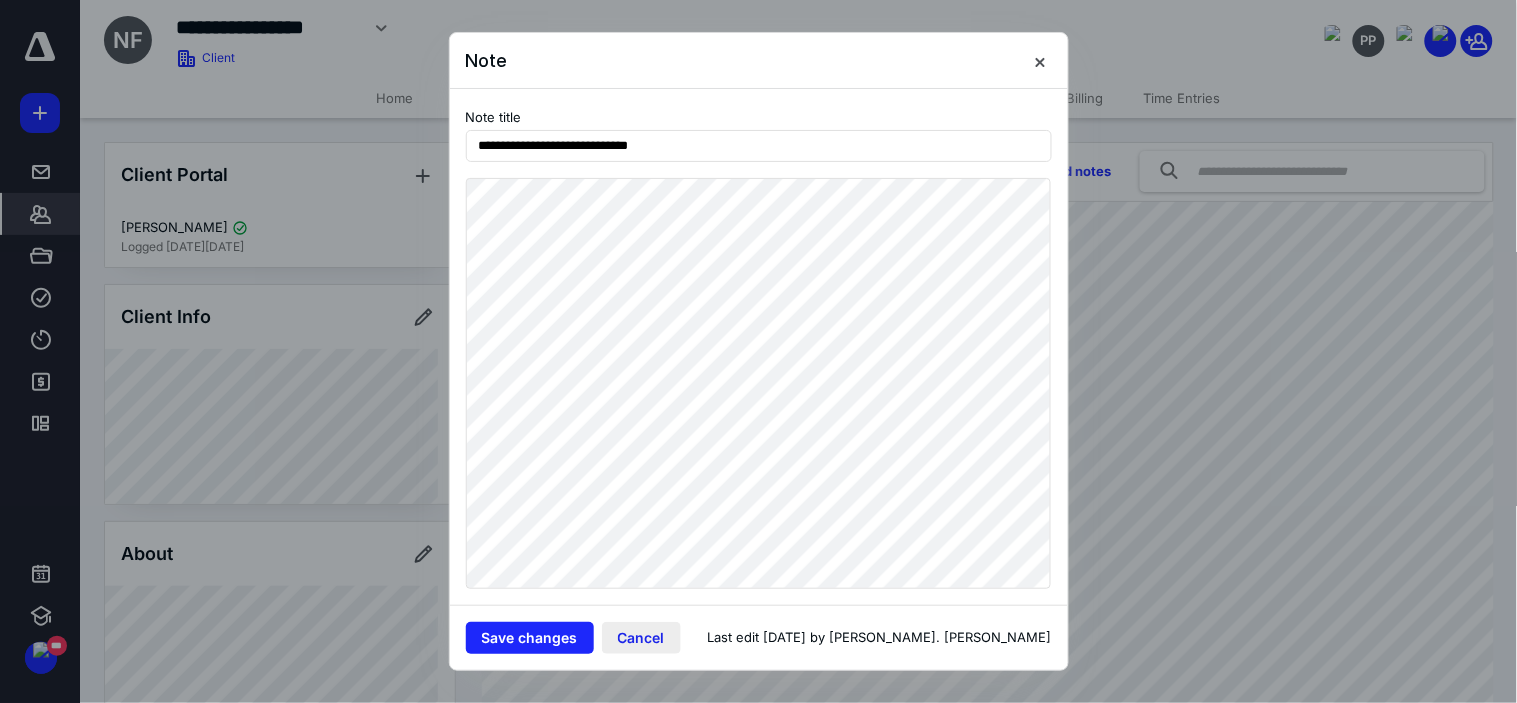 click on "Cancel" at bounding box center [641, 638] 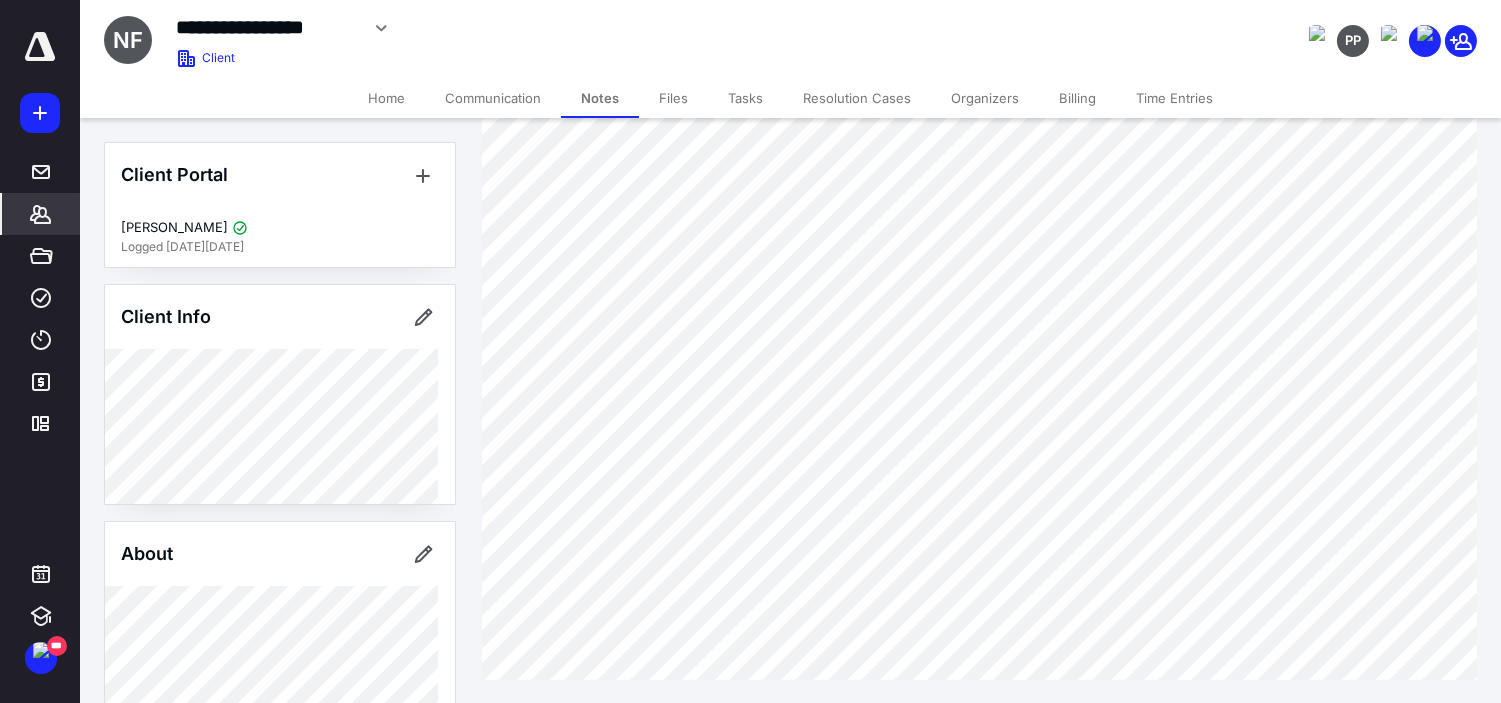 scroll, scrollTop: 248, scrollLeft: 0, axis: vertical 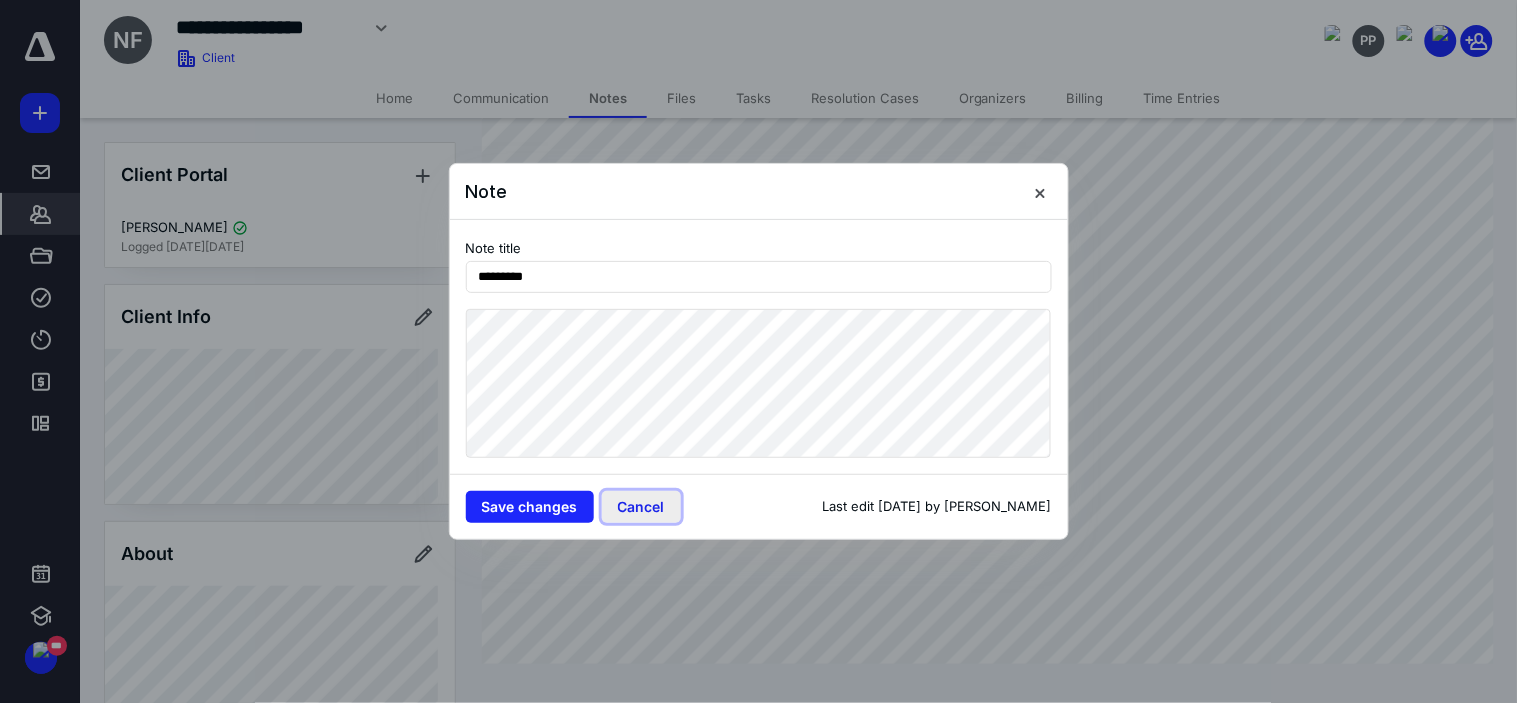 click on "Cancel" at bounding box center [641, 507] 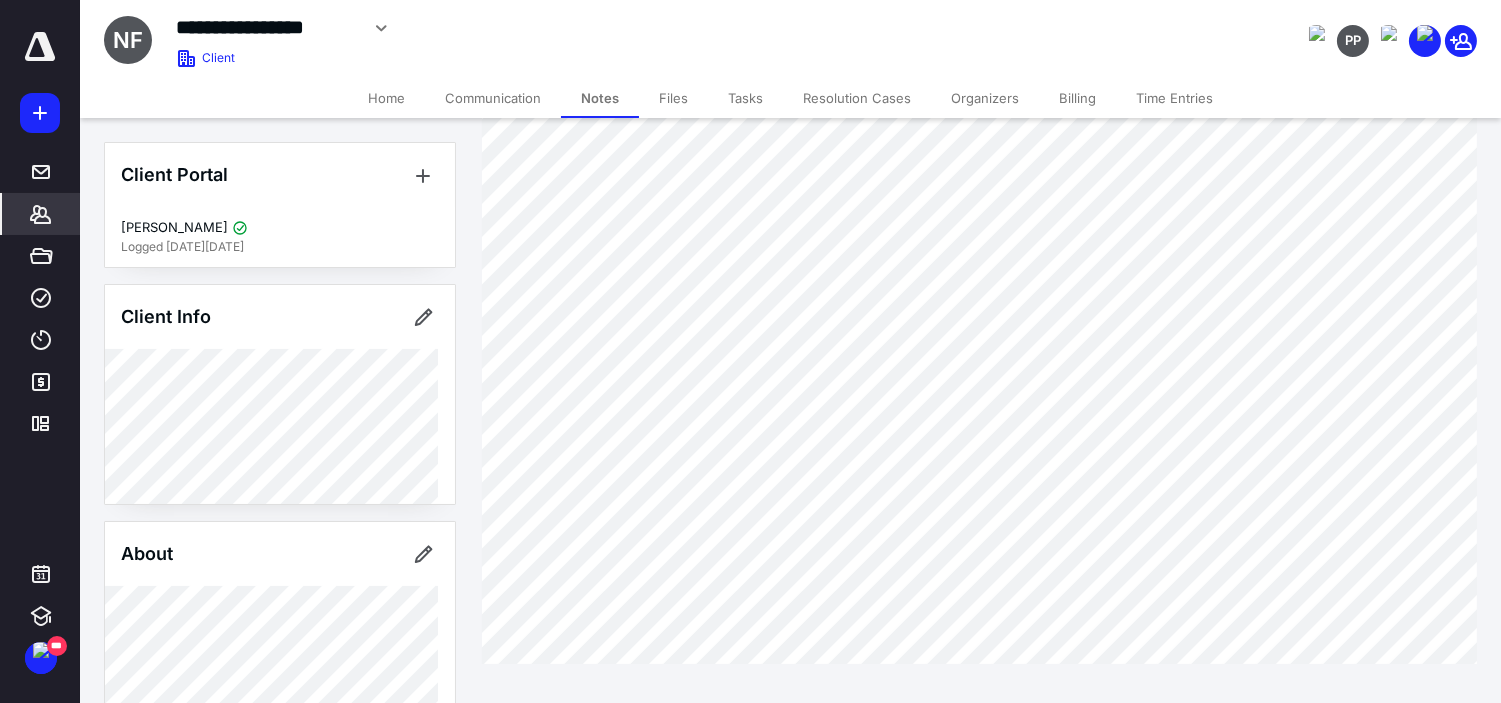 click 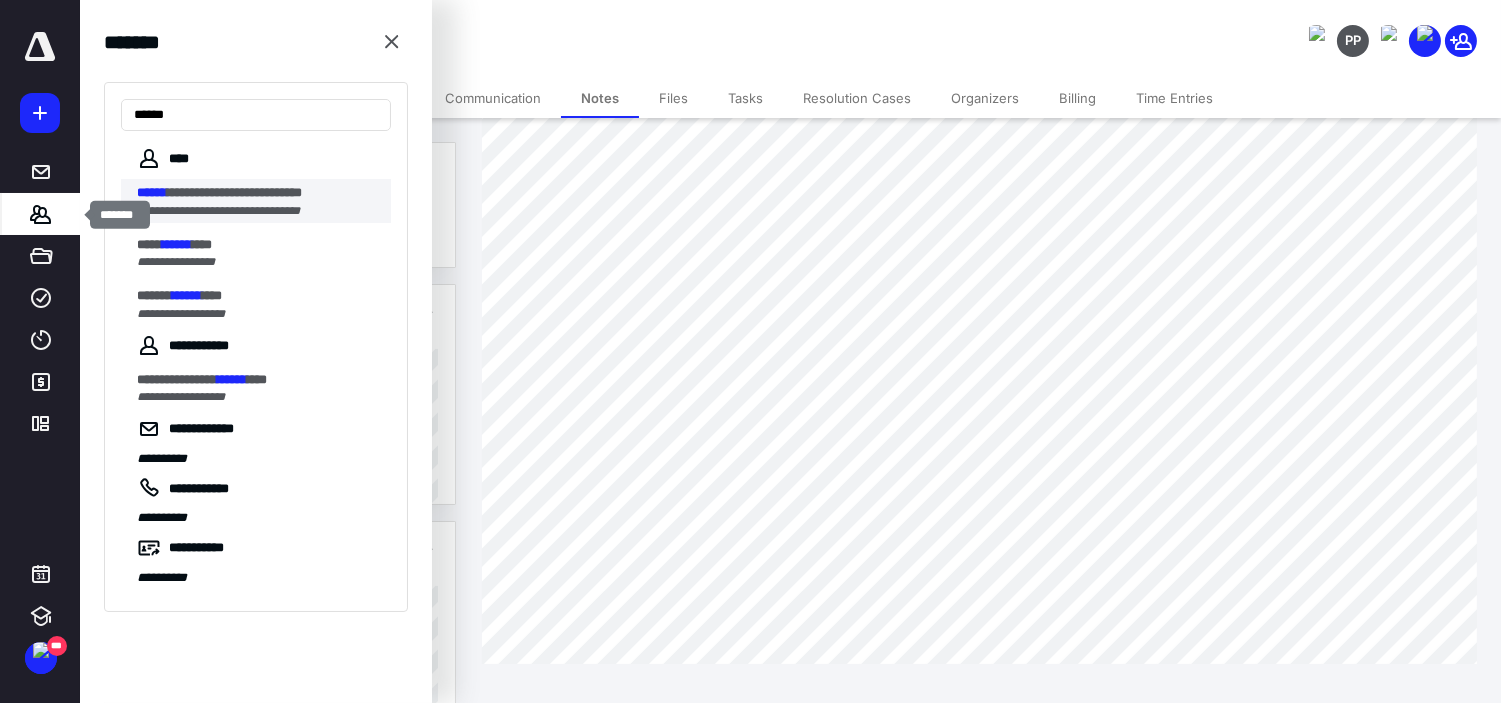 type on "******" 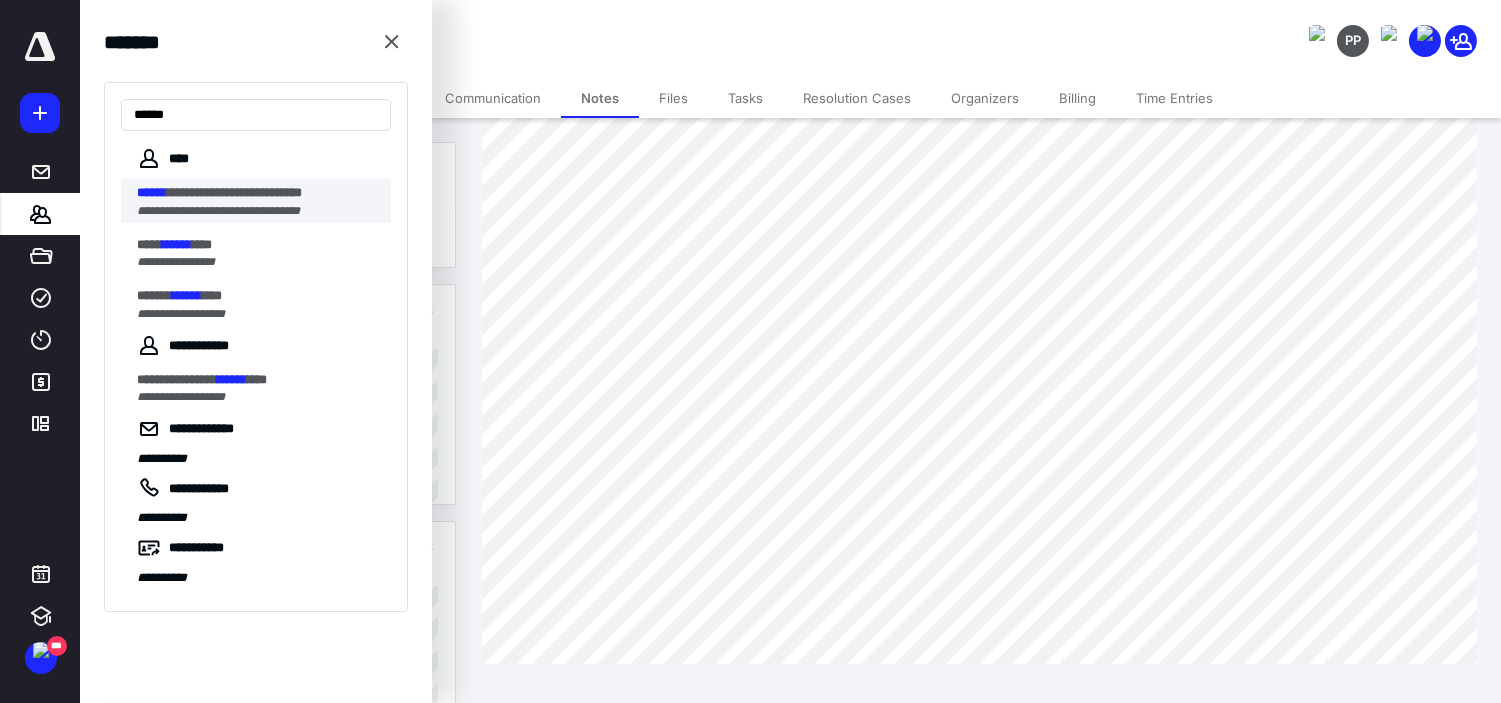 click on "**********" at bounding box center (234, 192) 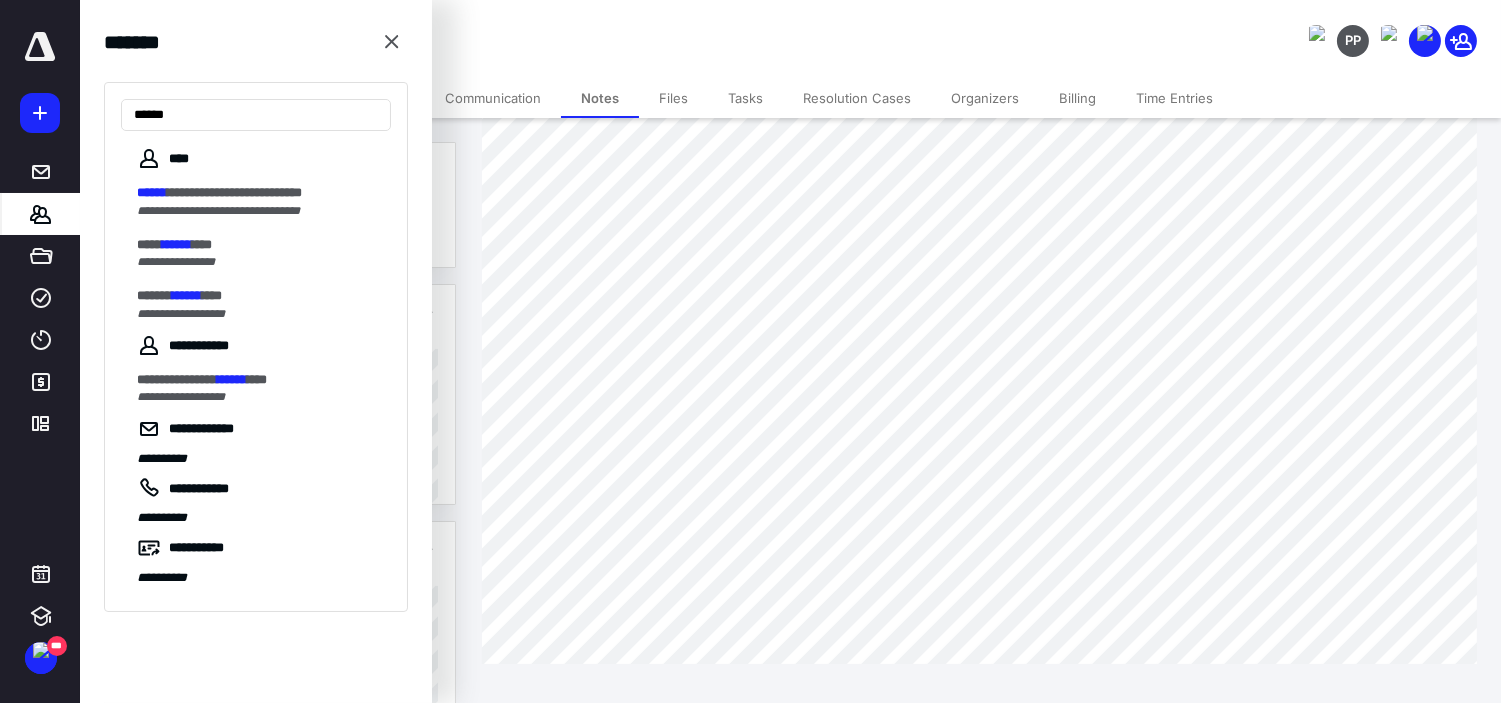 scroll, scrollTop: 0, scrollLeft: 0, axis: both 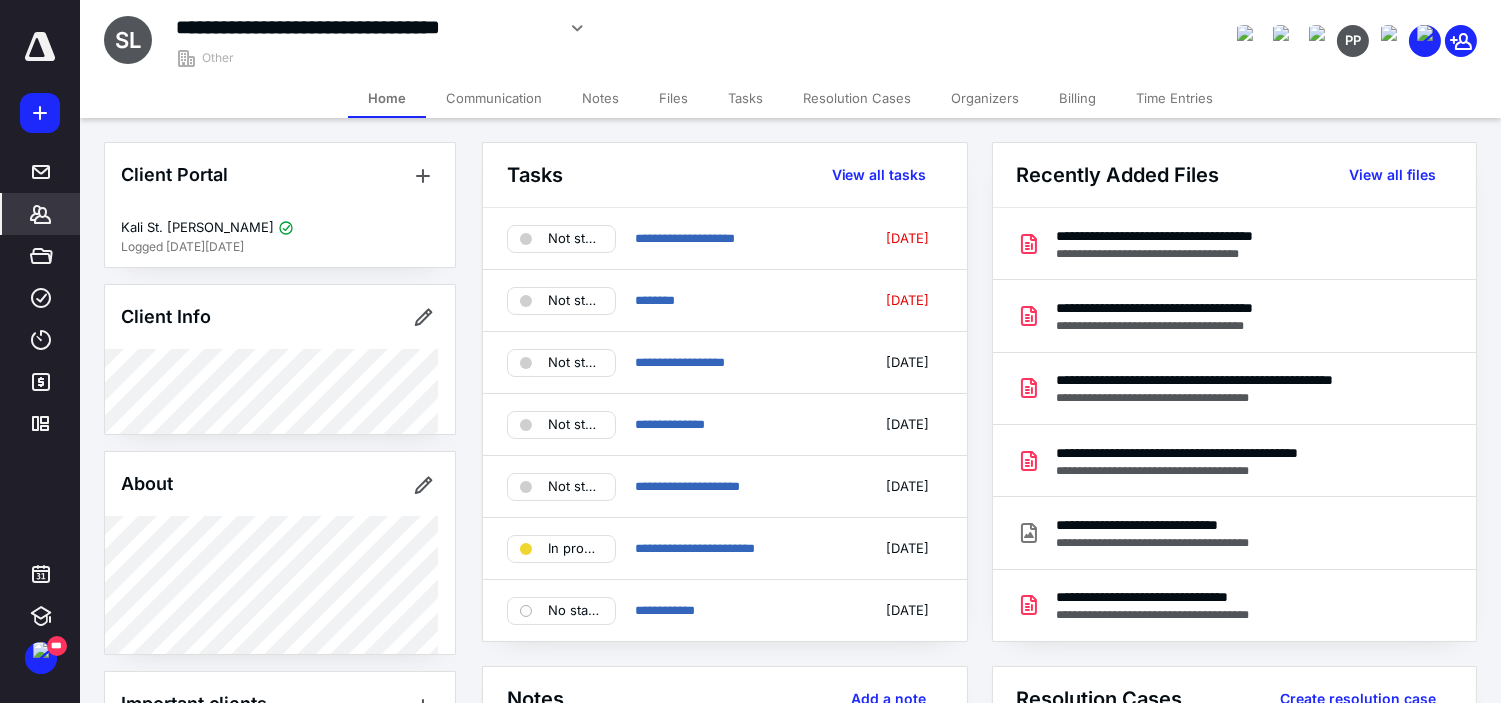 click on "Notes" at bounding box center (600, 98) 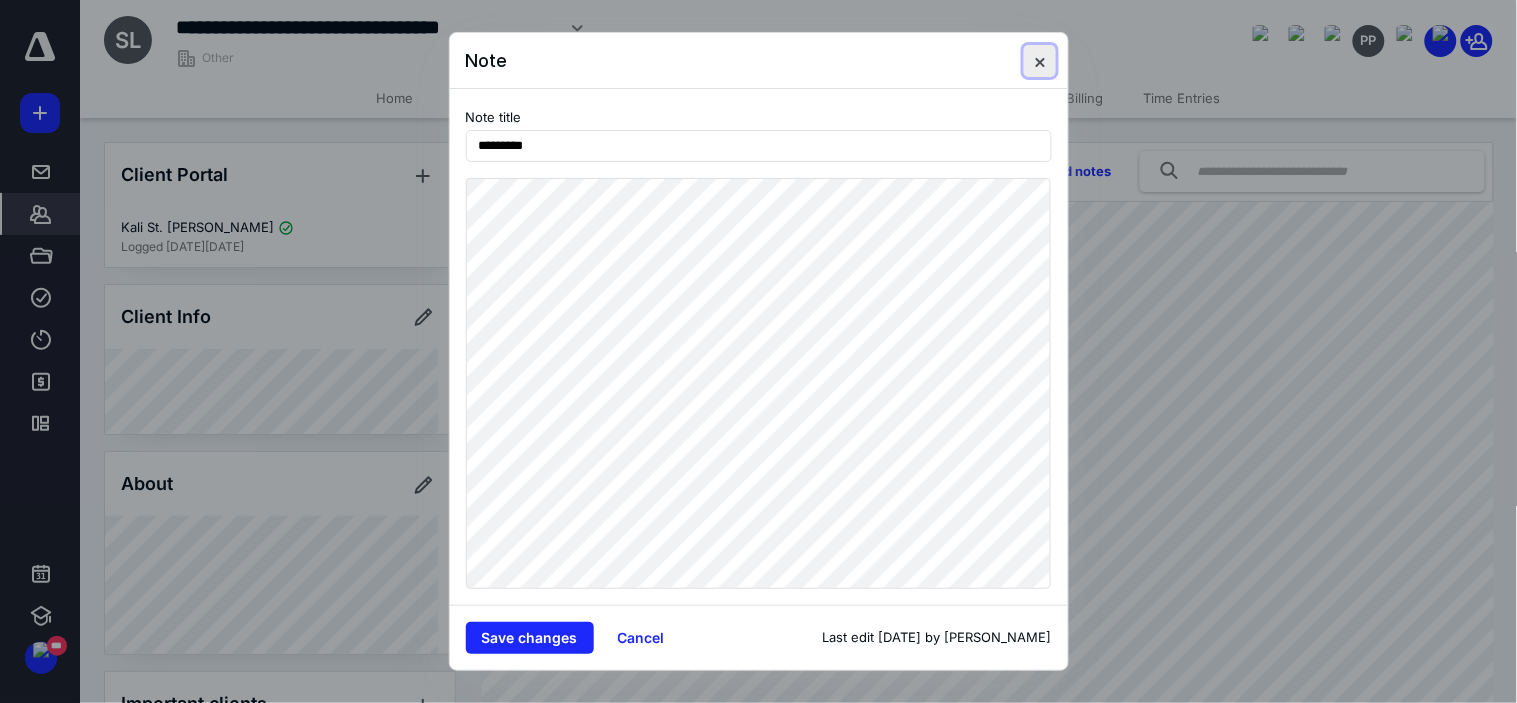 click at bounding box center [1040, 61] 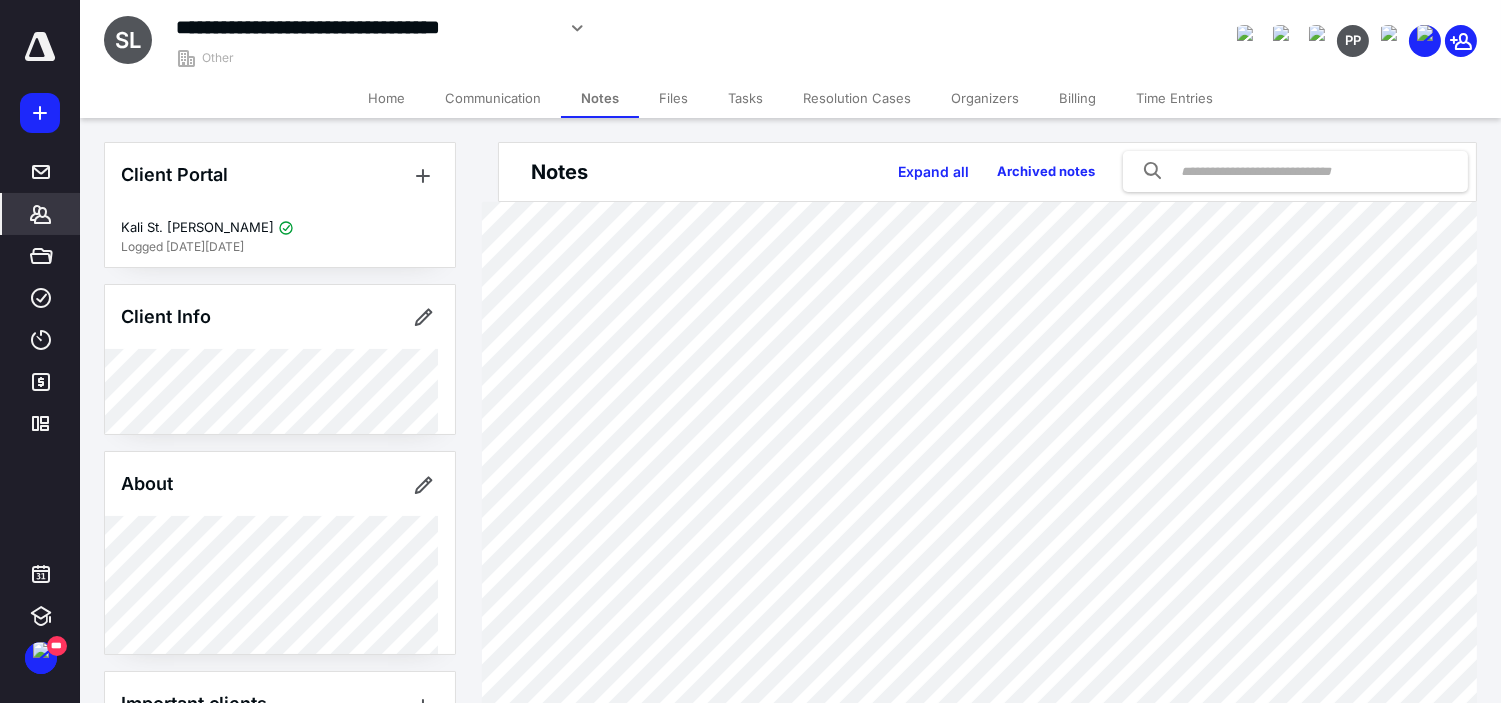 click on "*******" at bounding box center [41, 214] 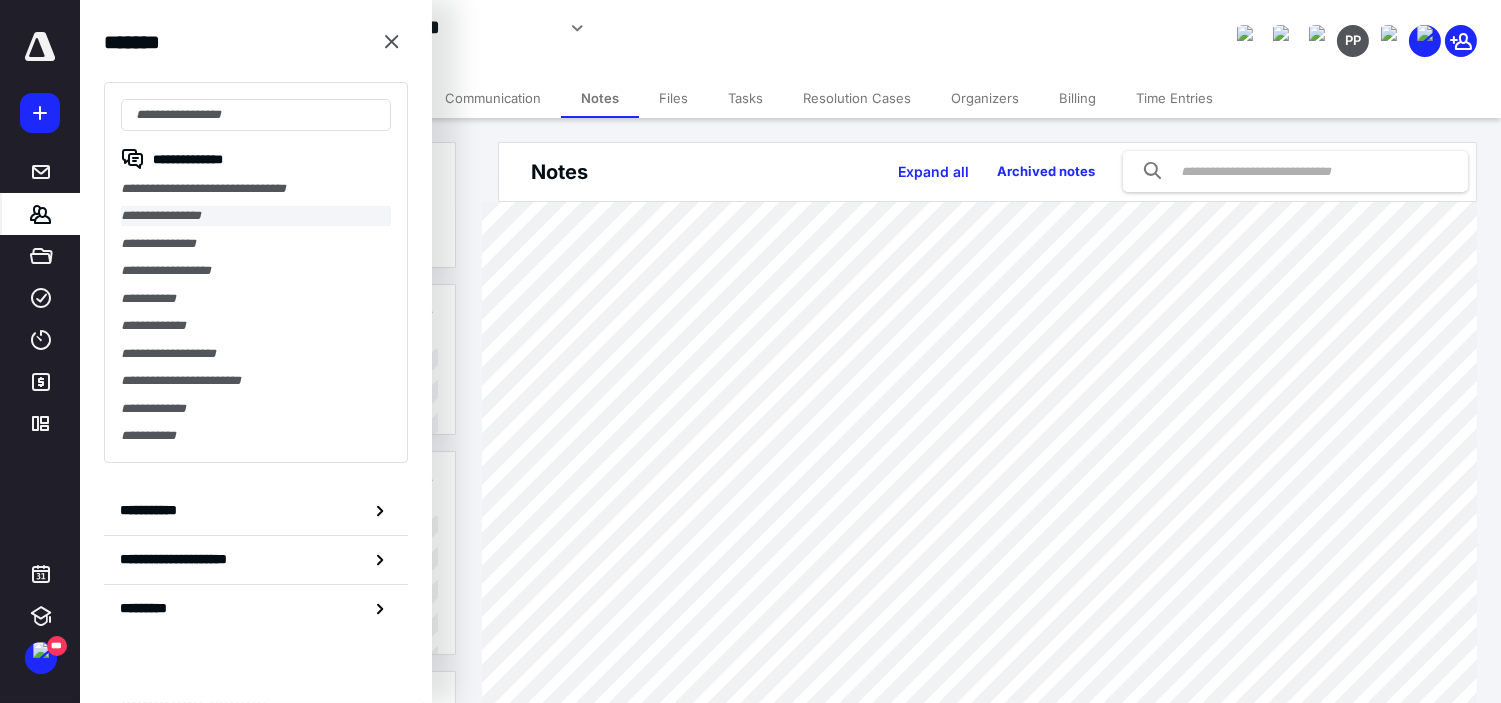 click on "**********" at bounding box center [256, 215] 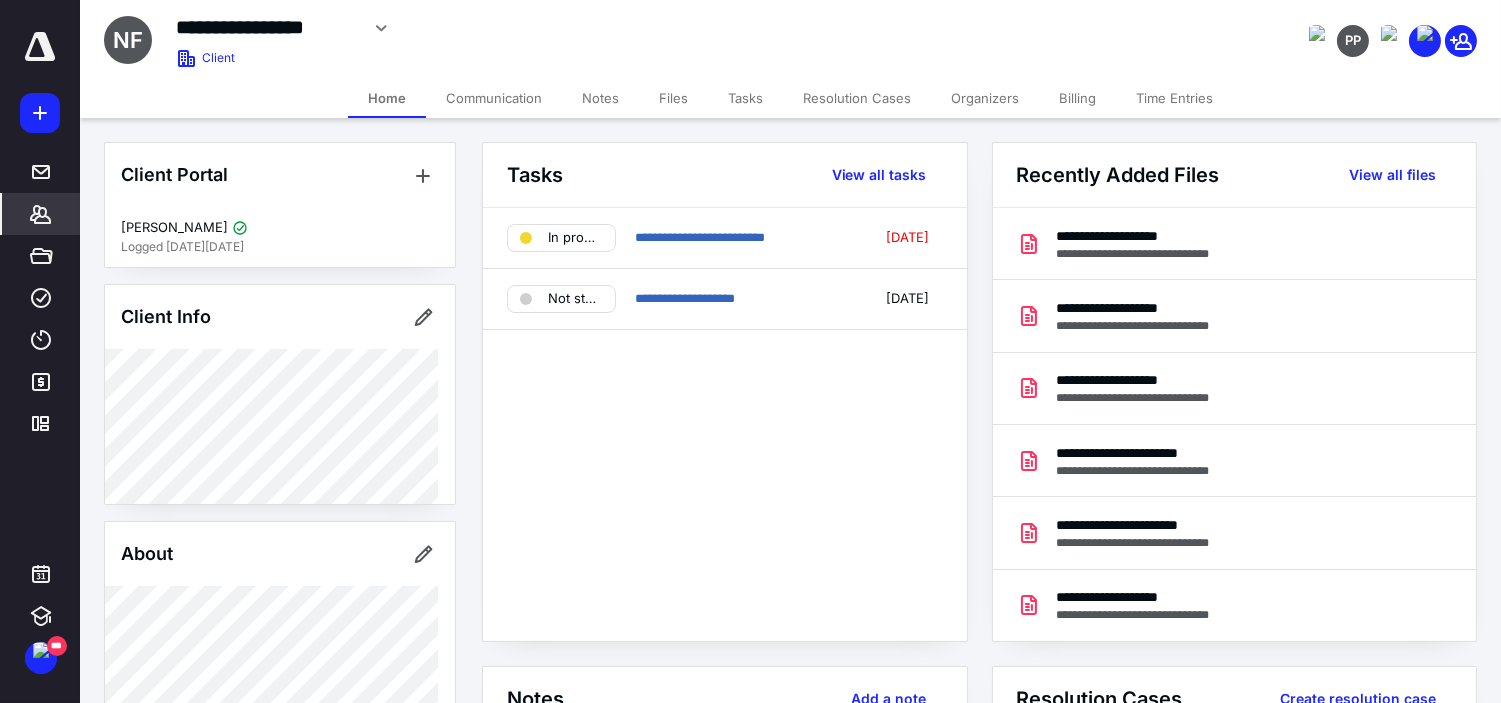 click on "Files" at bounding box center [673, 98] 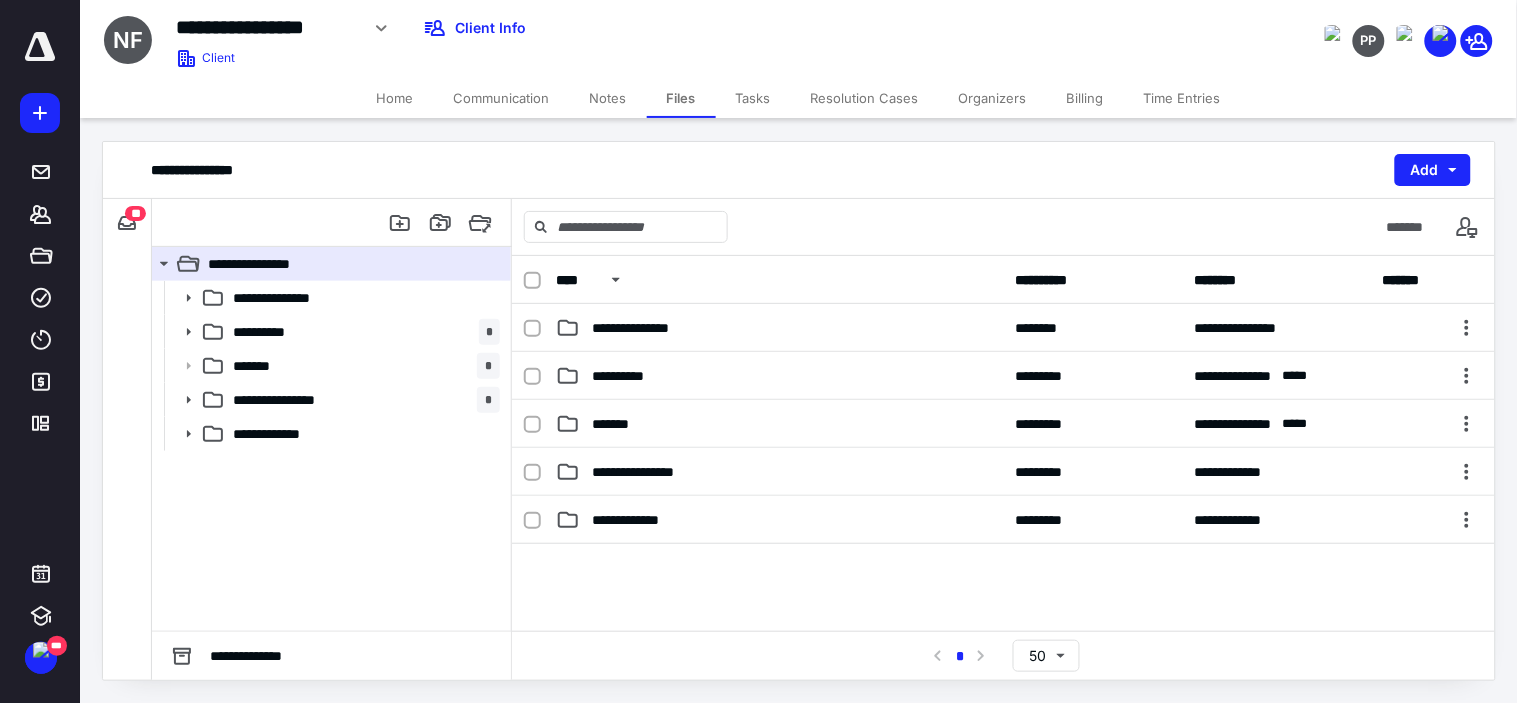 click on "Home" at bounding box center (395, 98) 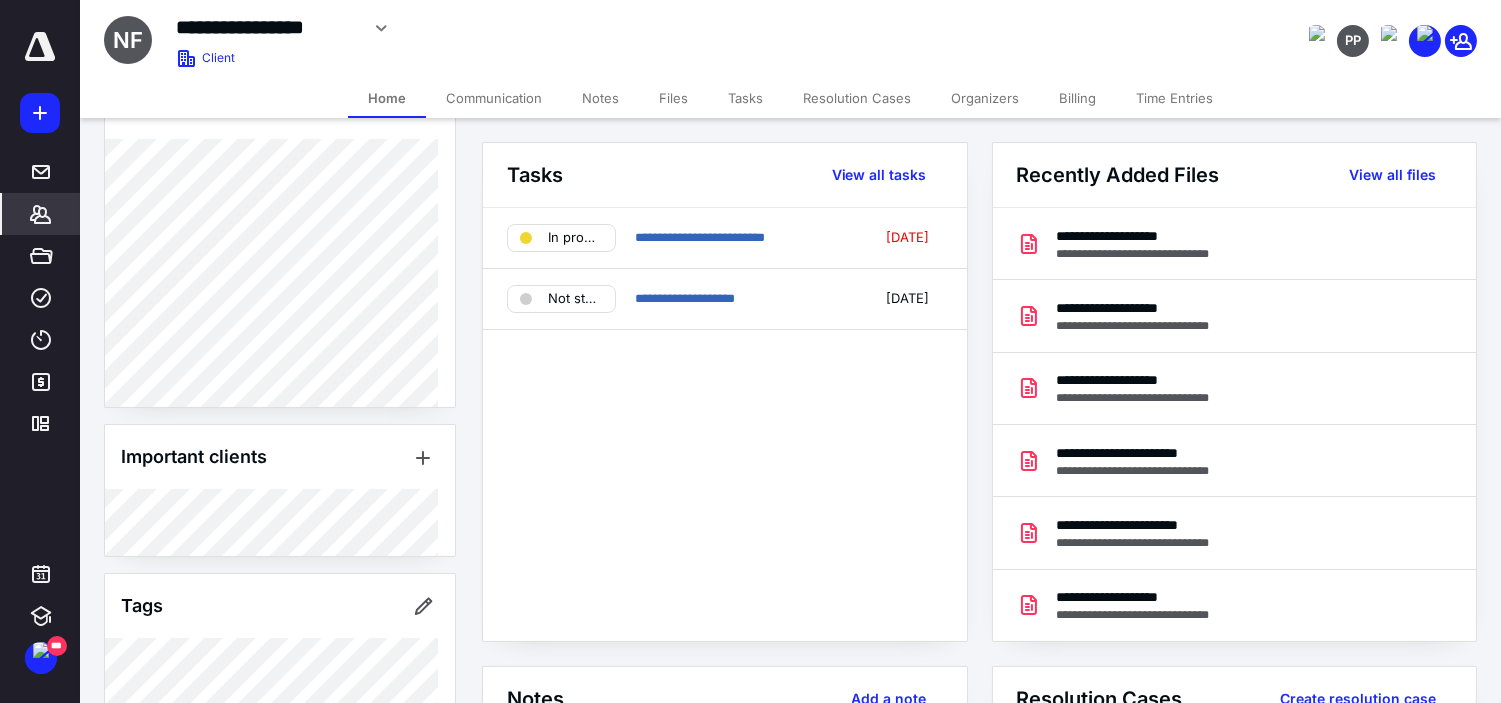 scroll, scrollTop: 555, scrollLeft: 0, axis: vertical 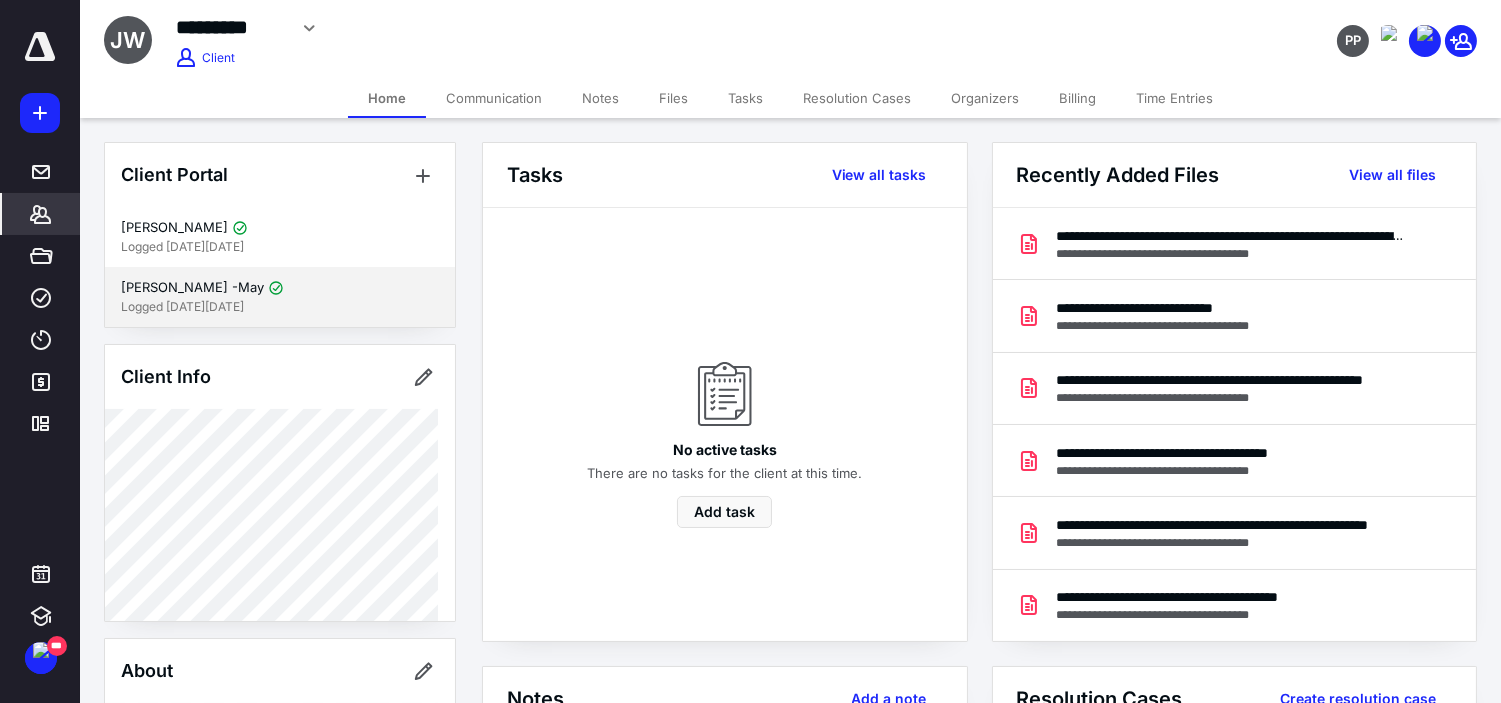 click on "Logged [DATE][DATE]" at bounding box center [280, 307] 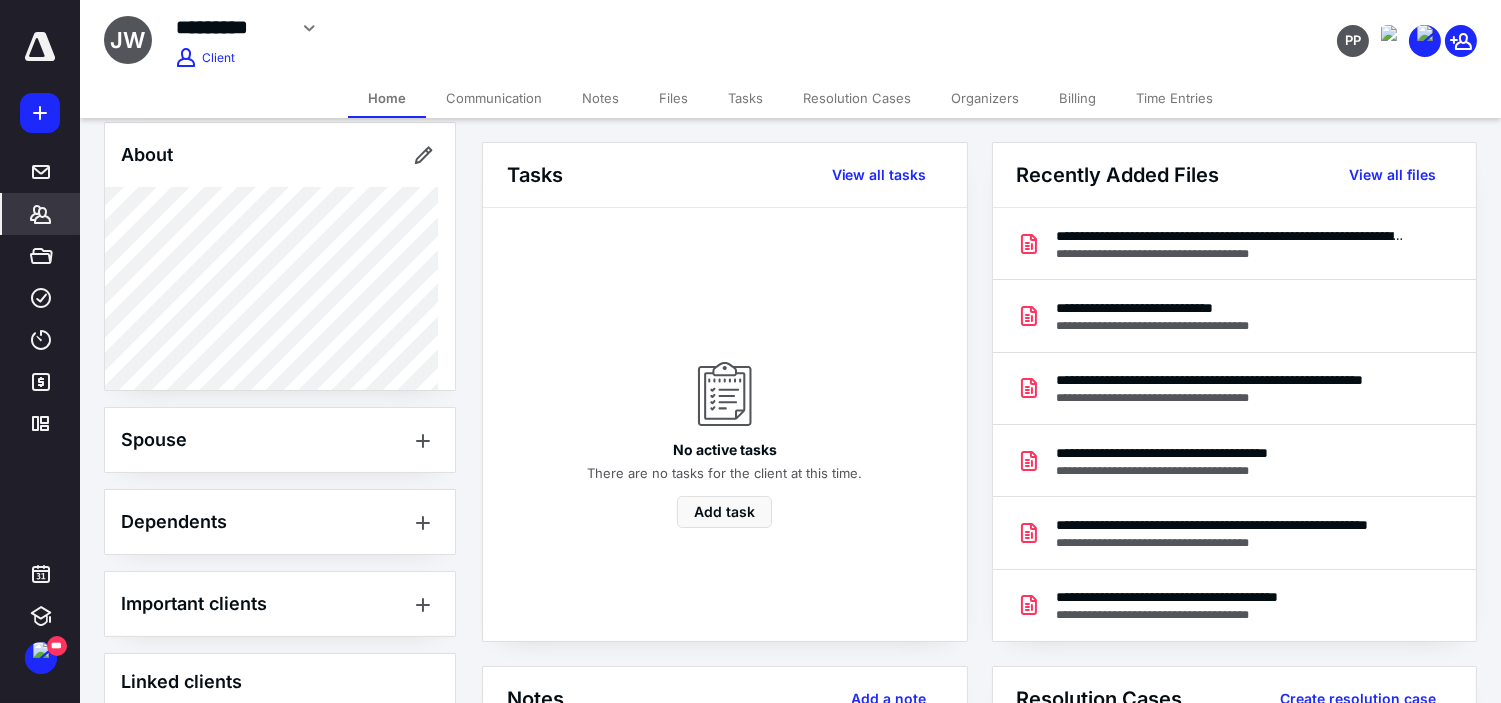 scroll, scrollTop: 777, scrollLeft: 0, axis: vertical 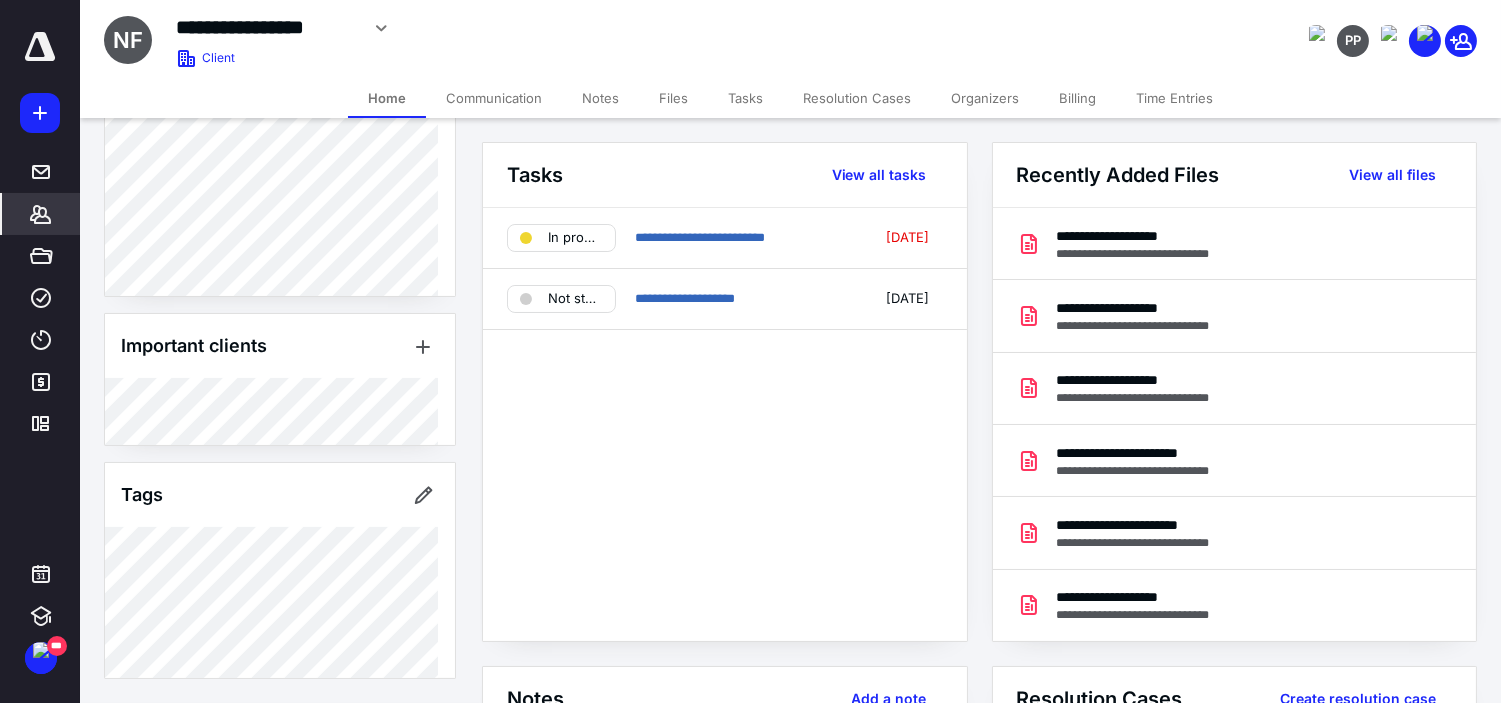 click on "Files" at bounding box center (673, 98) 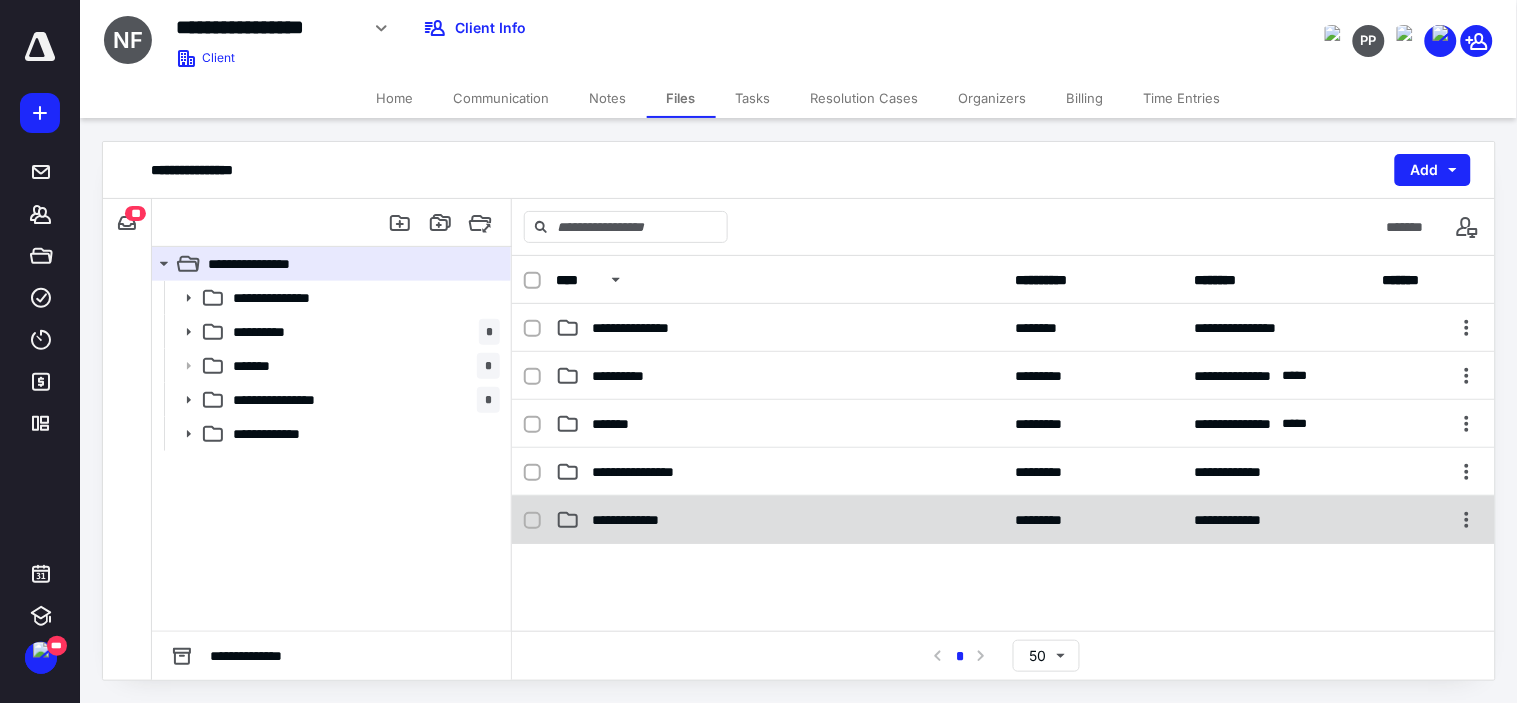 click on "**********" at bounding box center [779, 520] 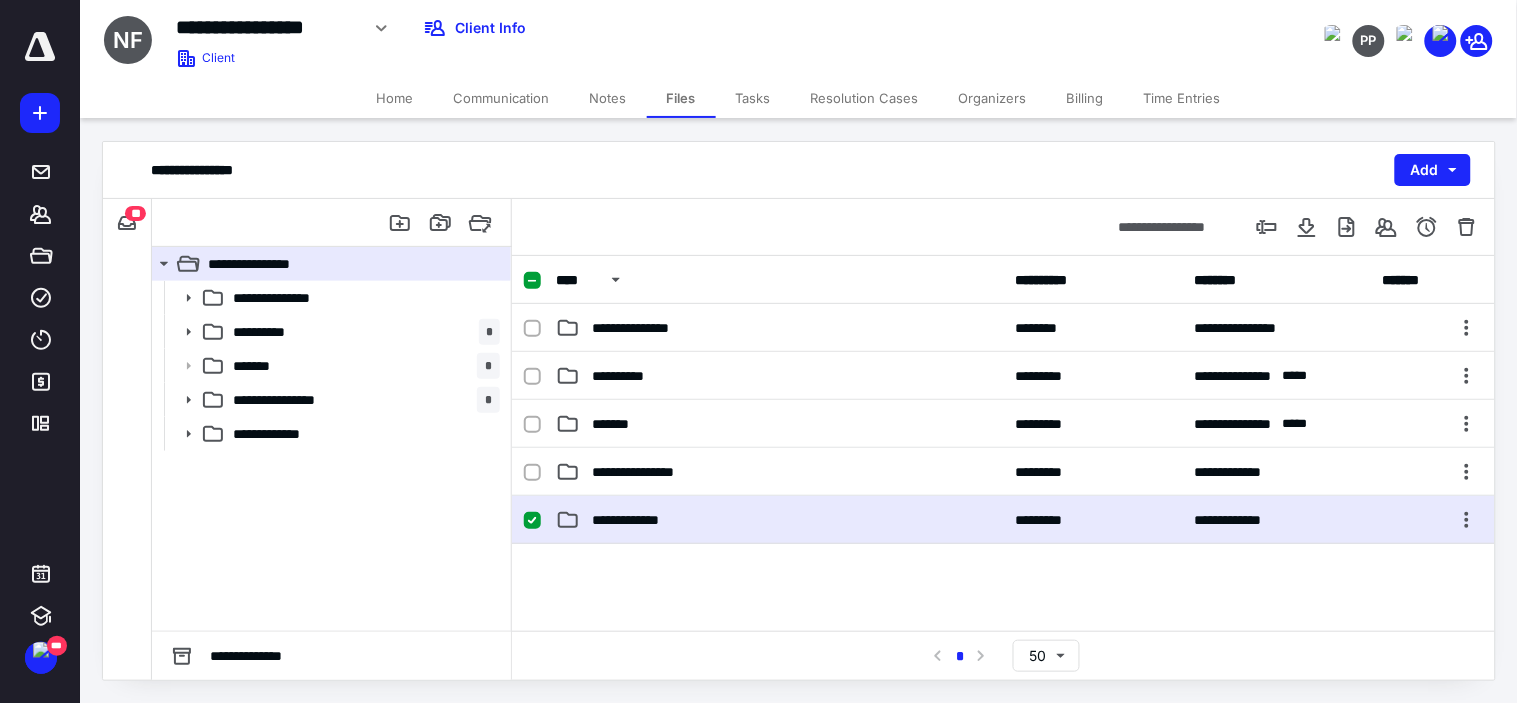 click on "**********" at bounding box center (779, 520) 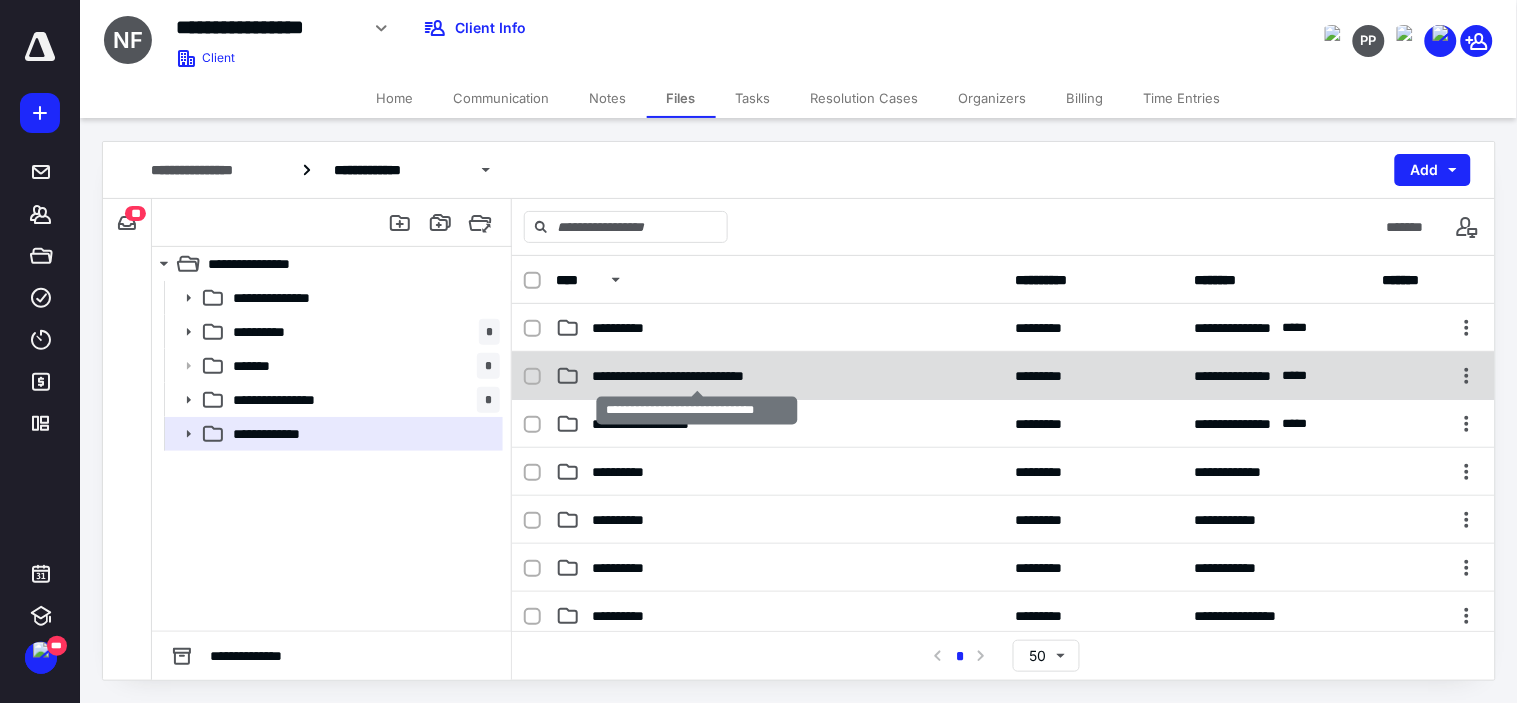 click on "**********" at bounding box center [696, 376] 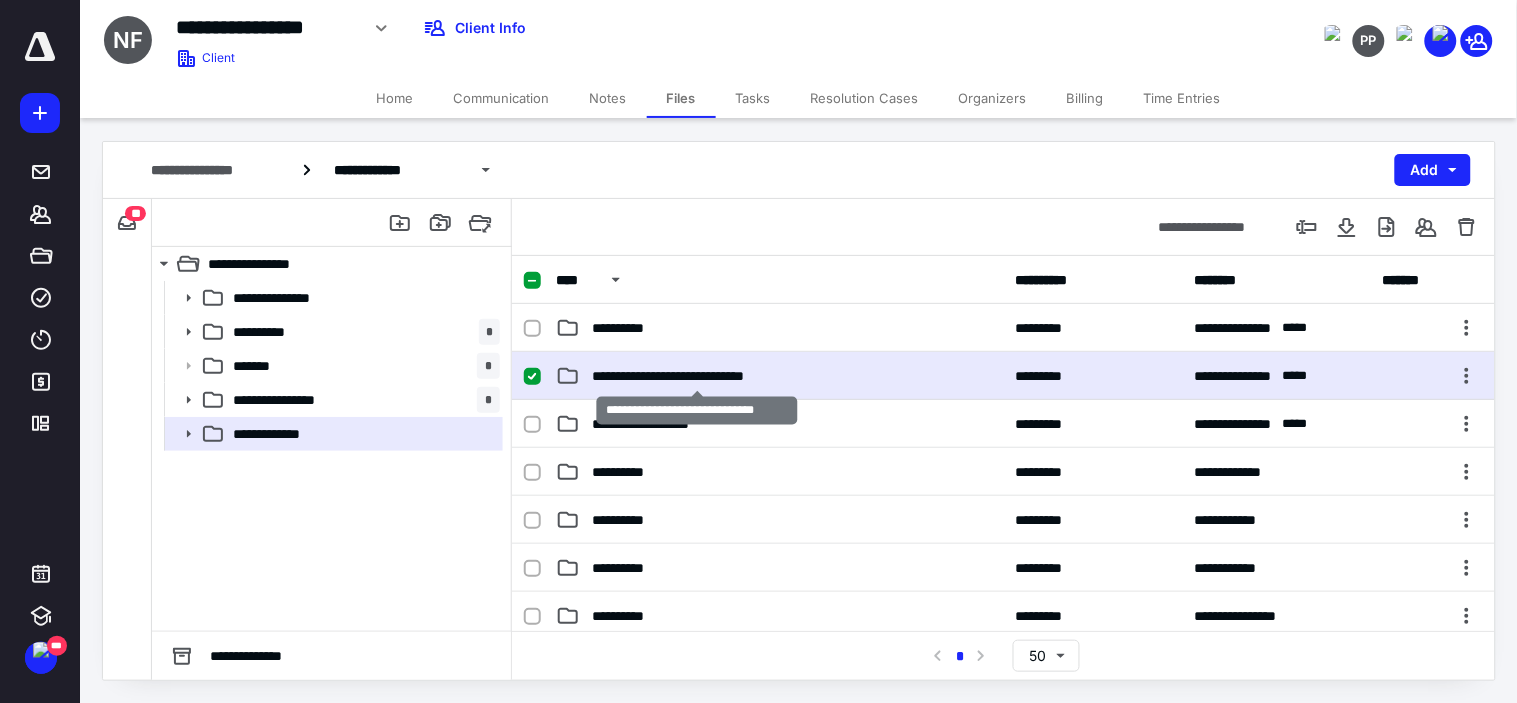 click on "**********" at bounding box center [696, 376] 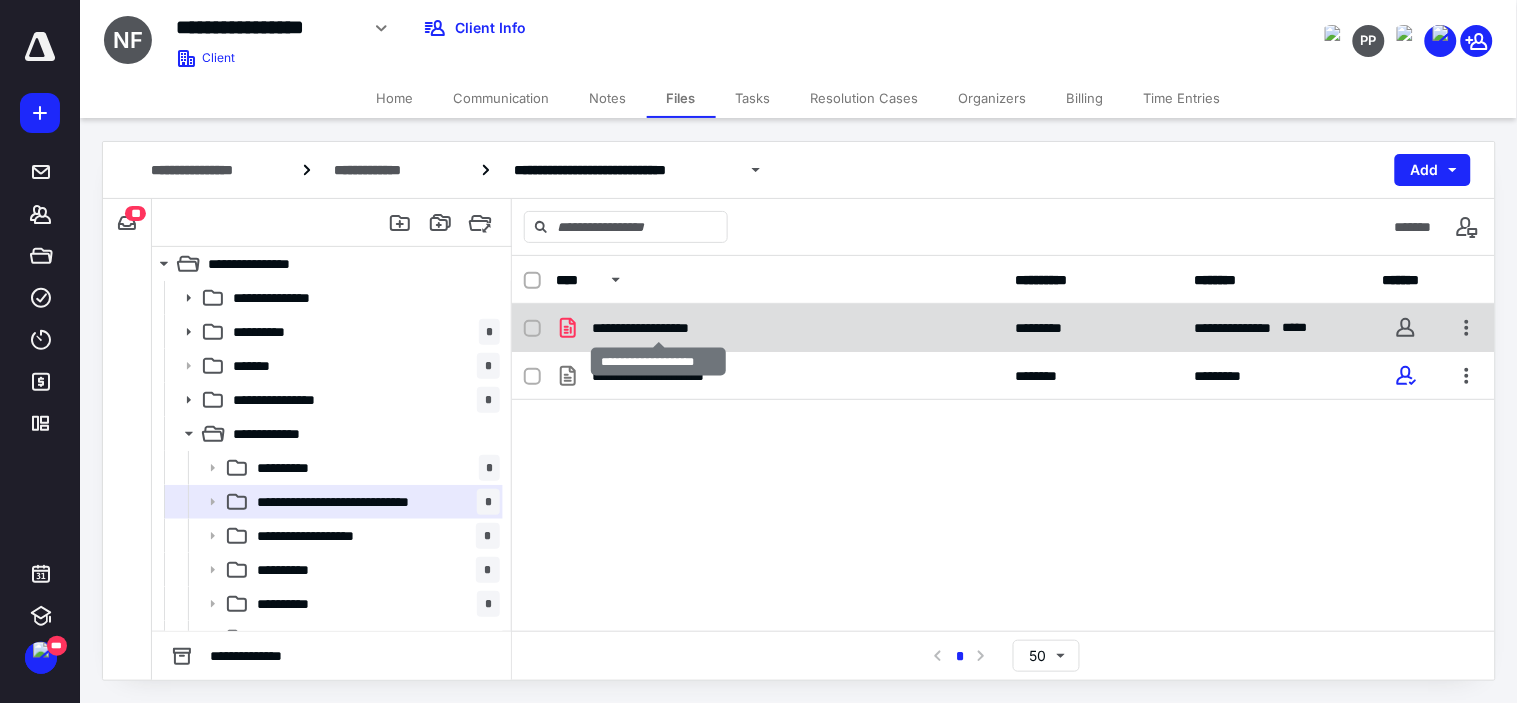 click on "**********" at bounding box center [658, 328] 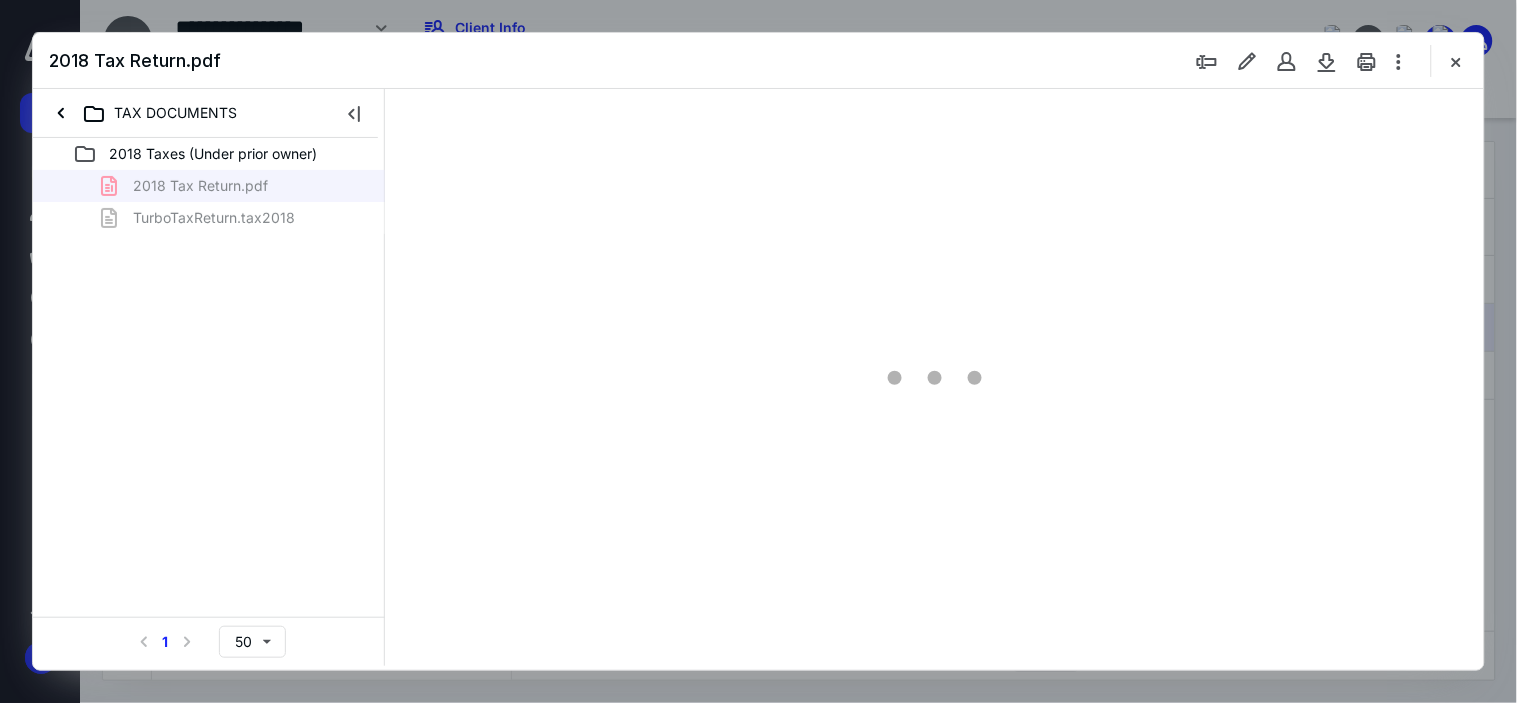 scroll, scrollTop: 0, scrollLeft: 0, axis: both 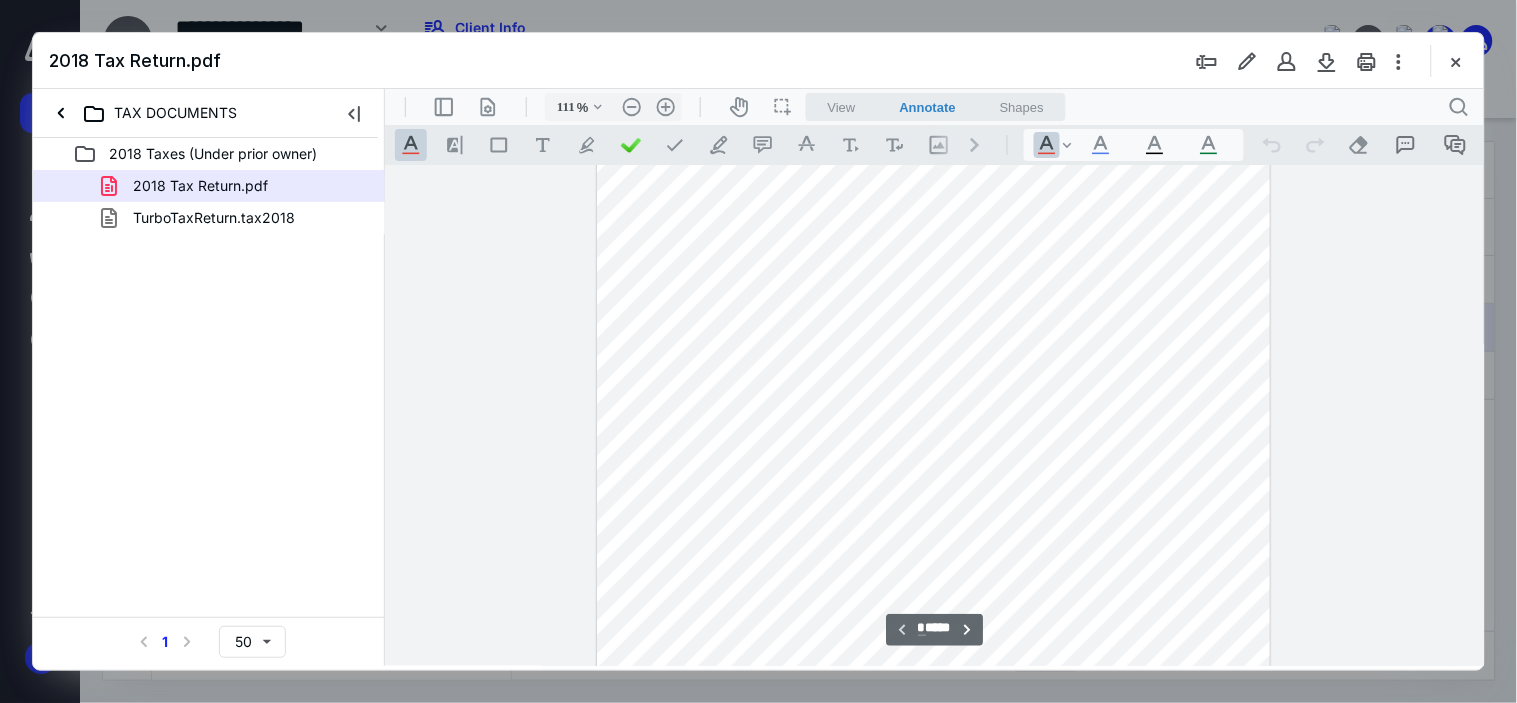 type on "136" 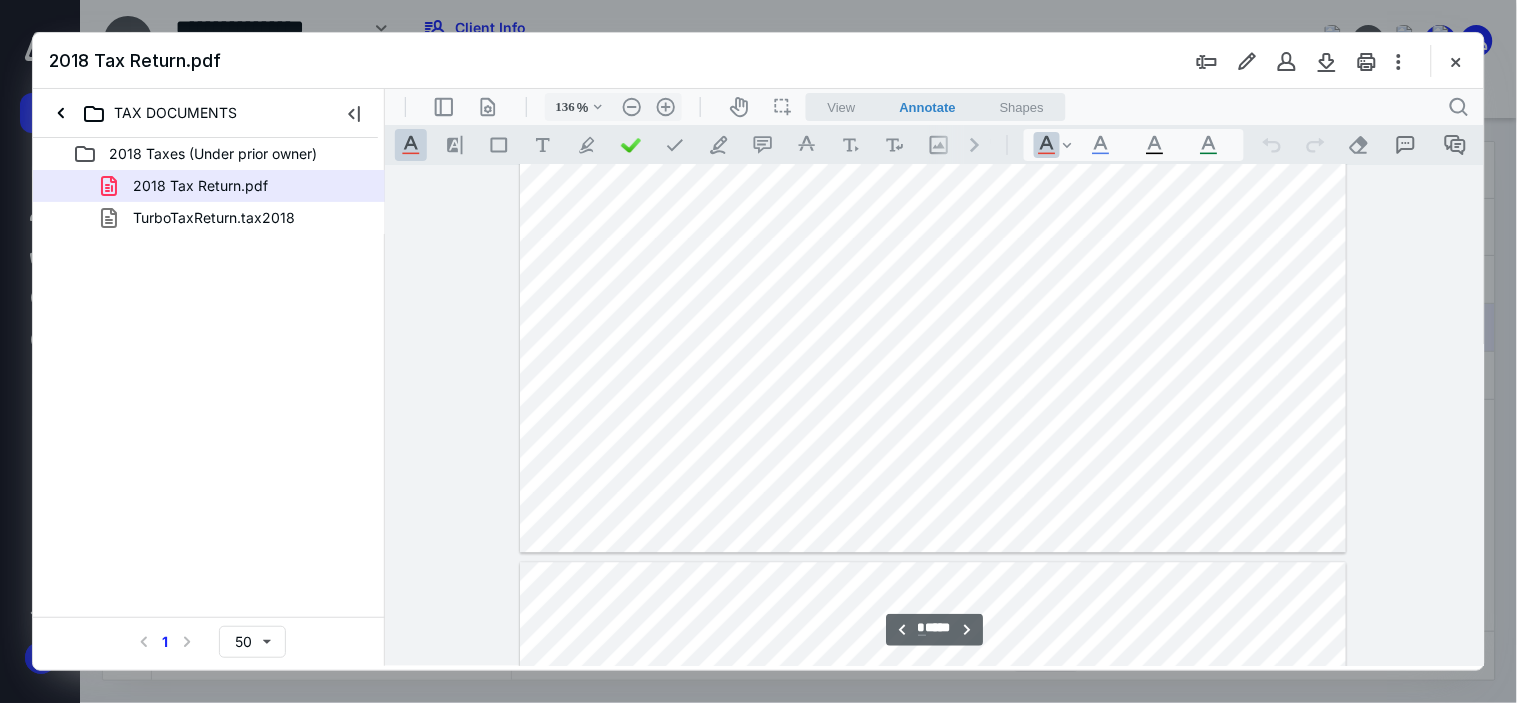 type on "*" 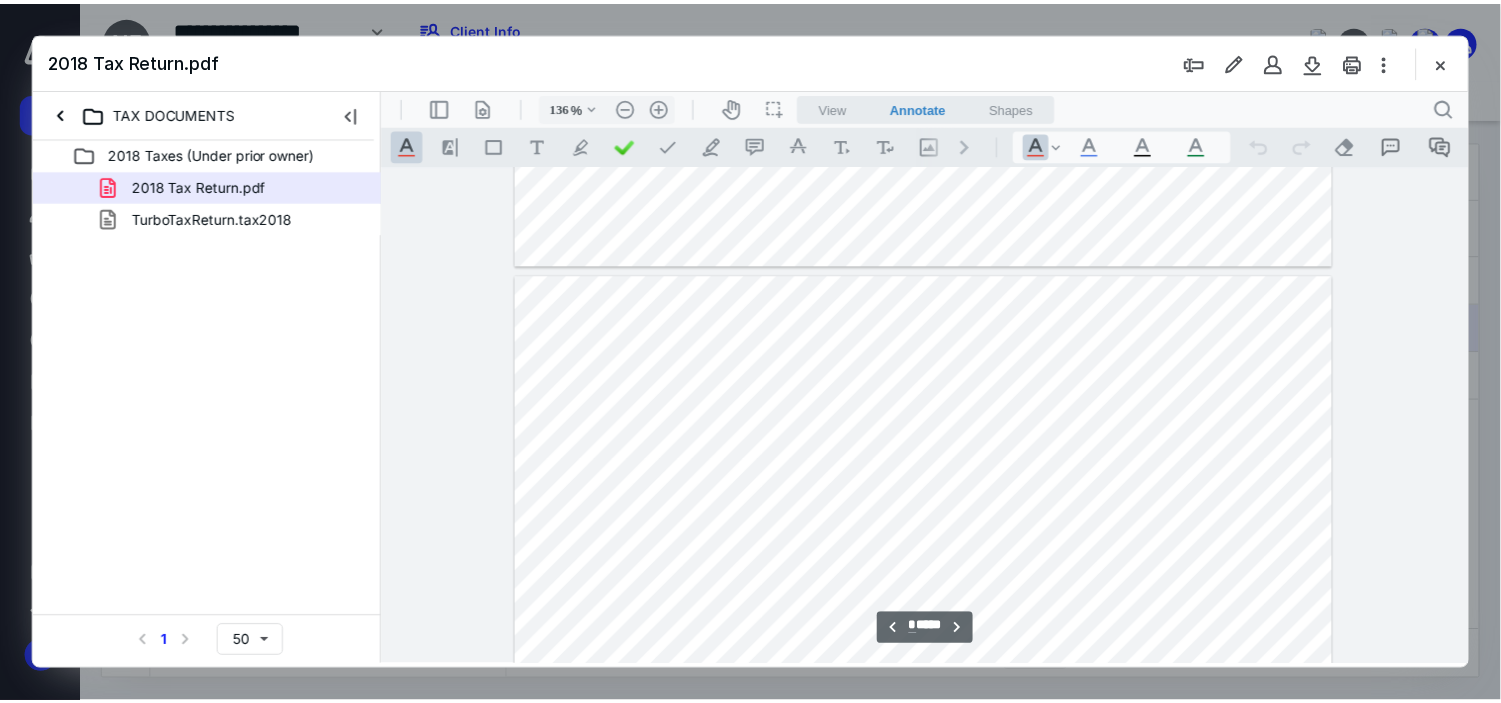 scroll, scrollTop: 5563, scrollLeft: 0, axis: vertical 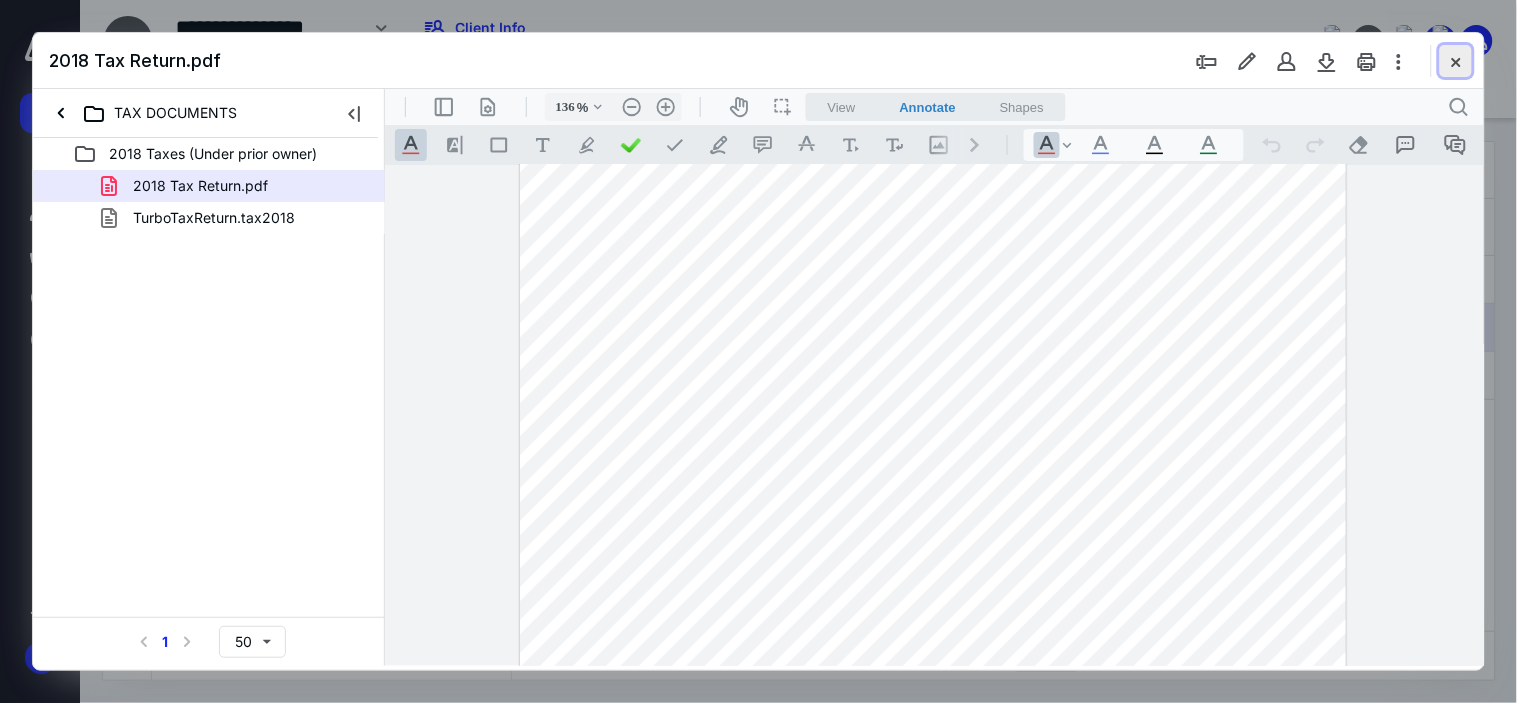 click at bounding box center [1456, 61] 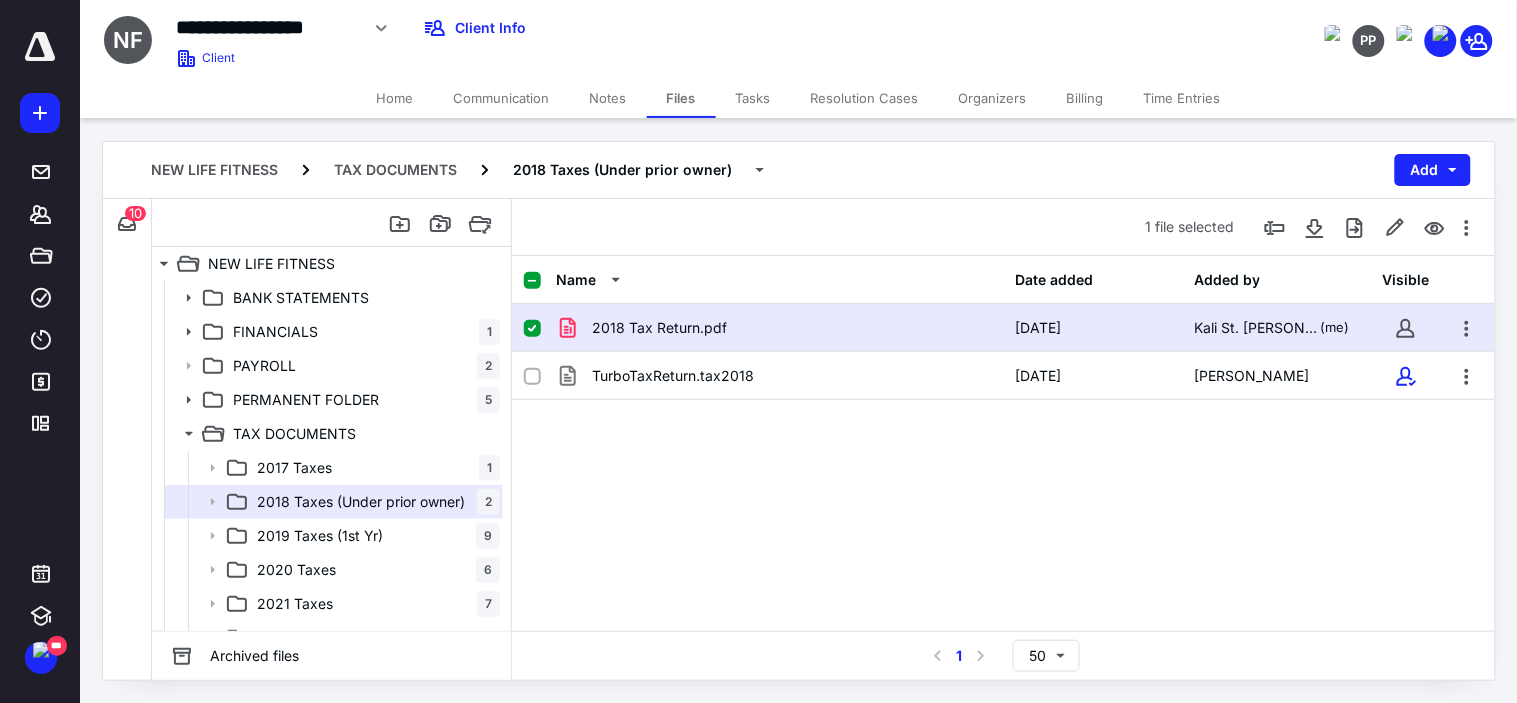 click on "Home" at bounding box center [395, 98] 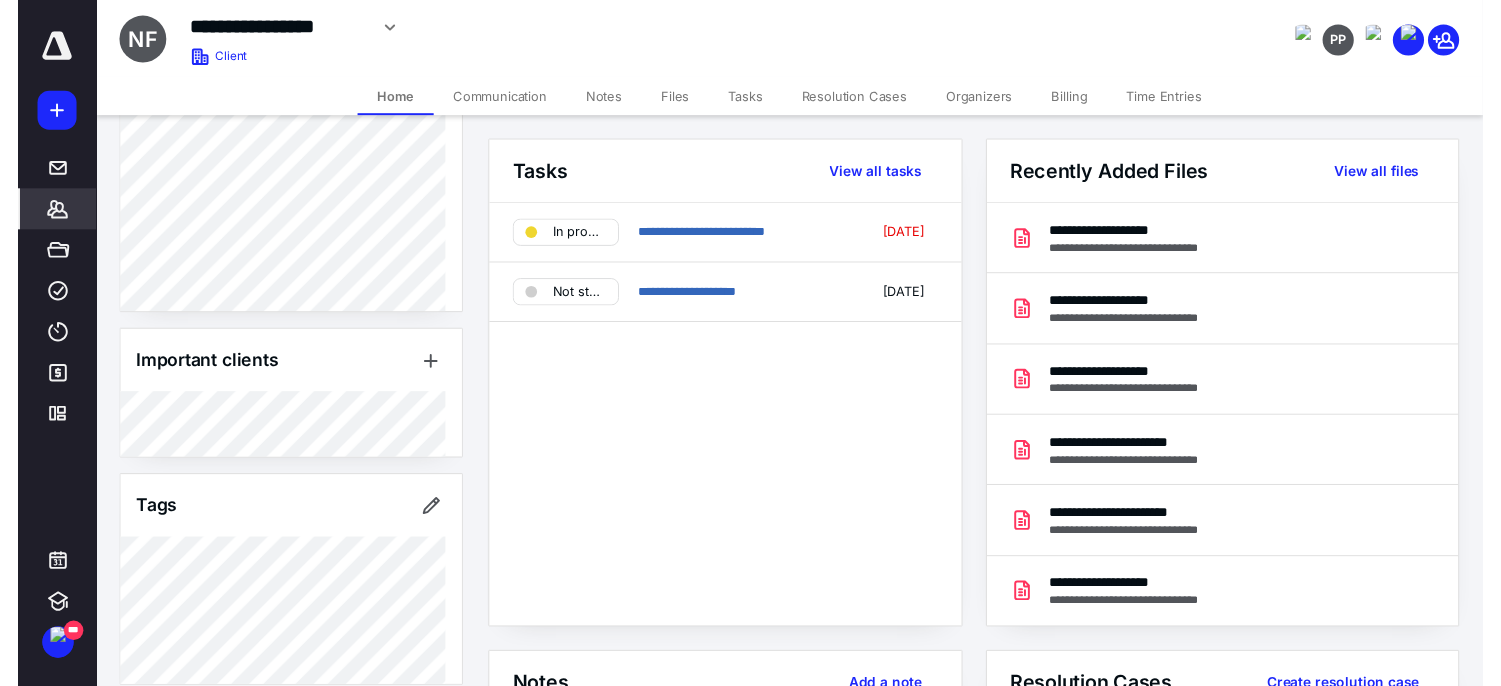 scroll, scrollTop: 555, scrollLeft: 0, axis: vertical 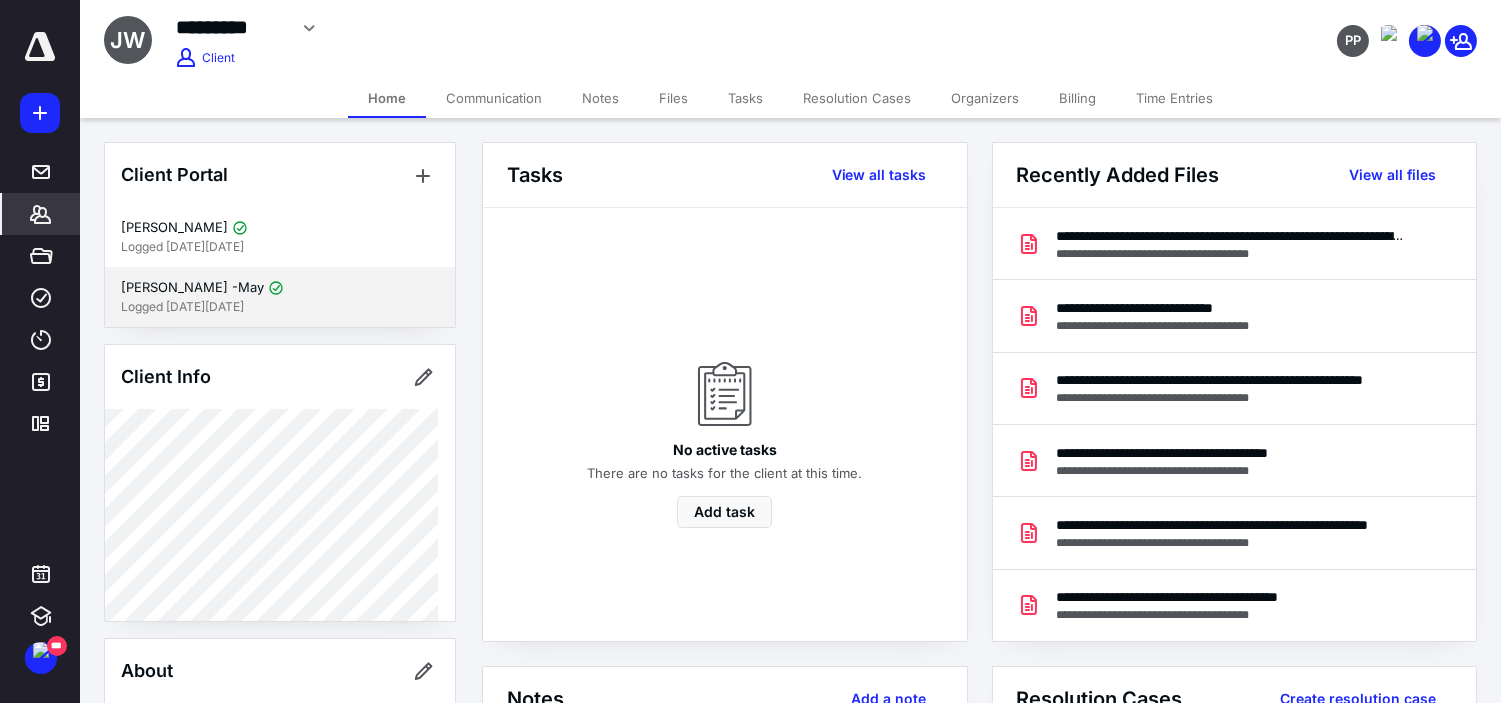 click on "Logged [DATE][DATE]" at bounding box center (280, 307) 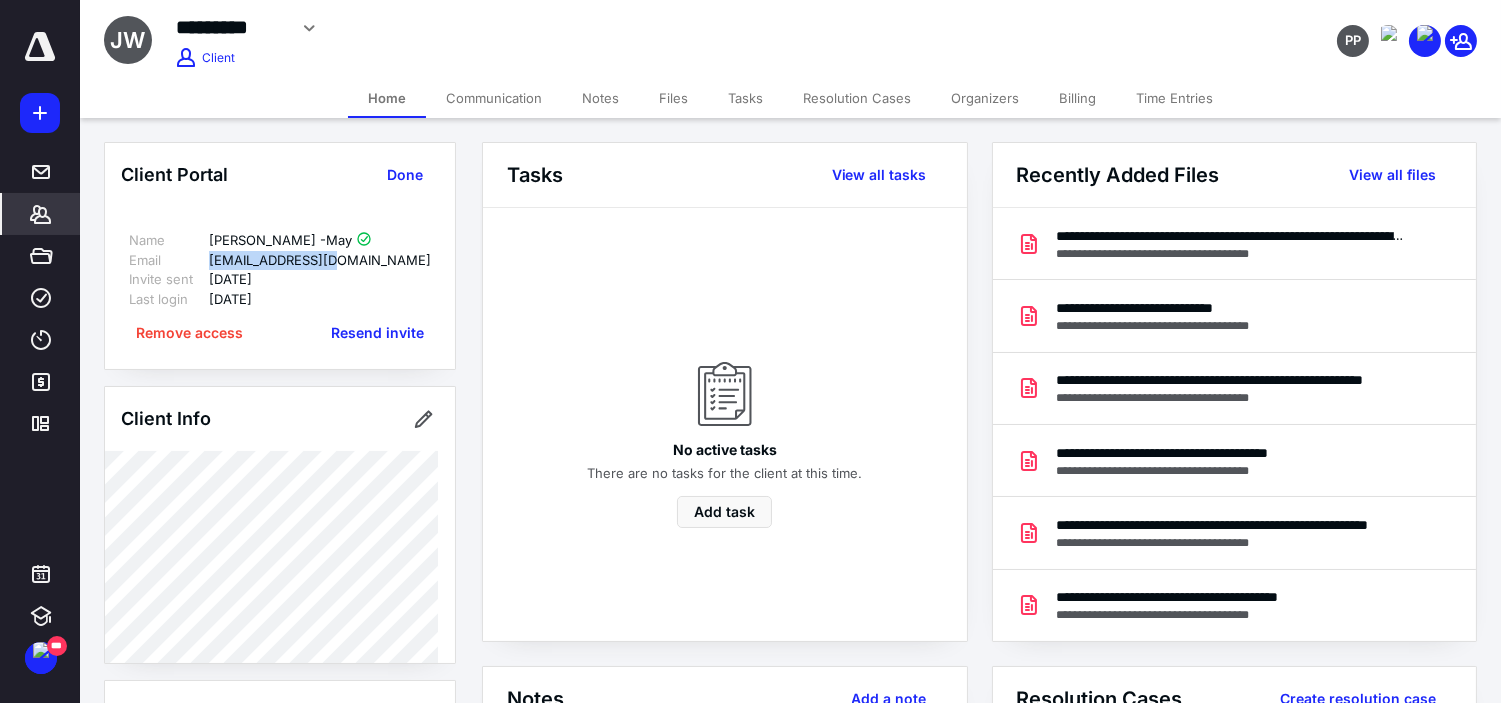 drag, startPoint x: 348, startPoint y: 258, endPoint x: 212, endPoint y: 261, distance: 136.03308 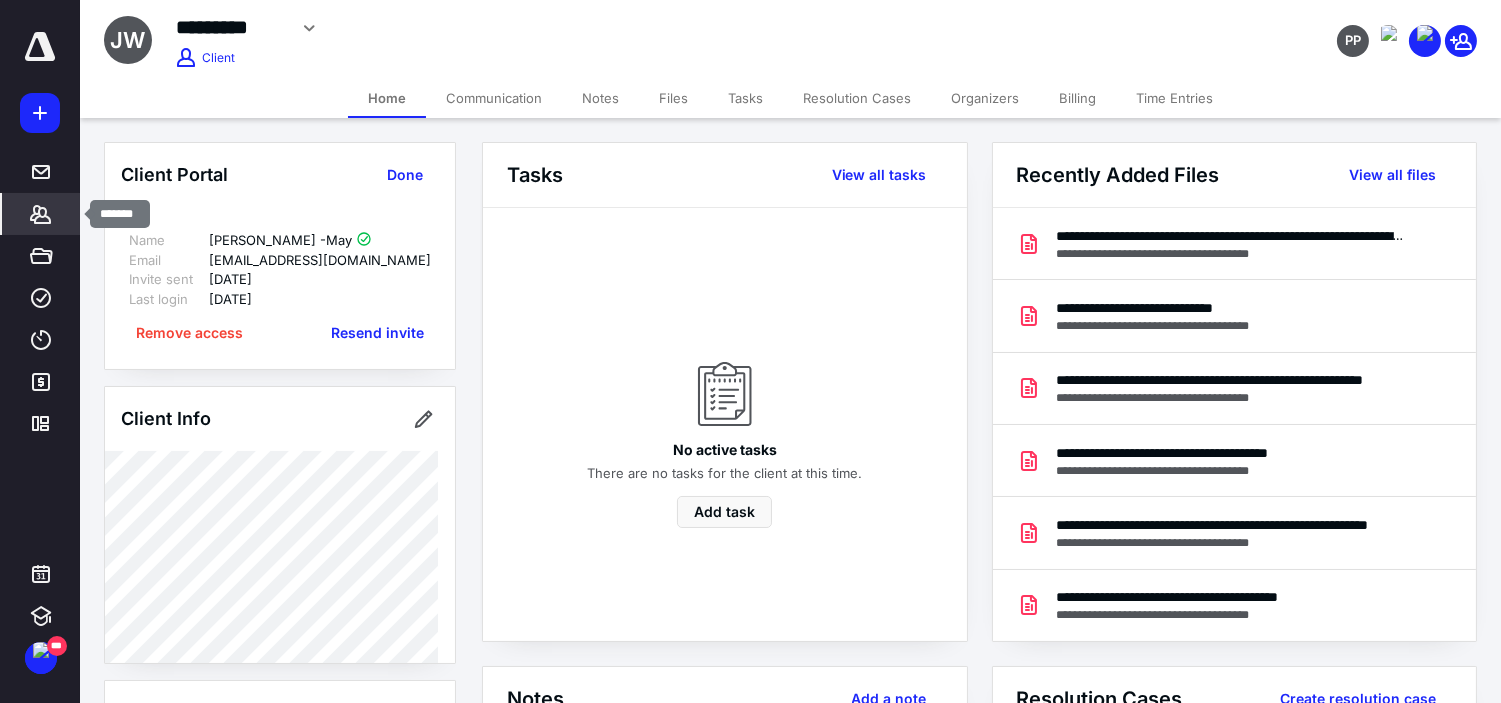 click 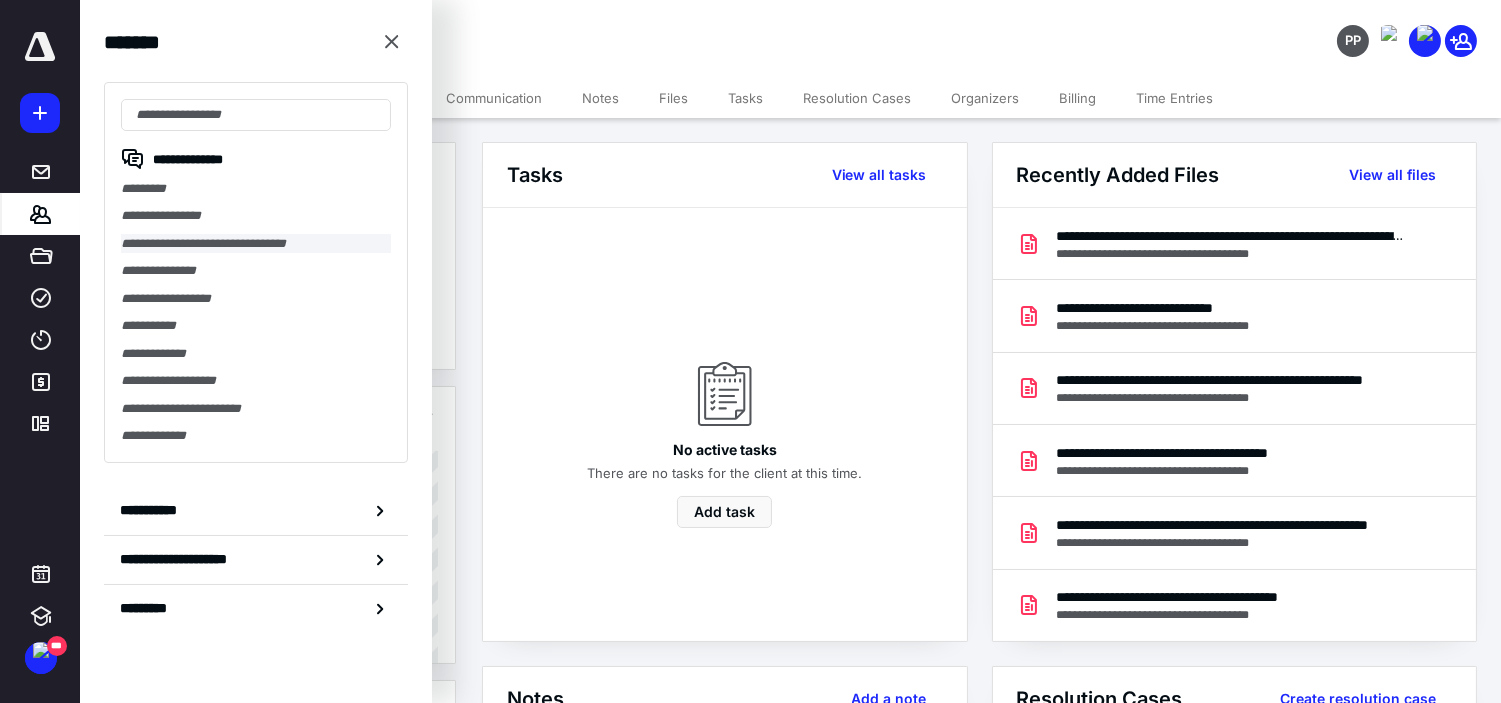 click on "**********" at bounding box center (256, 243) 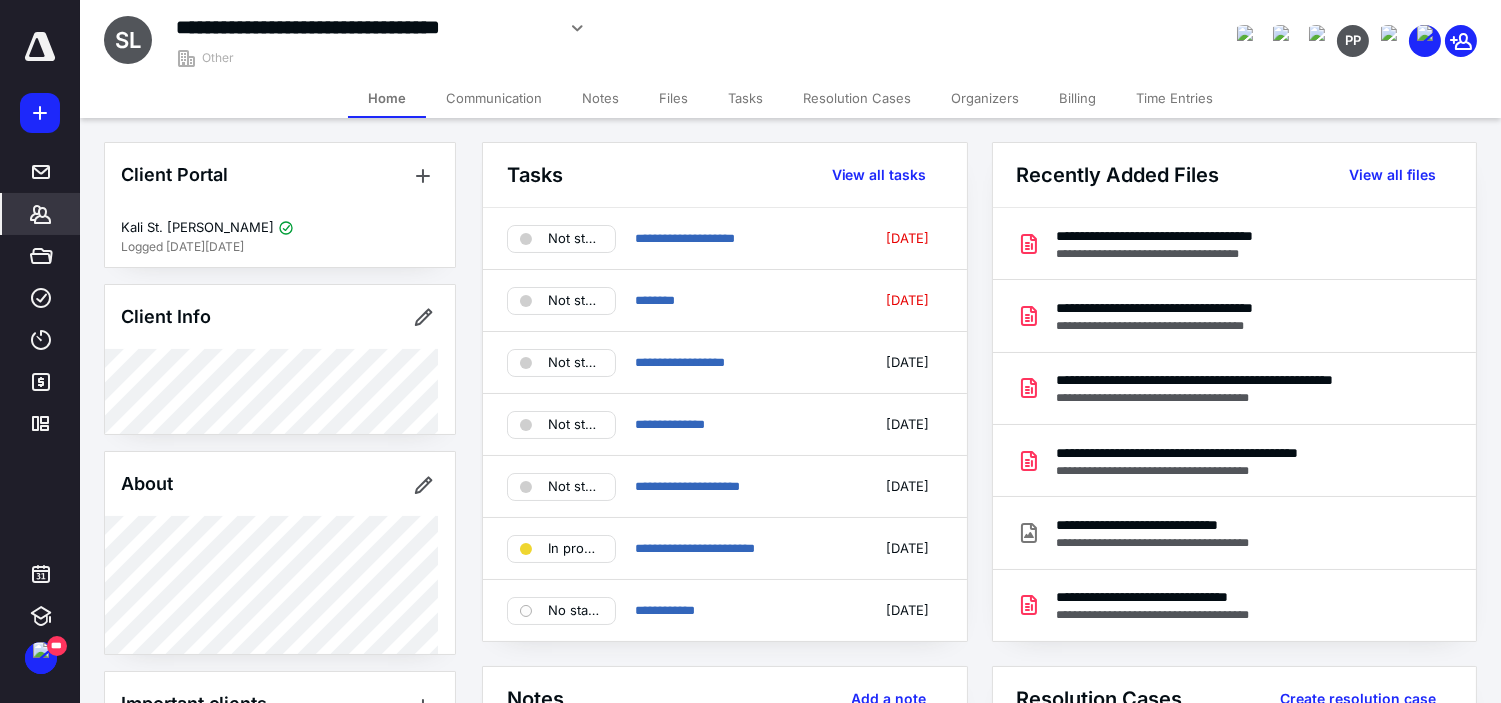 click on "Notes" at bounding box center (600, 98) 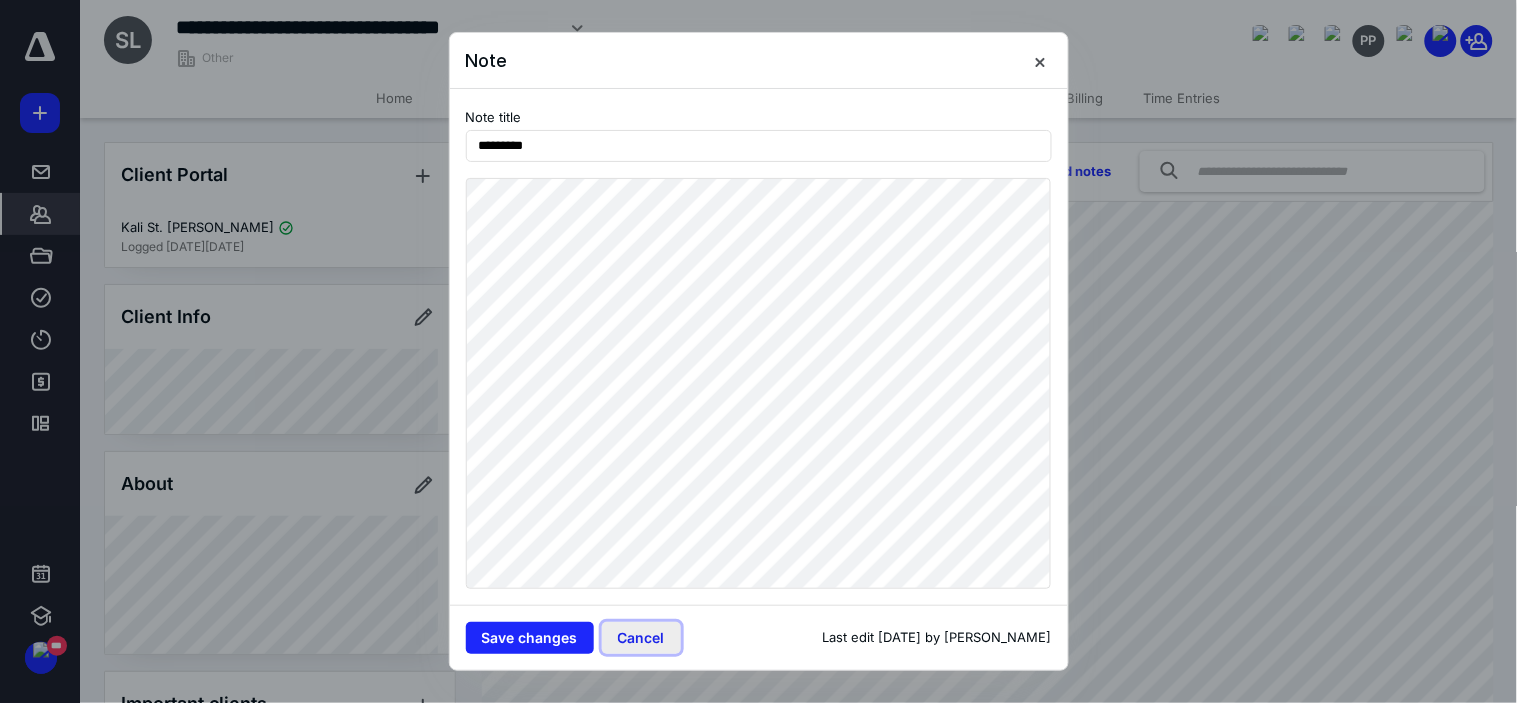 click on "Cancel" at bounding box center [641, 638] 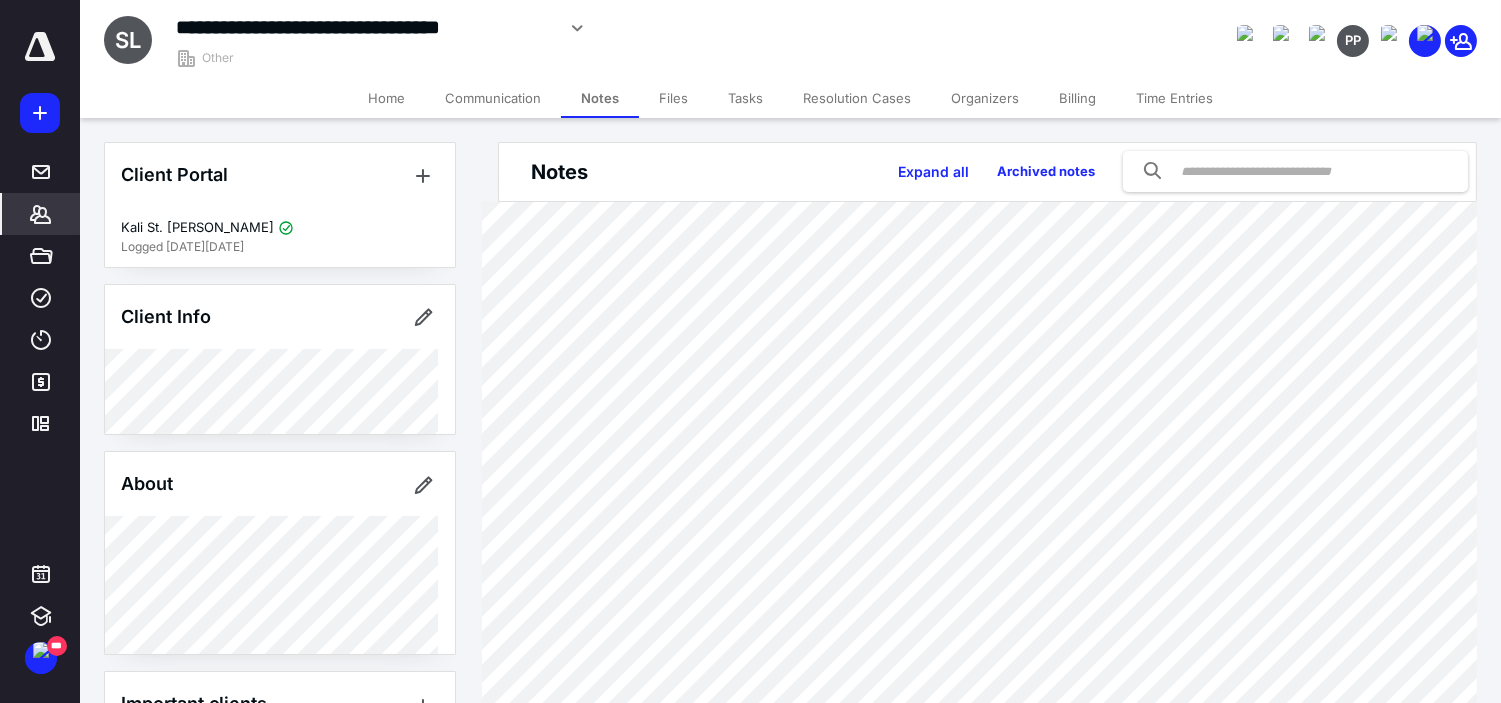 click on "*******" at bounding box center (41, 214) 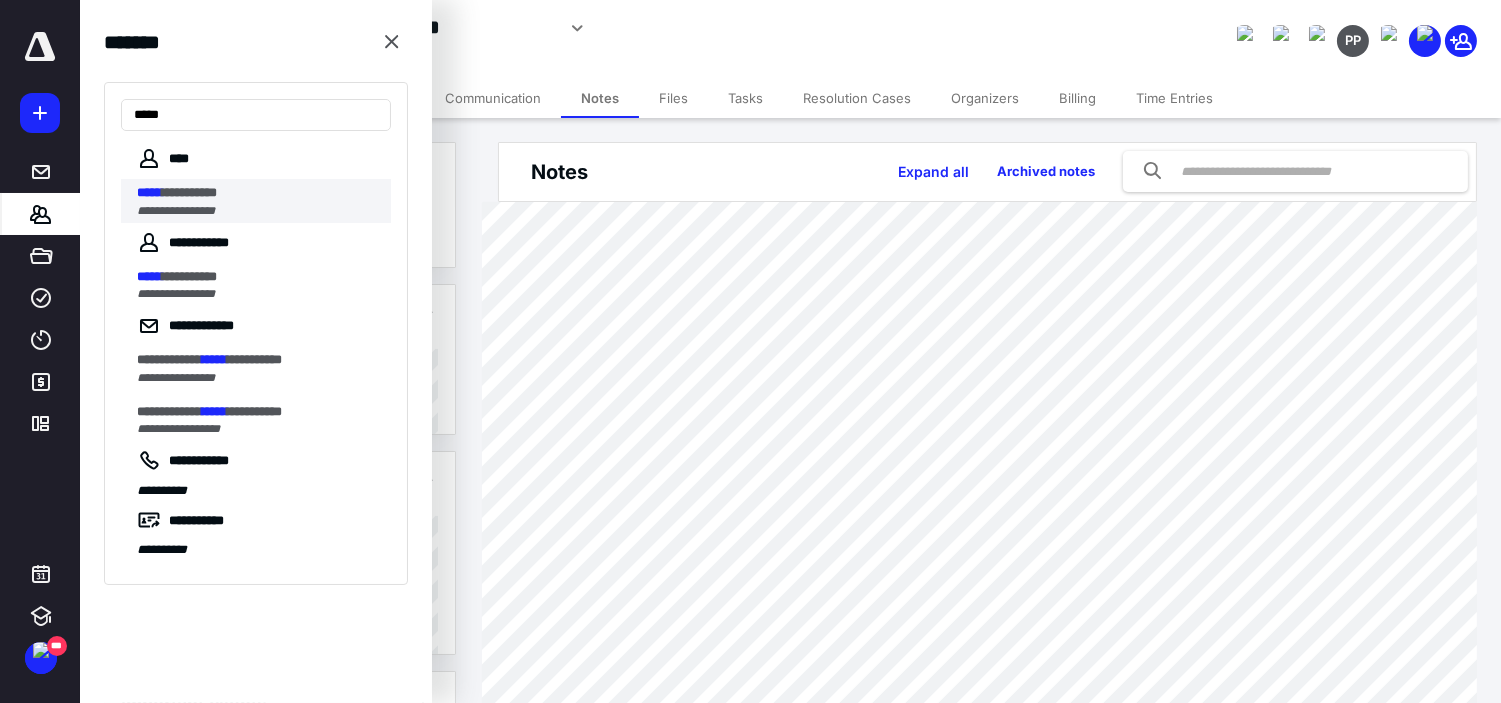 type on "*****" 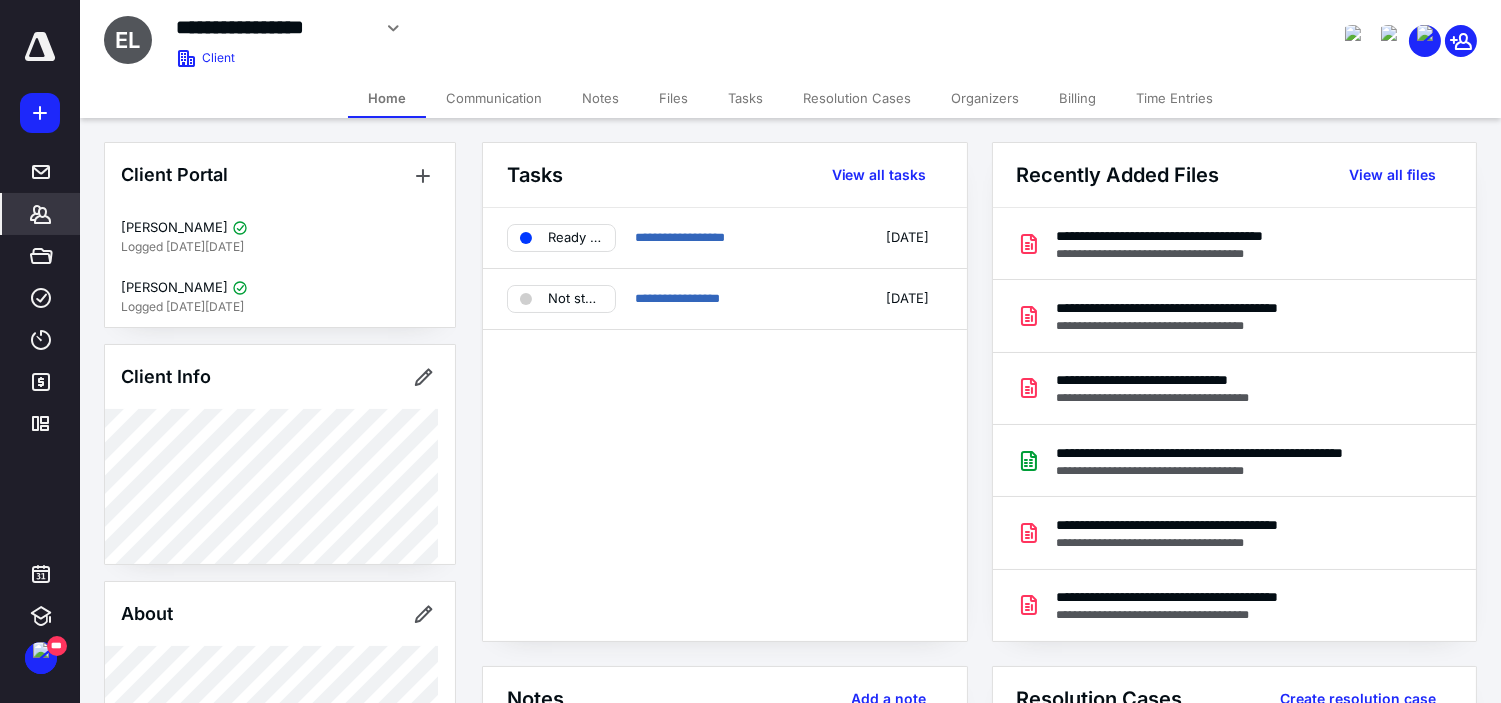 click on "Notes" at bounding box center [600, 98] 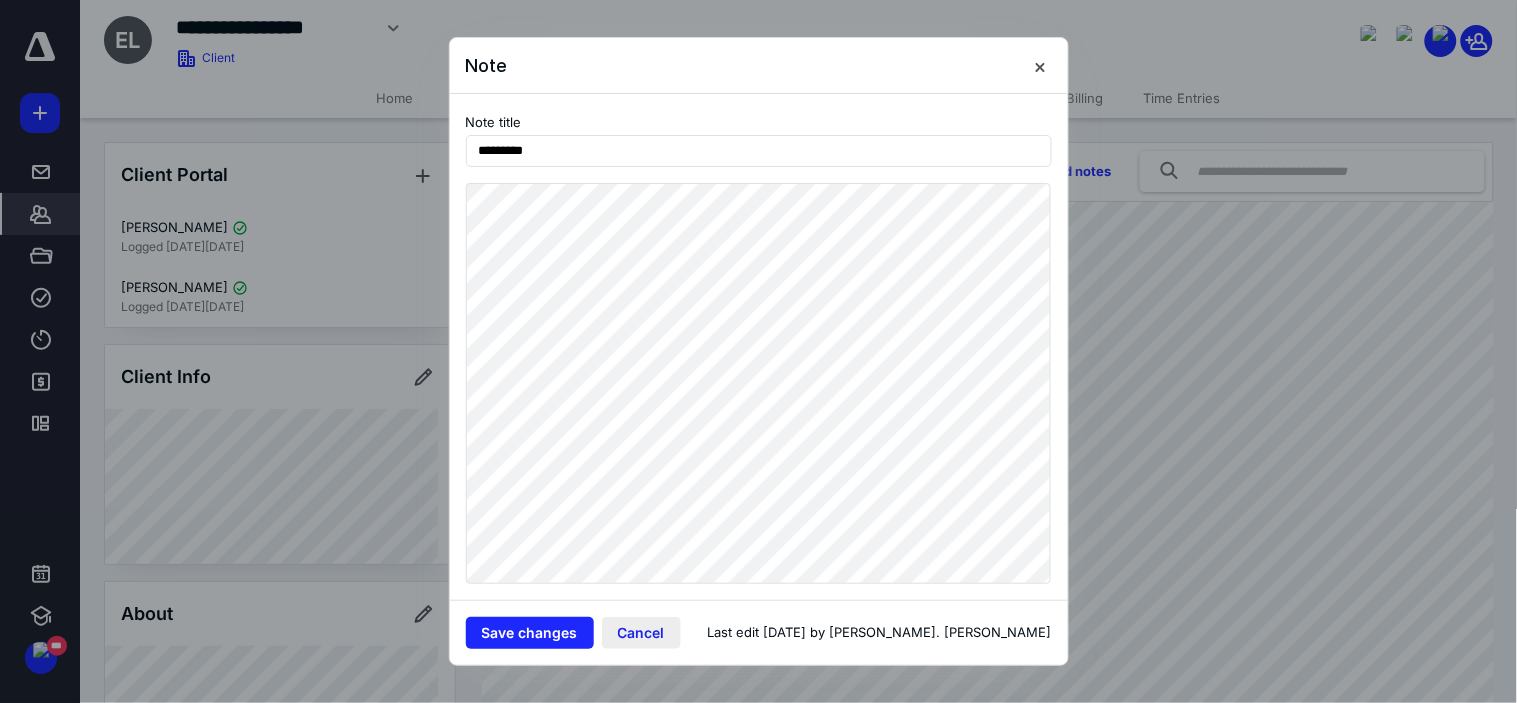 click on "Cancel" at bounding box center [641, 633] 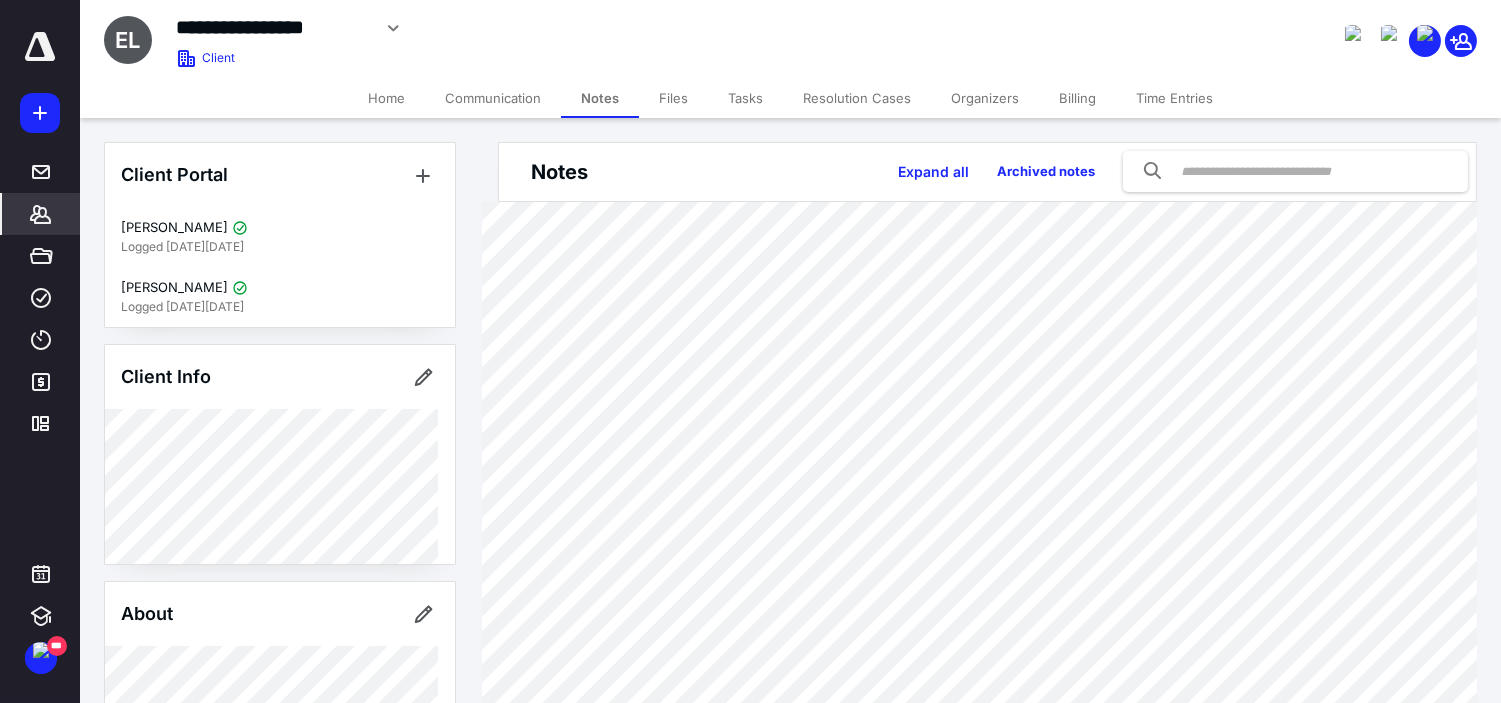 click on "Tasks" at bounding box center [745, 98] 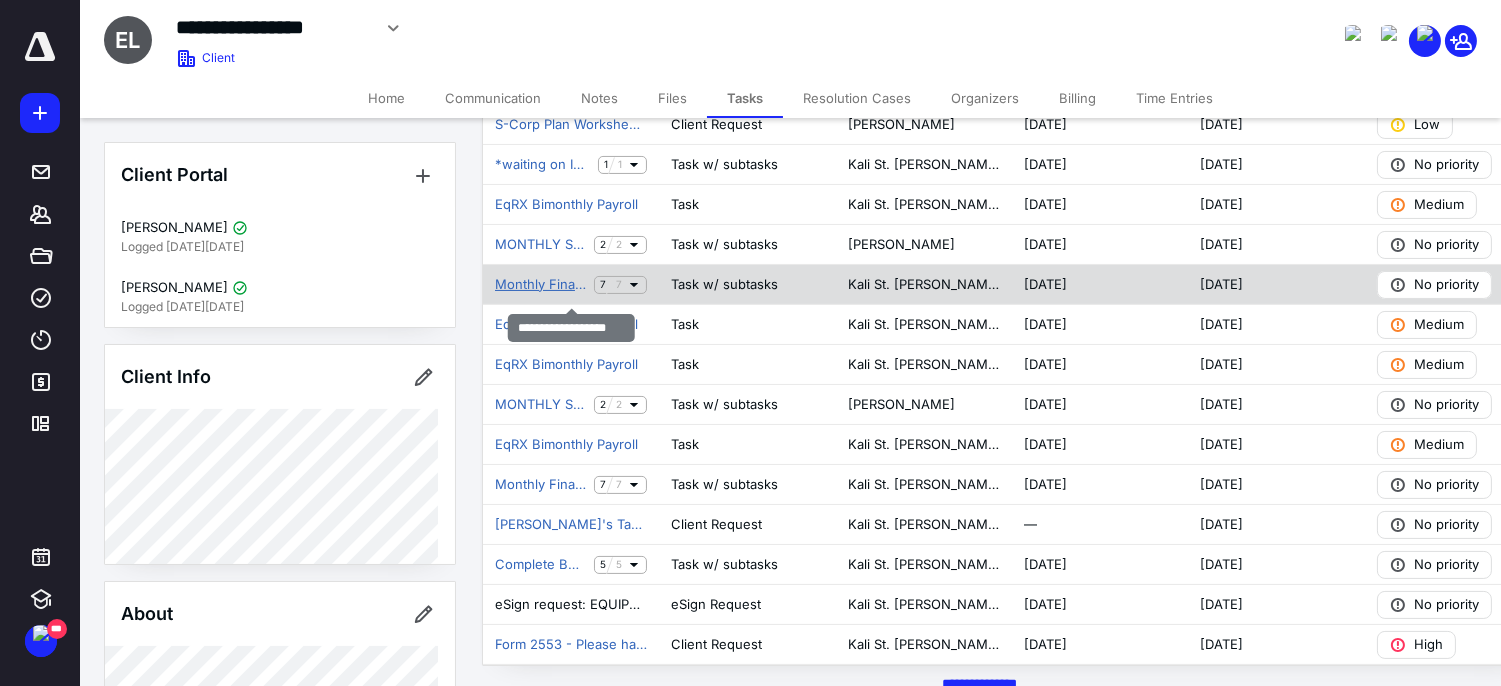 scroll, scrollTop: 618, scrollLeft: 0, axis: vertical 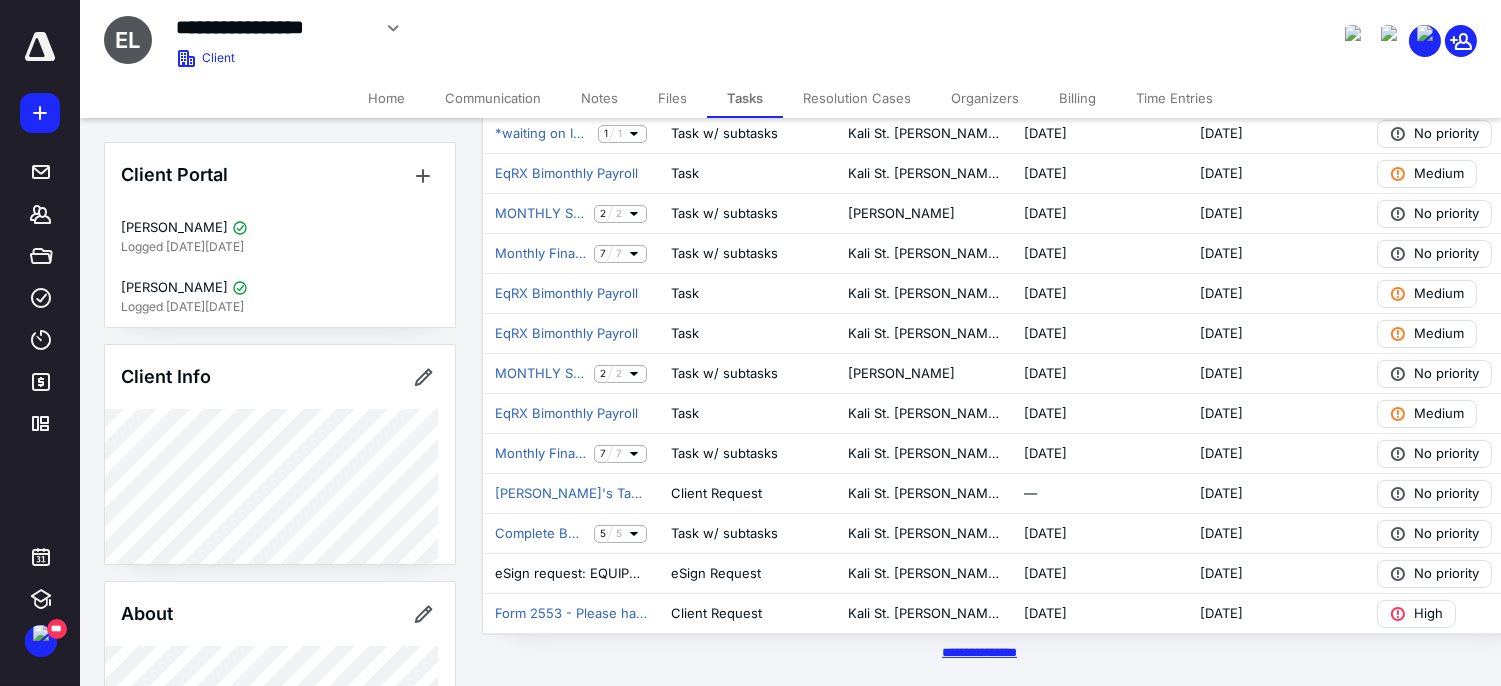 click on "********* *****" at bounding box center [979, 652] 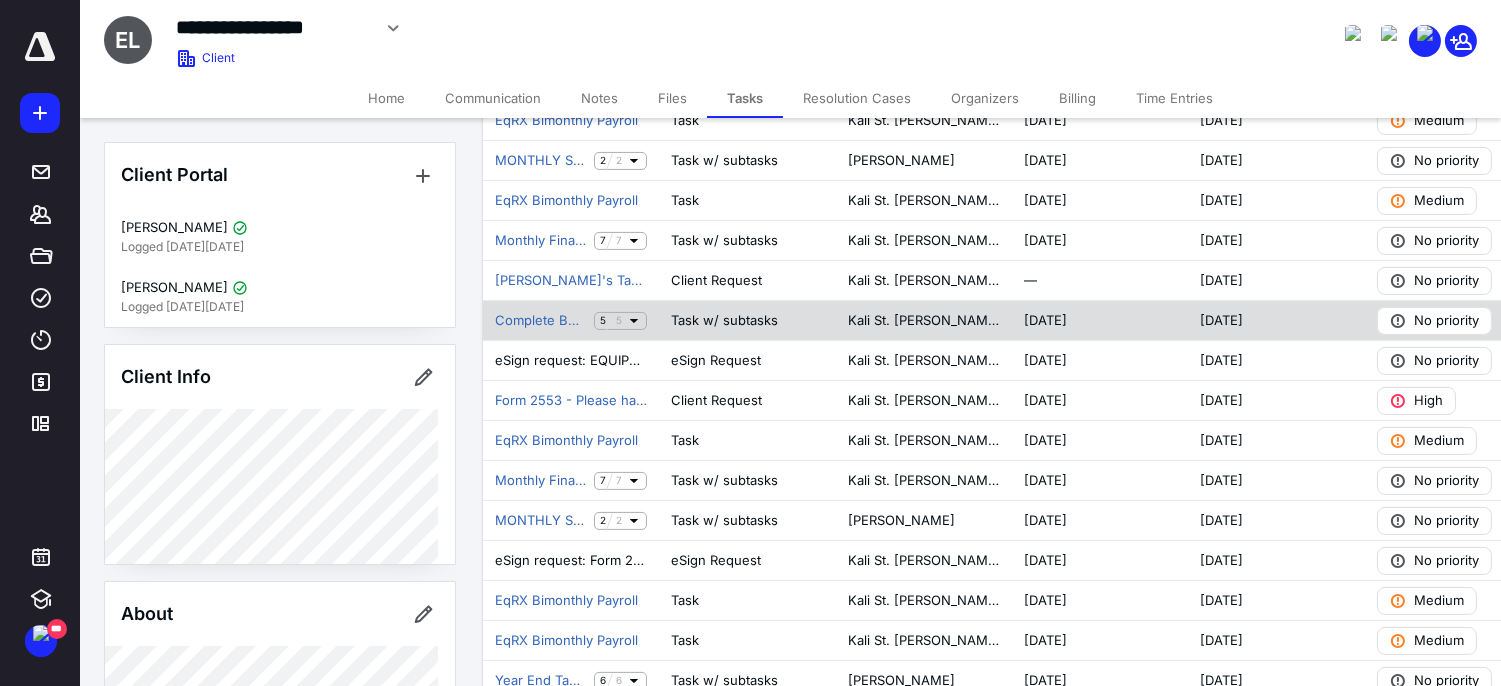 scroll, scrollTop: 841, scrollLeft: 0, axis: vertical 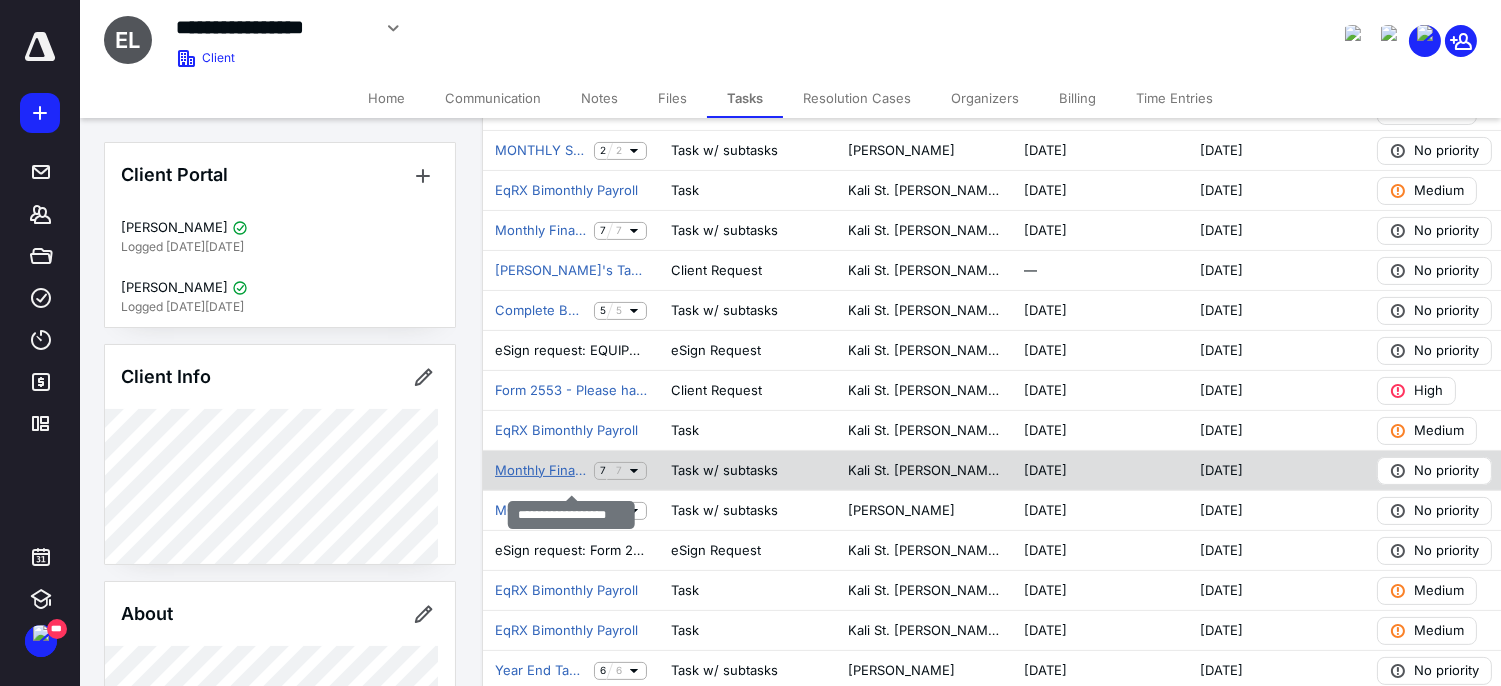click on "Monthly Financials" at bounding box center [540, 471] 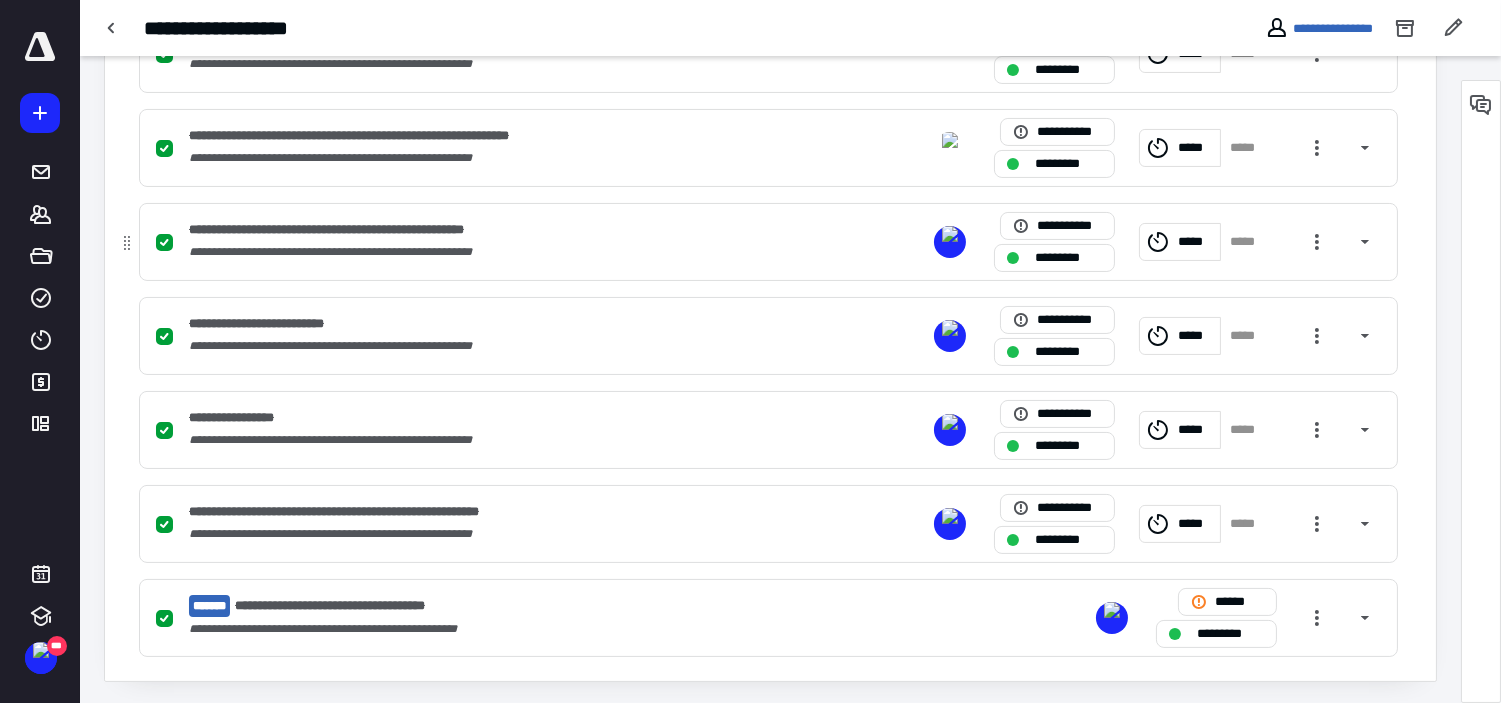 scroll, scrollTop: 566, scrollLeft: 0, axis: vertical 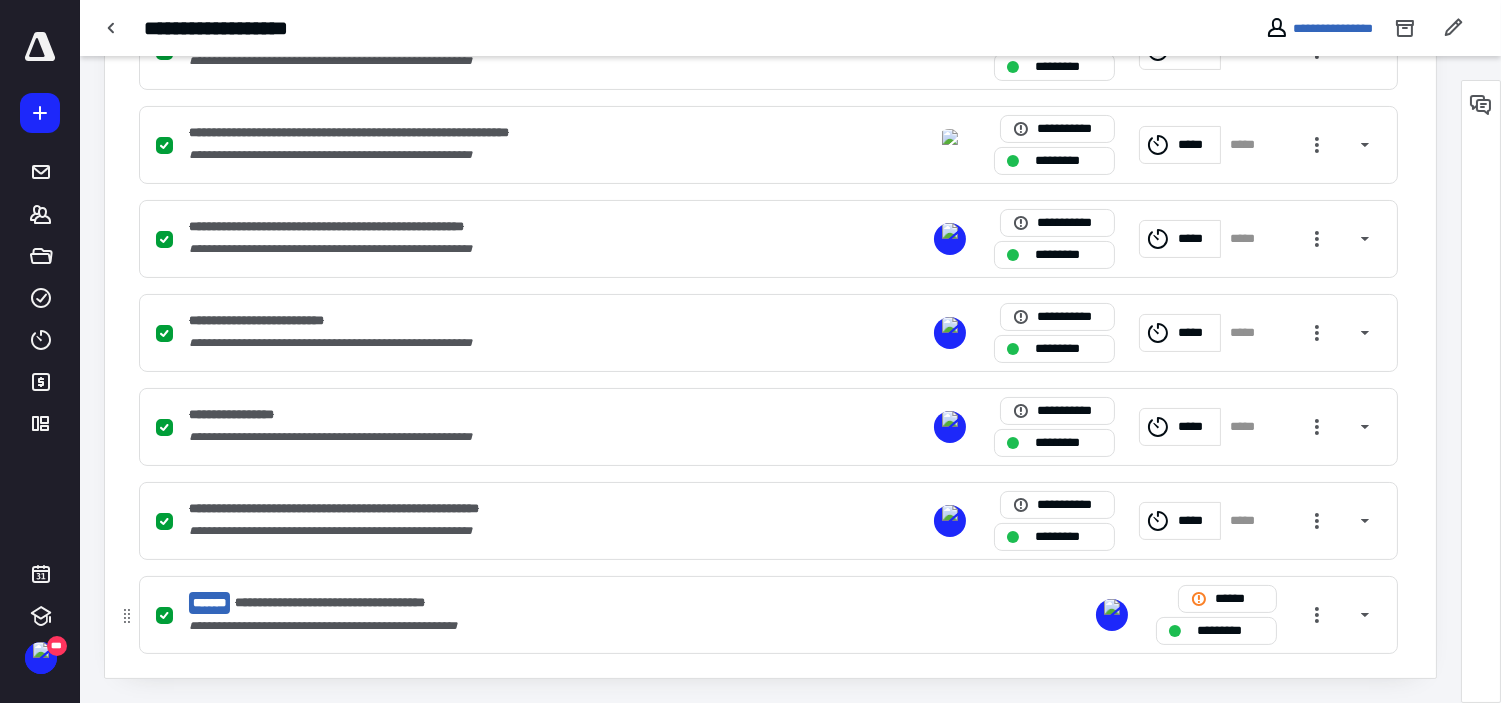 click on "**********" at bounding box center [506, 603] 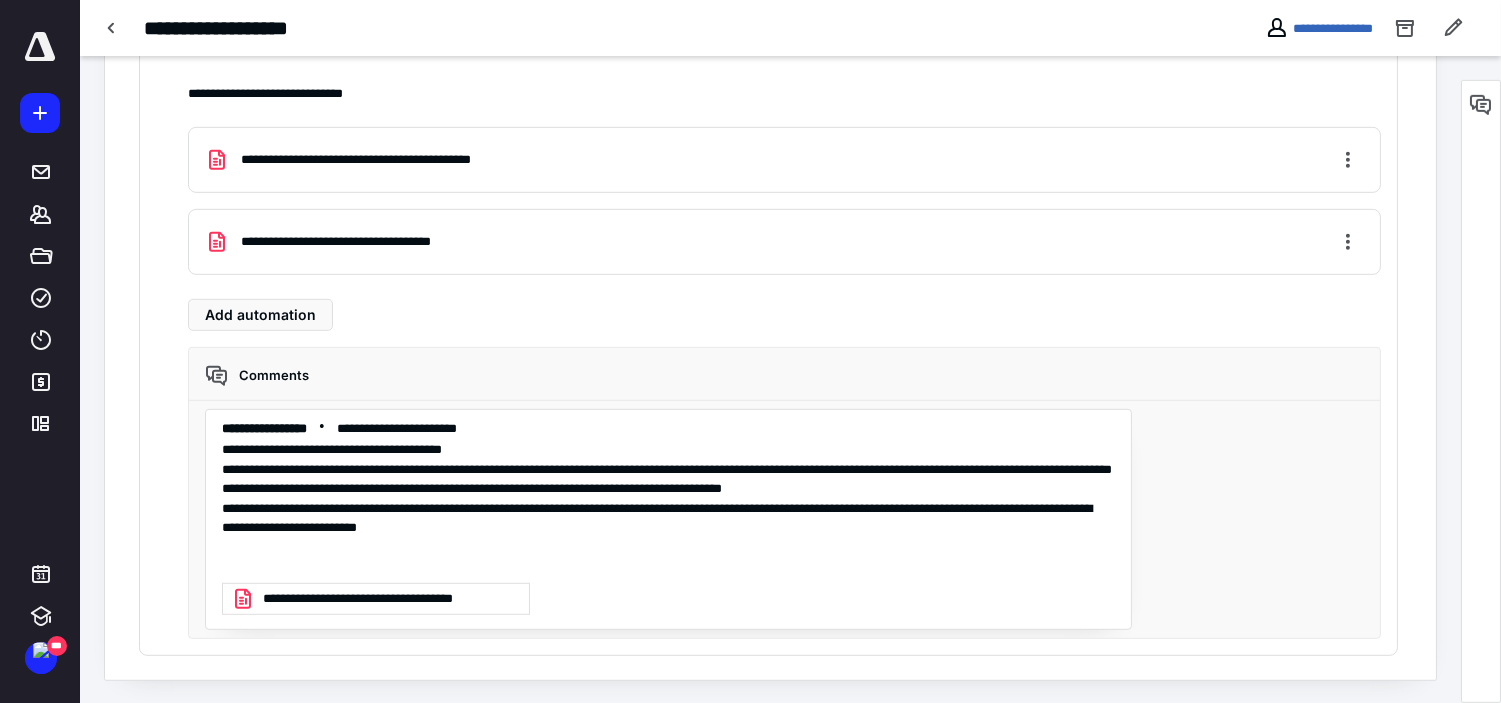 scroll, scrollTop: 2067, scrollLeft: 0, axis: vertical 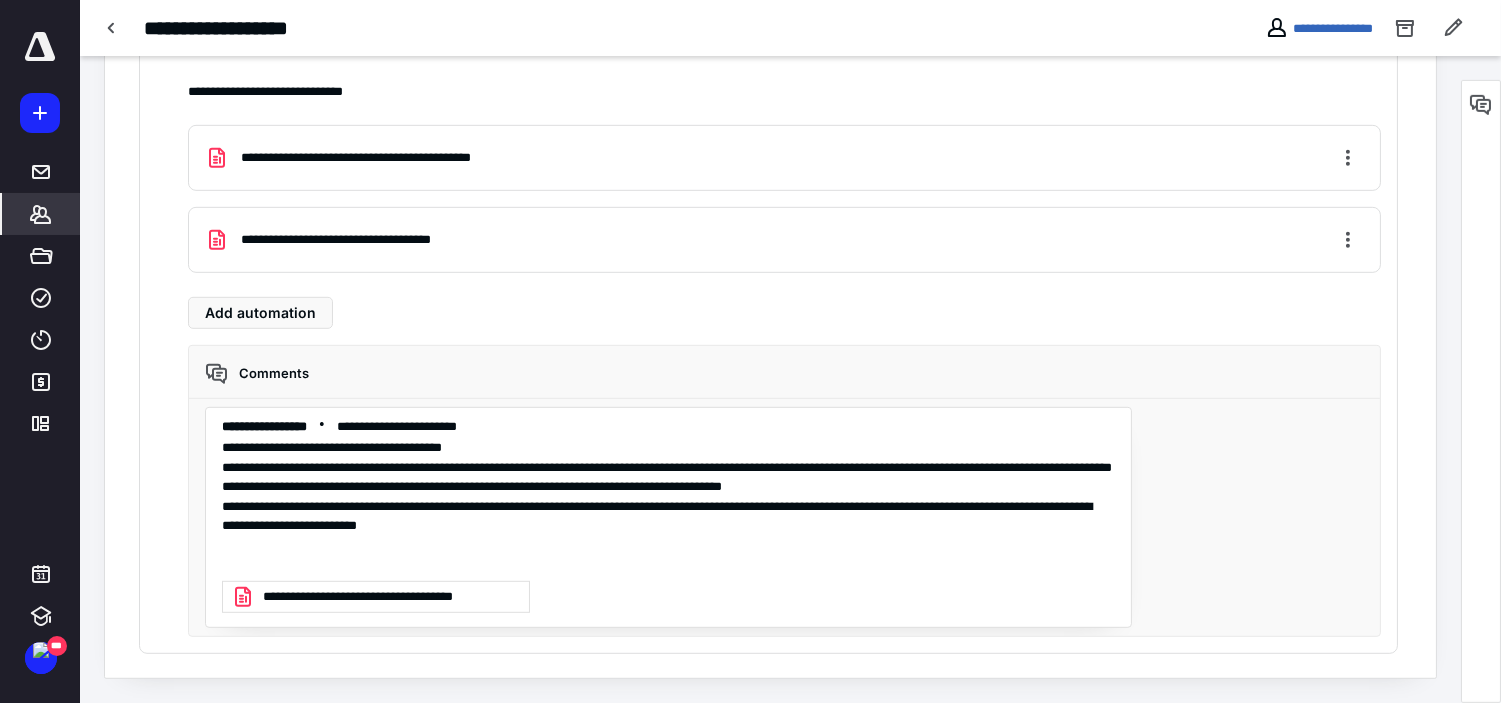 click 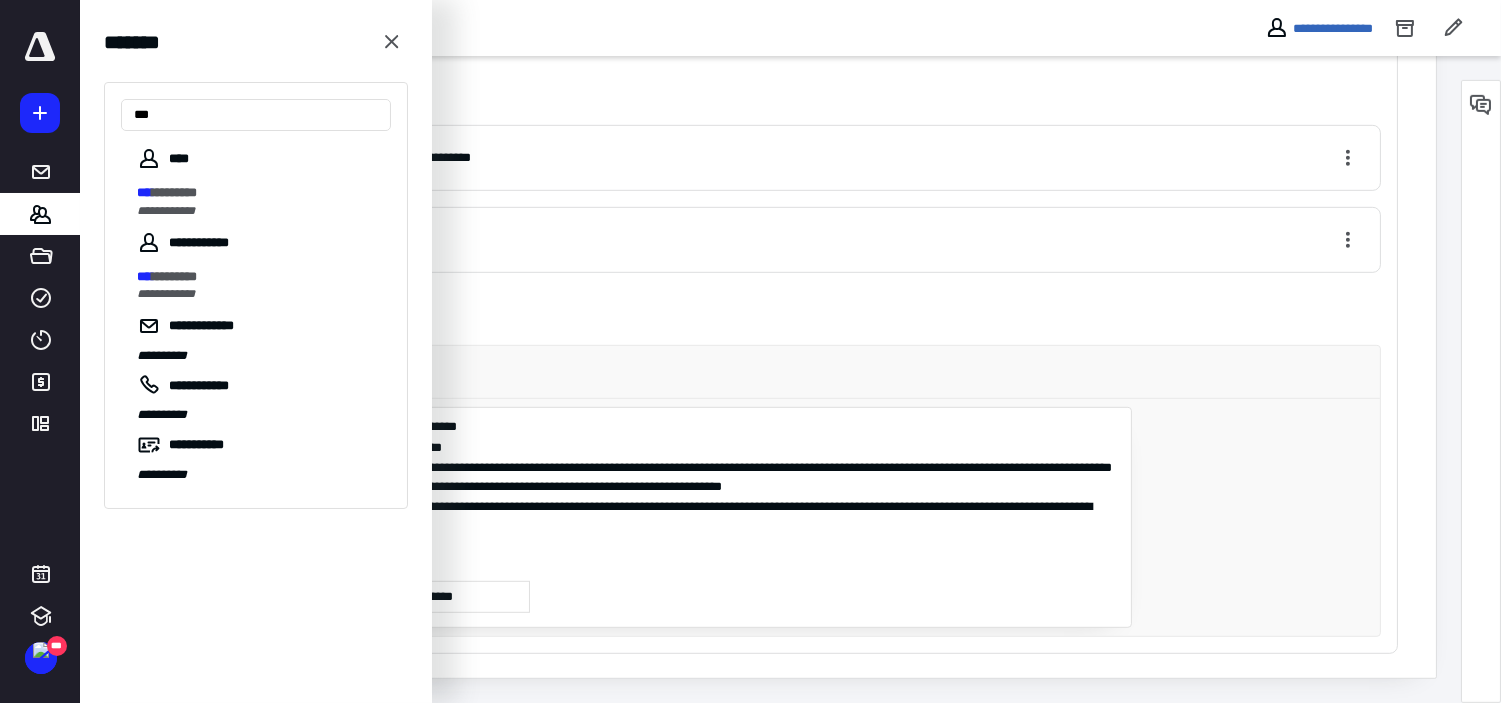 type on "***" 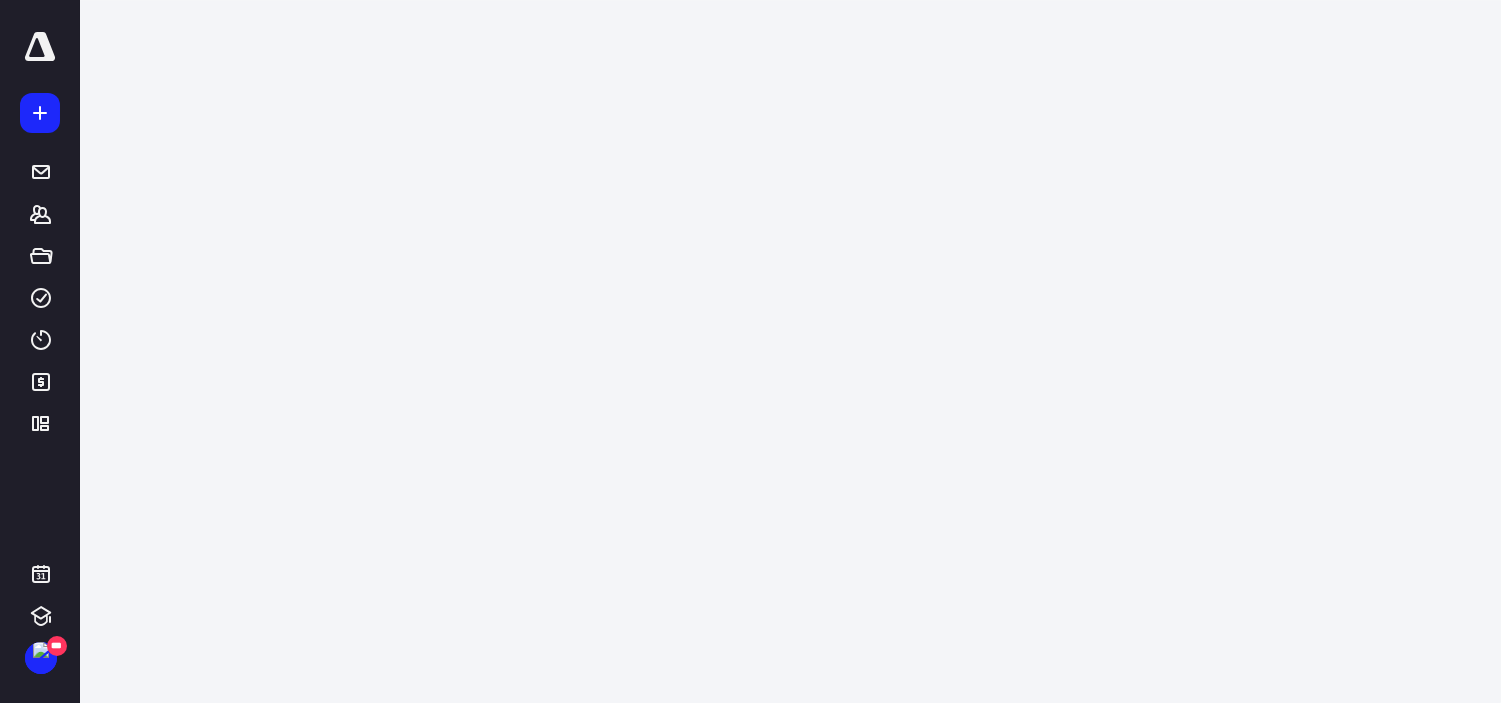scroll, scrollTop: 0, scrollLeft: 0, axis: both 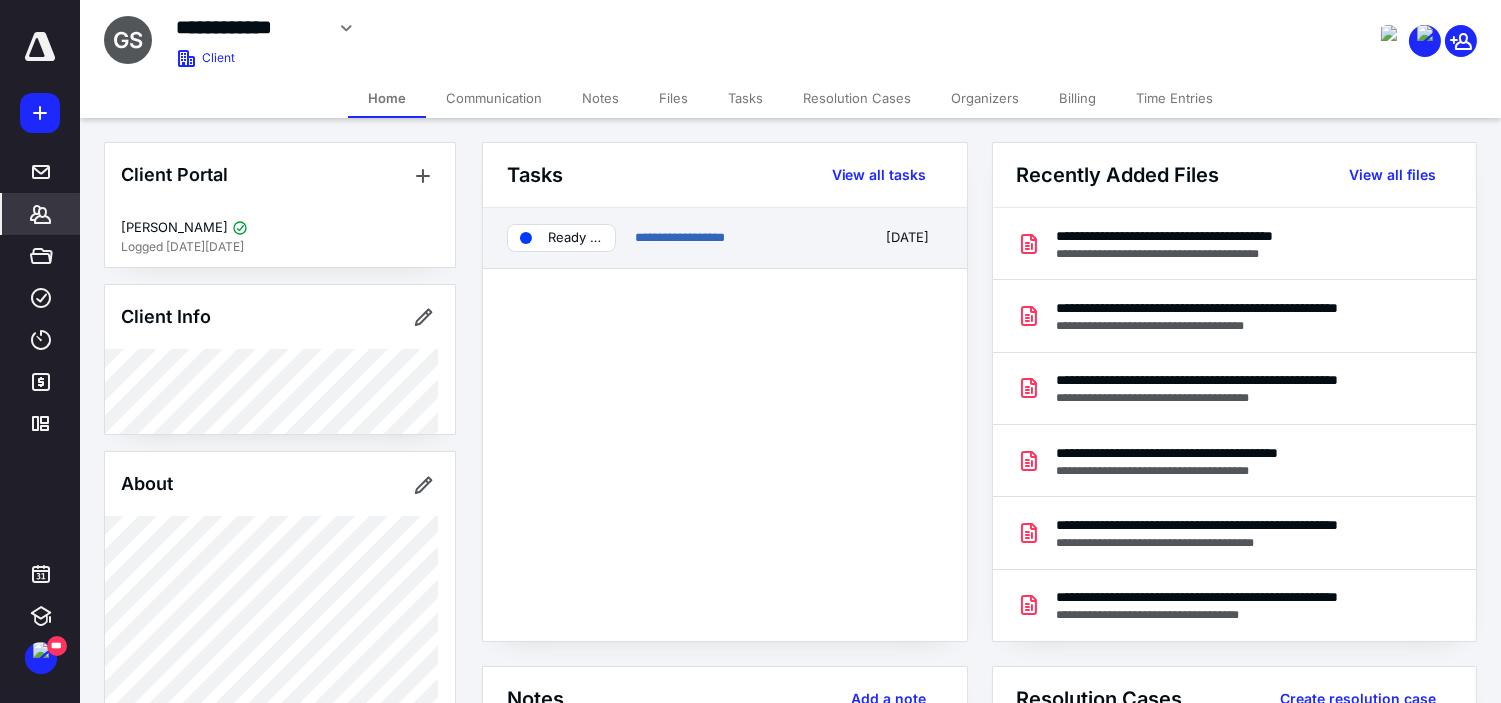 click on "**********" at bounding box center [725, 238] 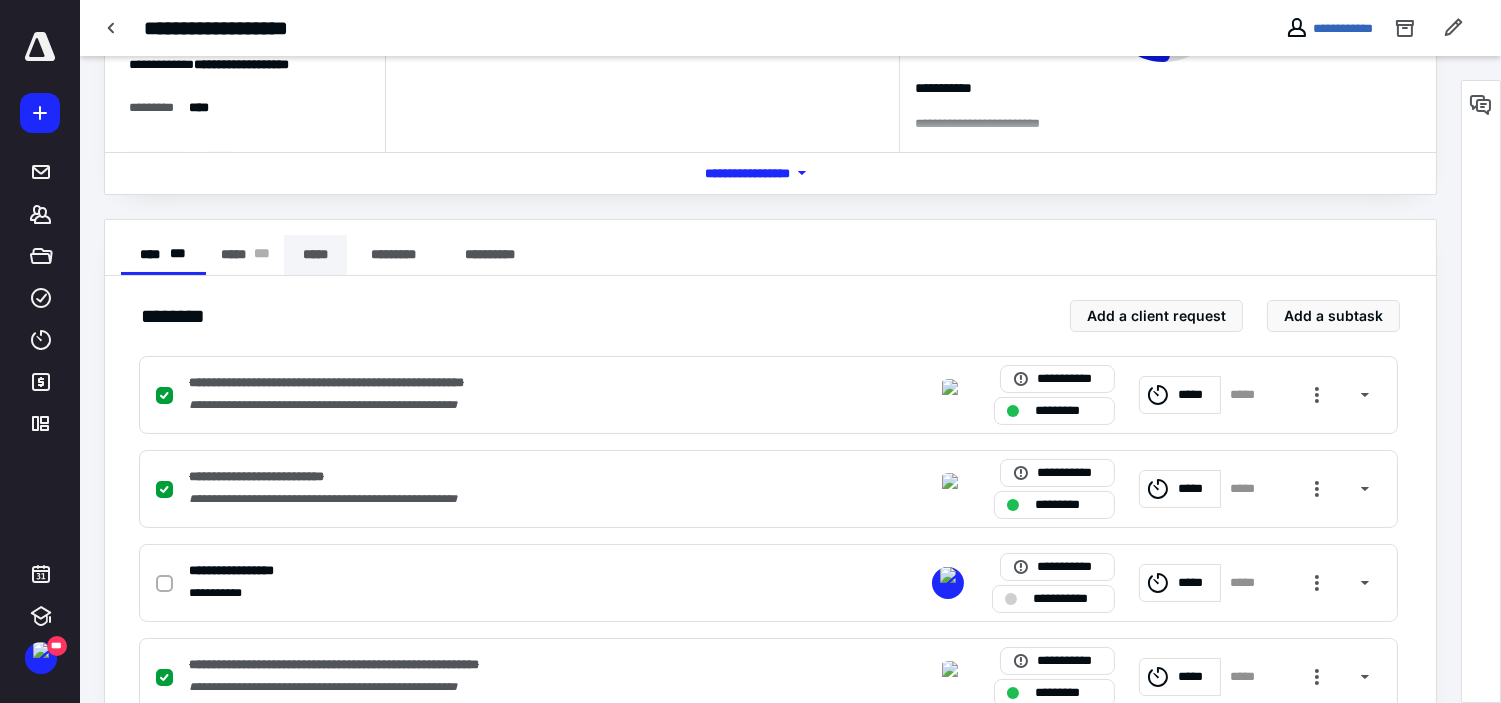 click on "*****" at bounding box center (315, 255) 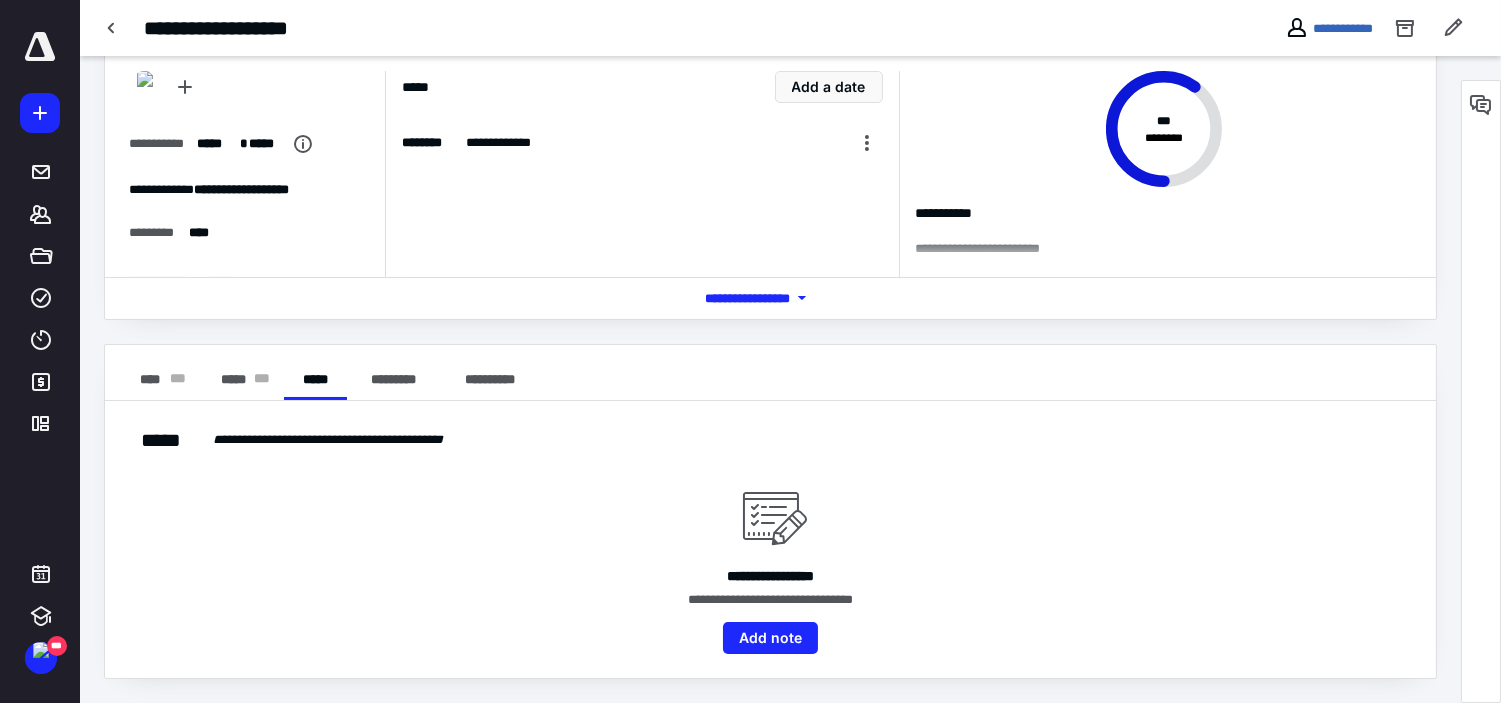 scroll, scrollTop: 96, scrollLeft: 0, axis: vertical 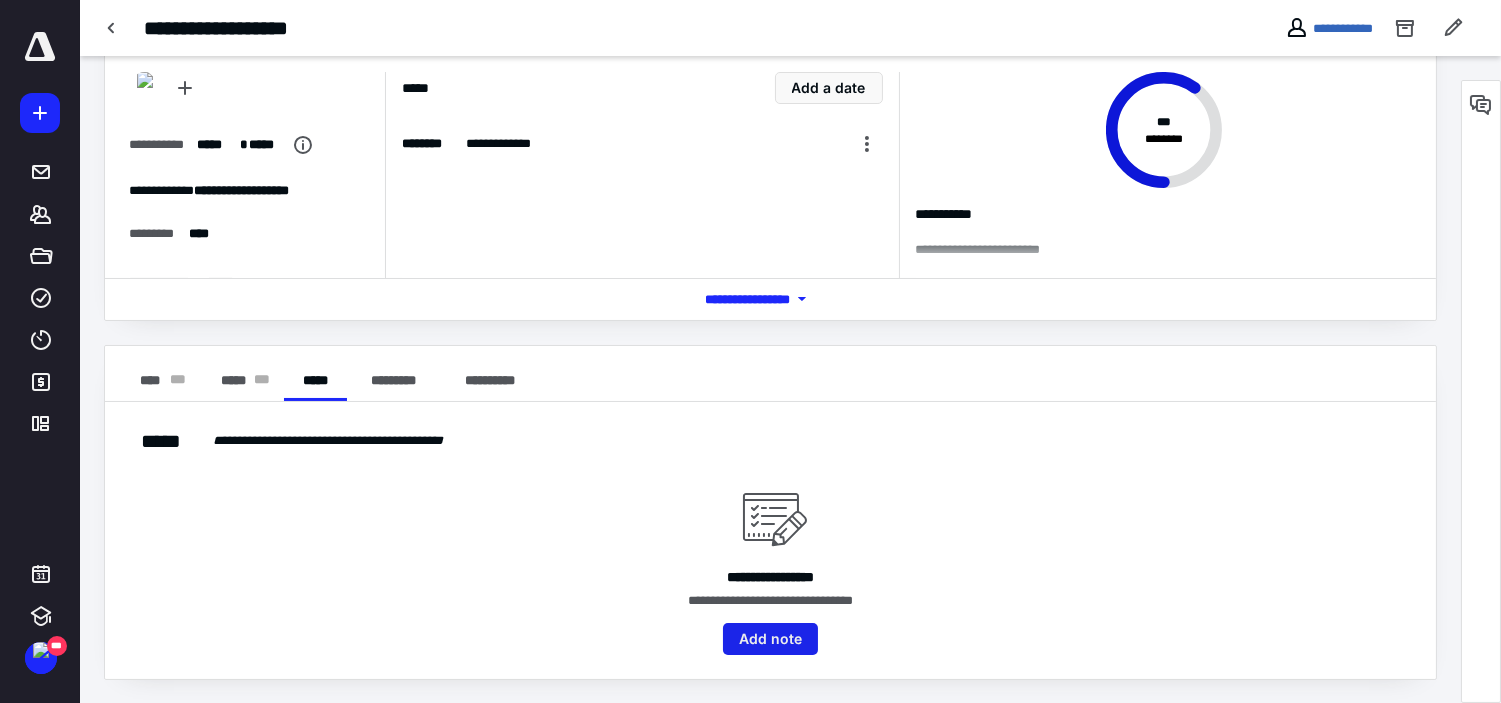 click on "Add note" at bounding box center (770, 639) 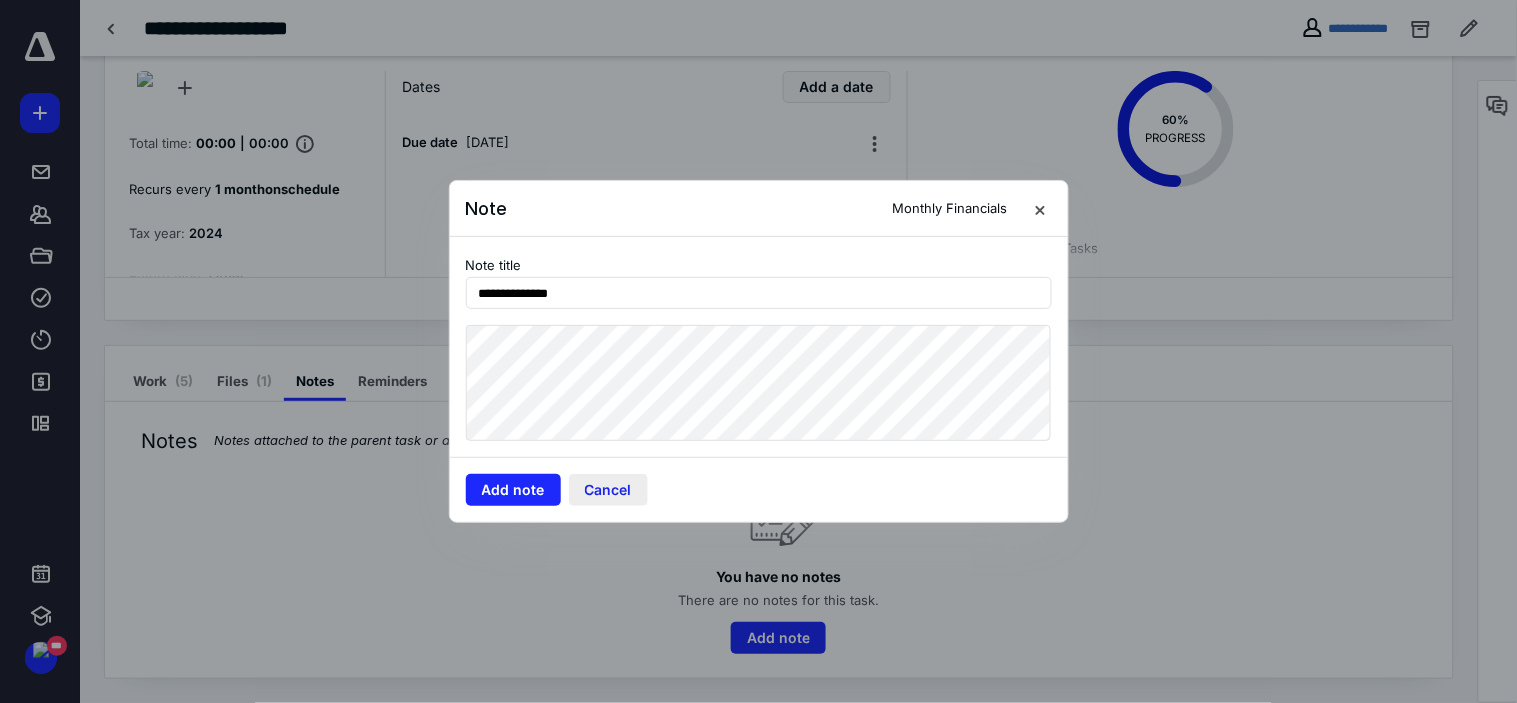 type on "**********" 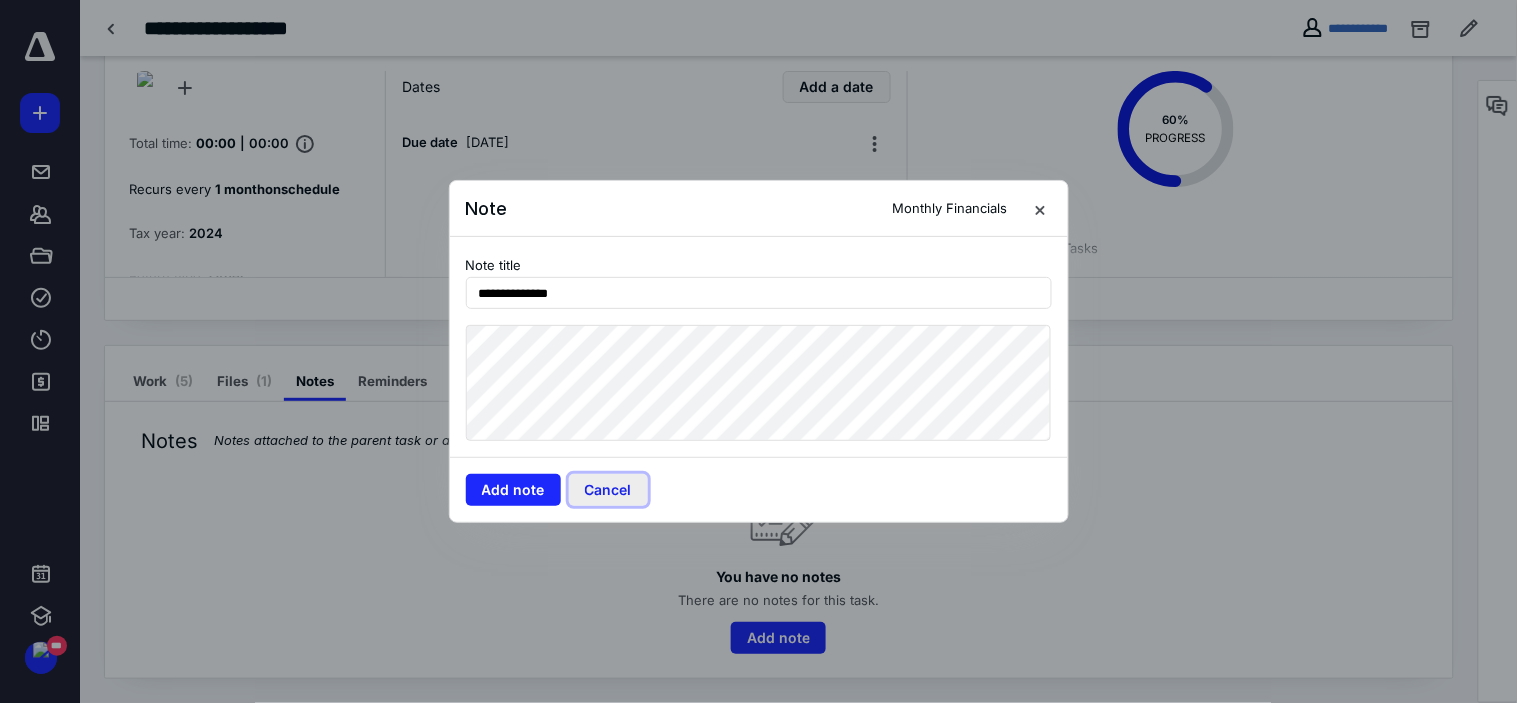 click on "Cancel" at bounding box center [608, 490] 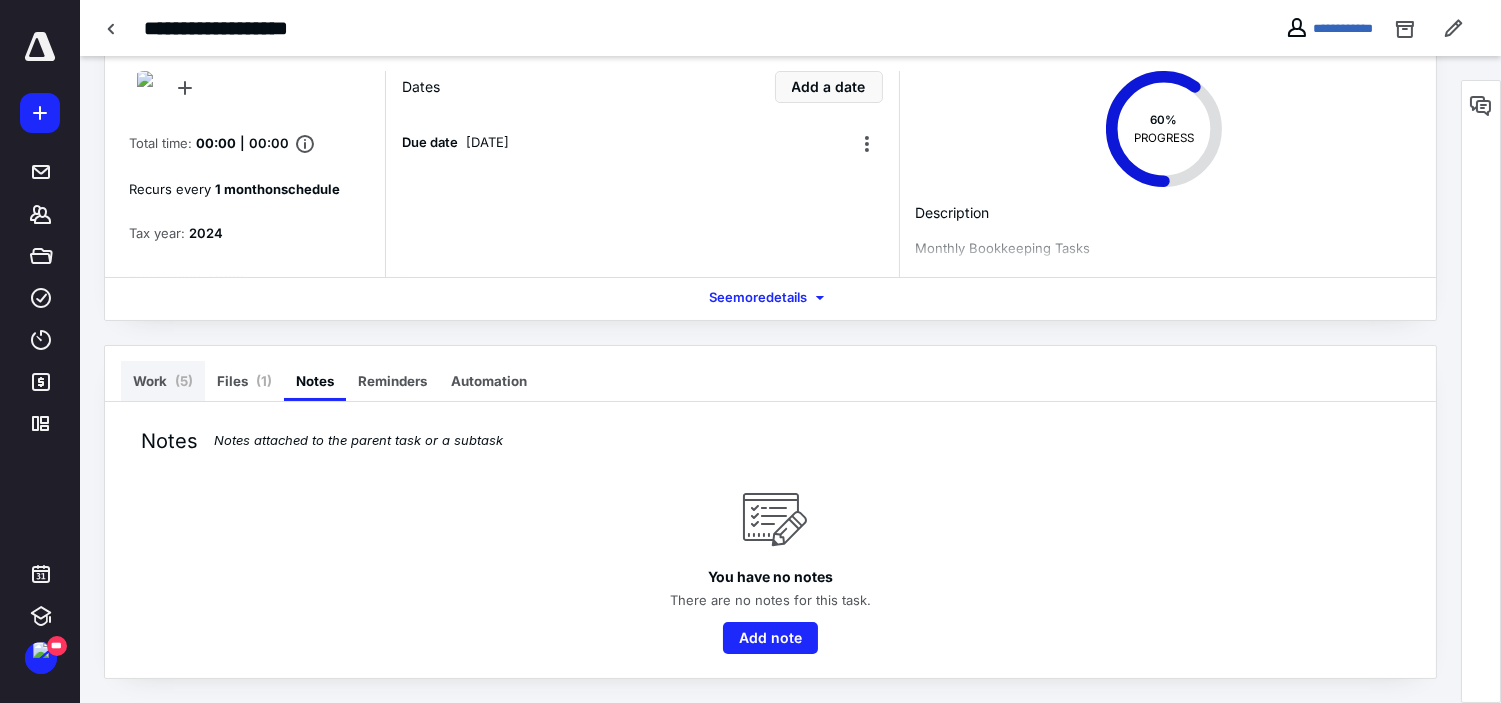 click on "Work ( 5 )" at bounding box center (163, 381) 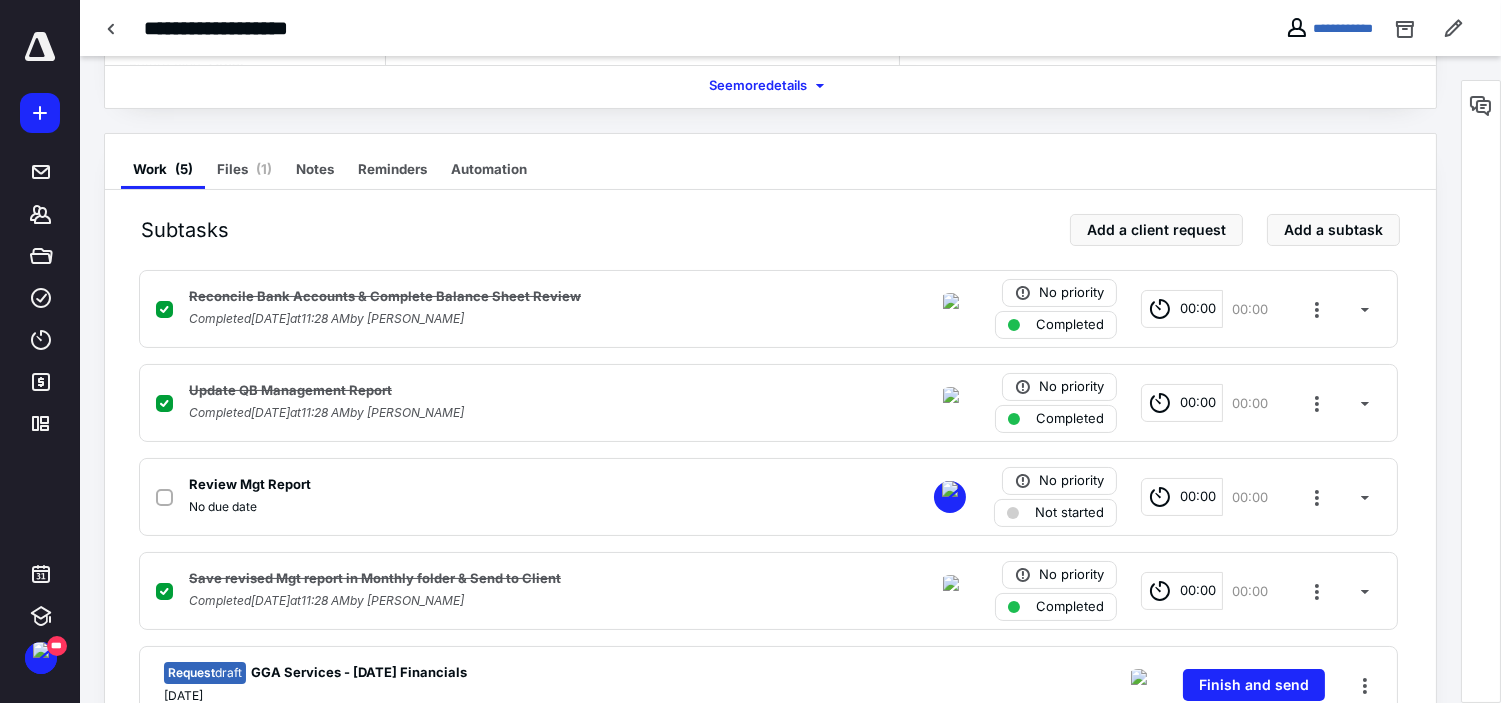 scroll, scrollTop: 378, scrollLeft: 0, axis: vertical 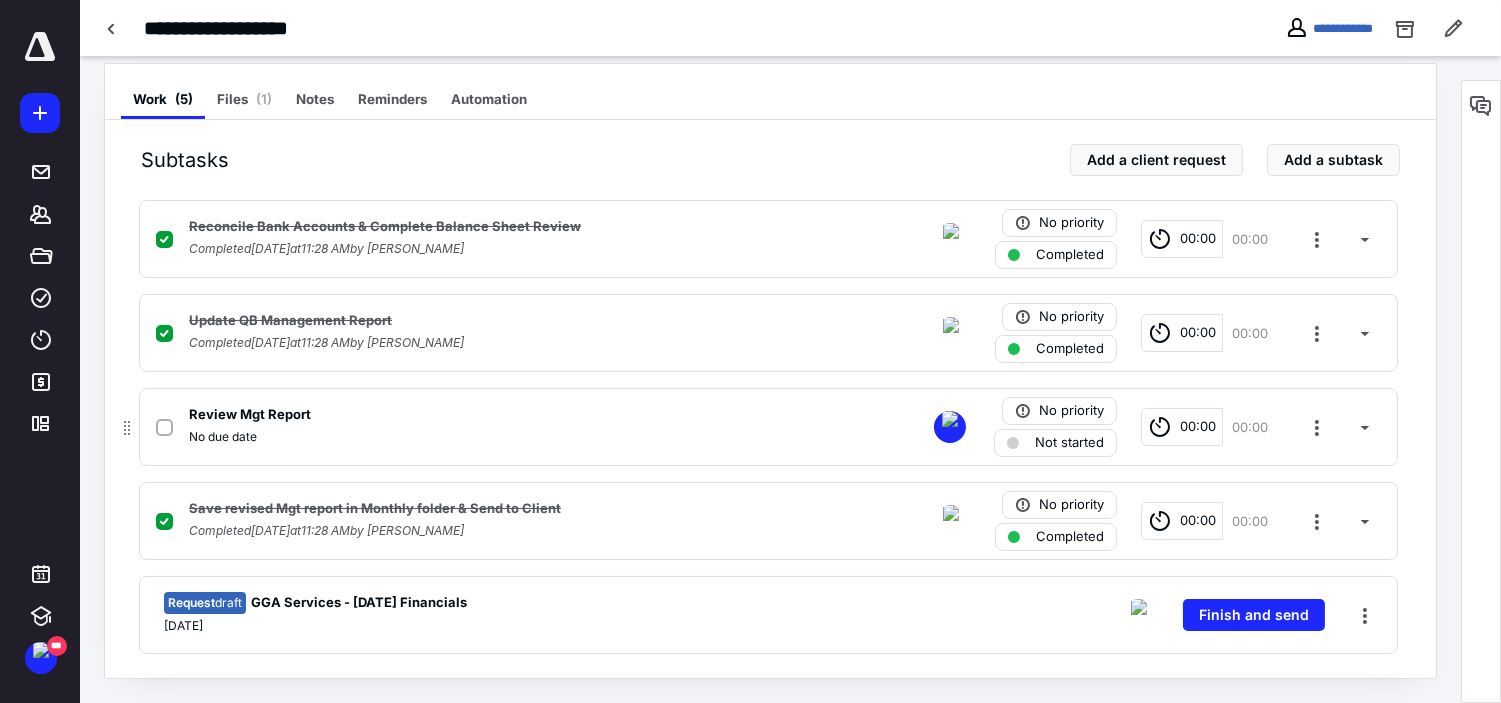 click on "Review Mgt Report" at bounding box center (250, 415) 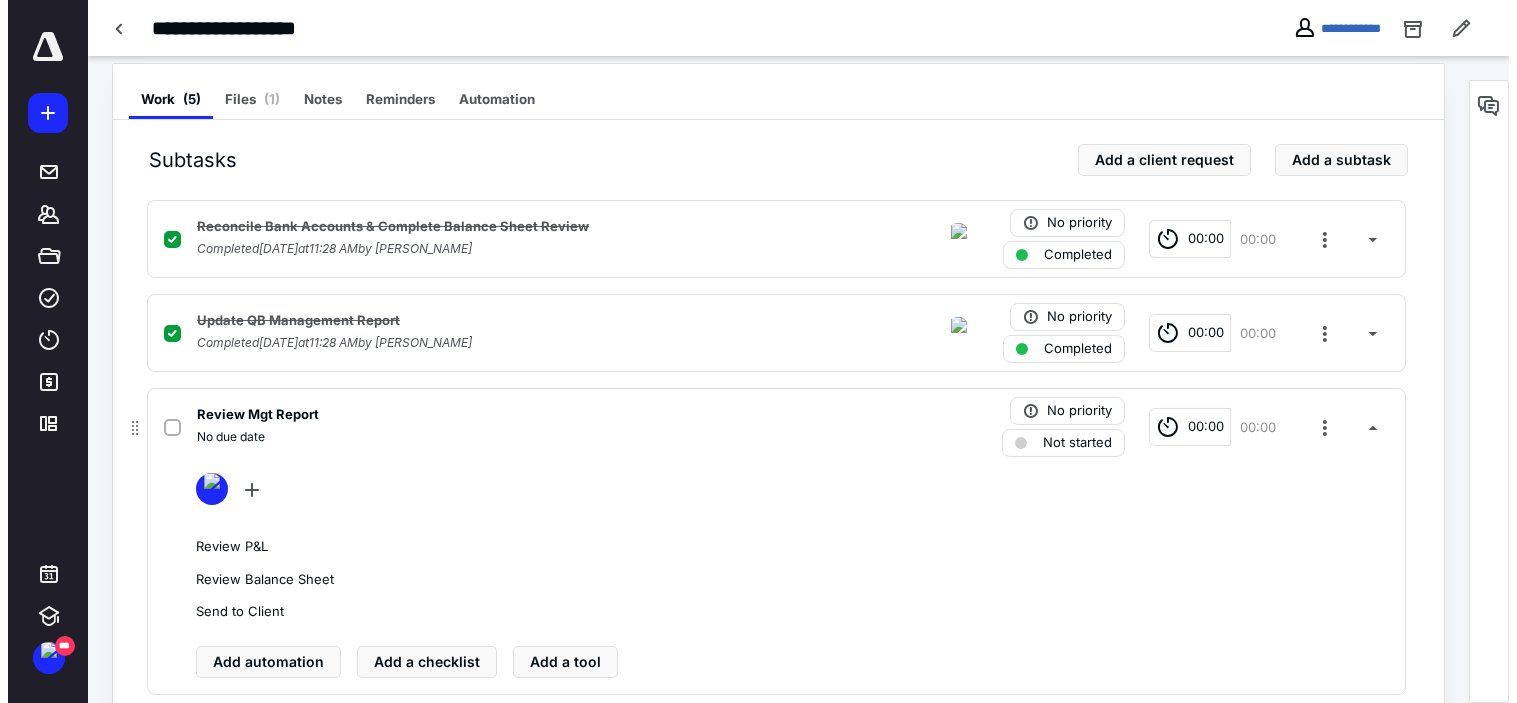 scroll, scrollTop: 601, scrollLeft: 0, axis: vertical 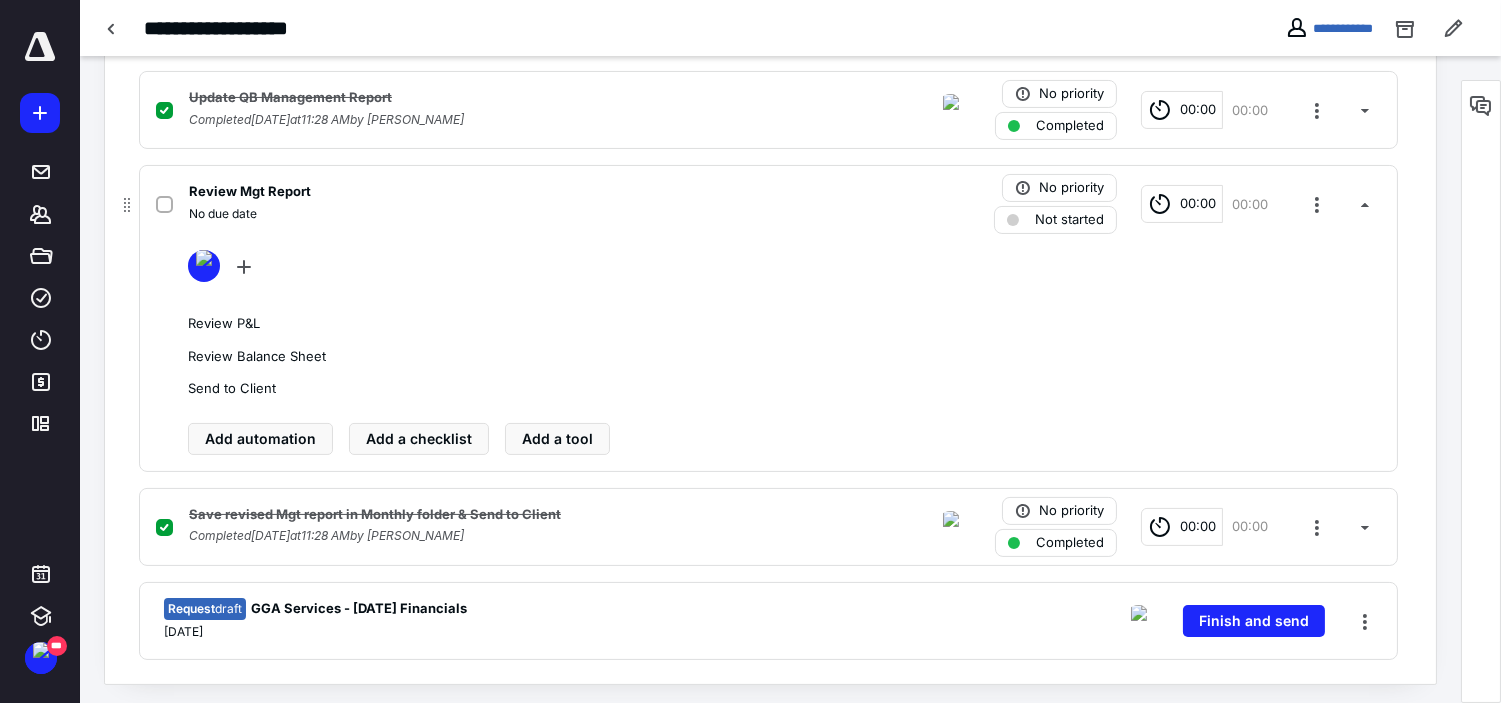 click 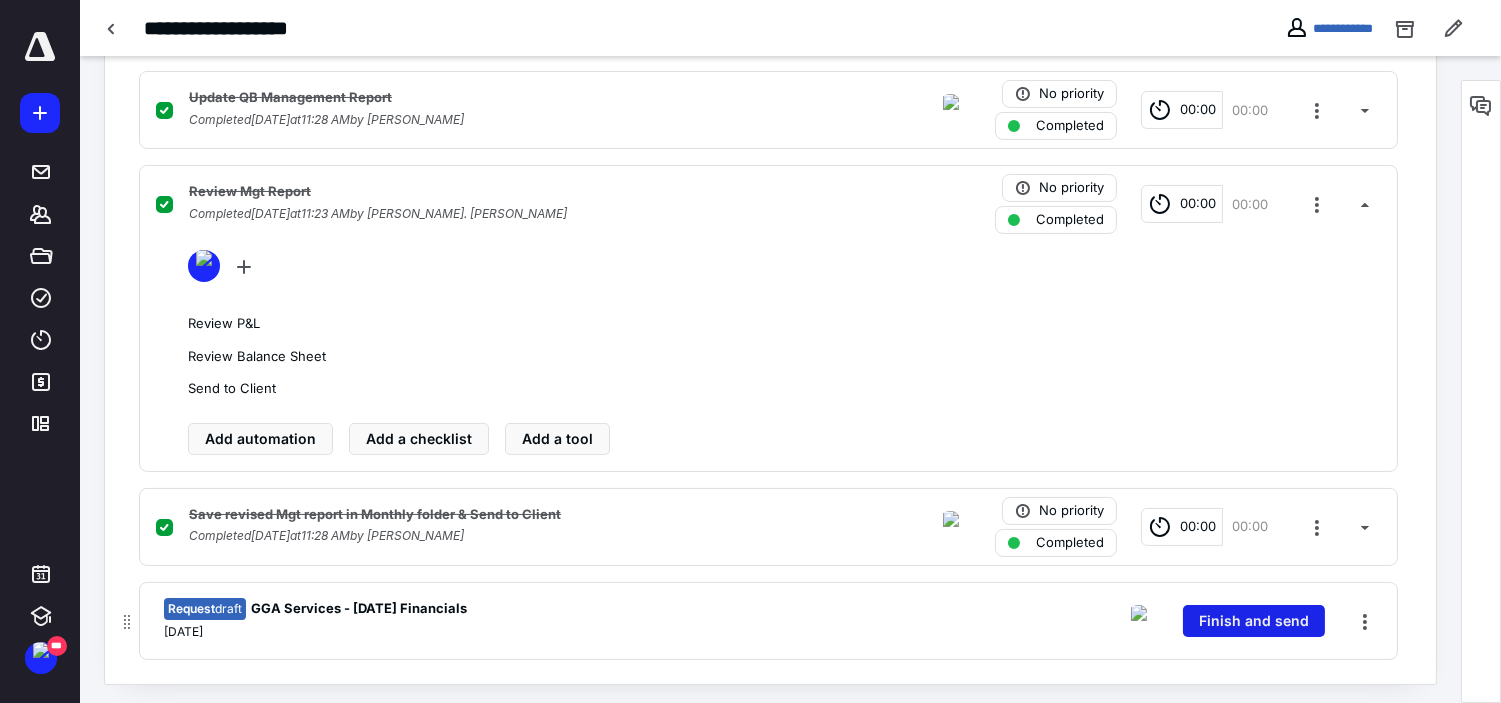 click on "Finish and send" at bounding box center [1254, 621] 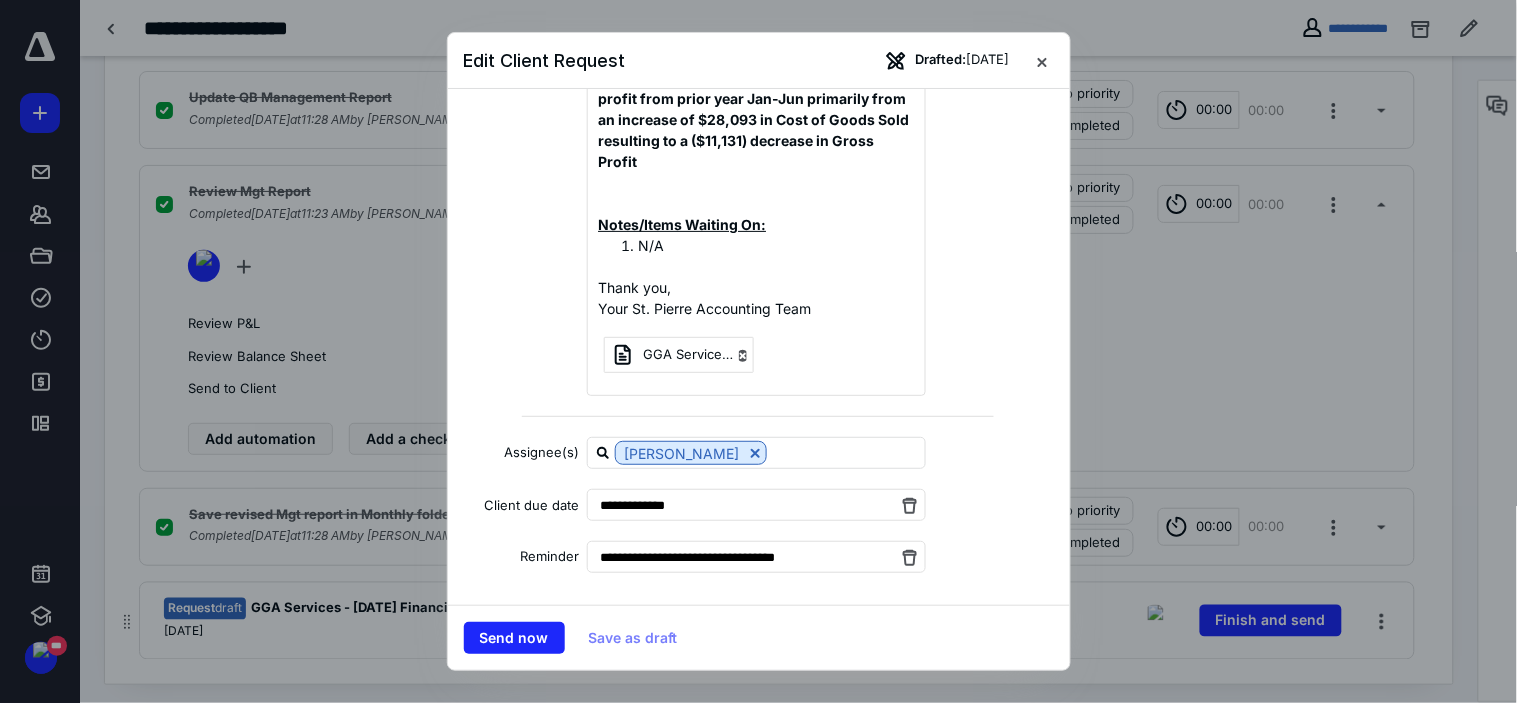 scroll, scrollTop: 1036, scrollLeft: 0, axis: vertical 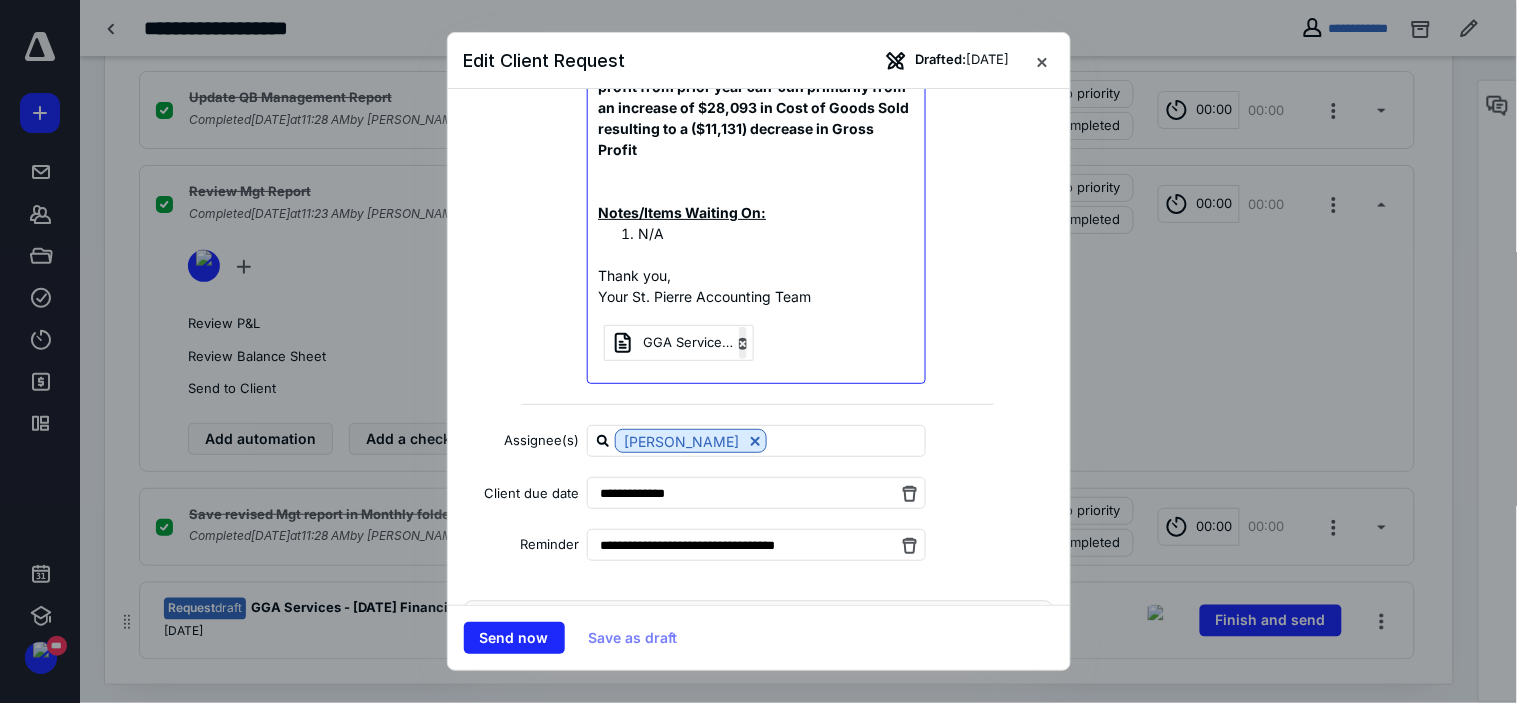click at bounding box center (743, 343) 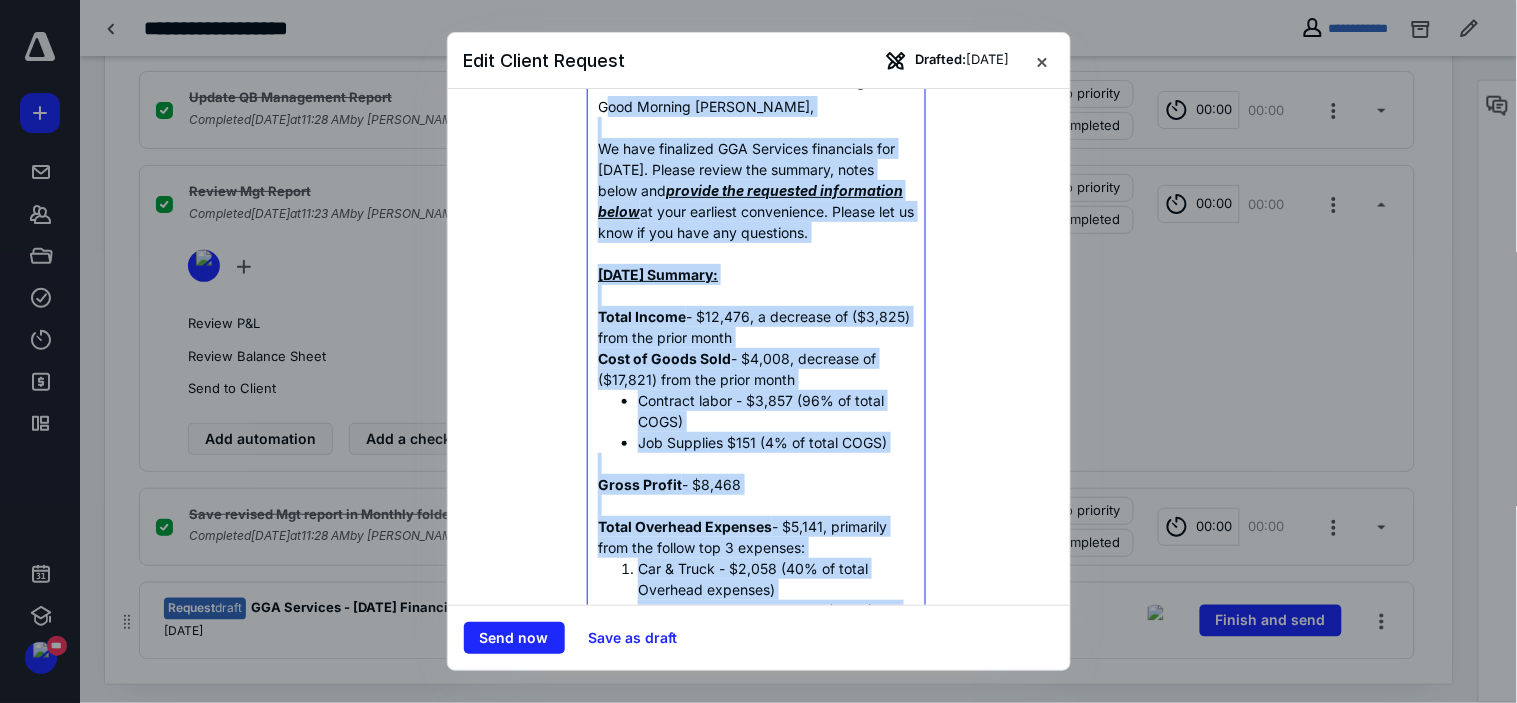 scroll, scrollTop: 0, scrollLeft: 0, axis: both 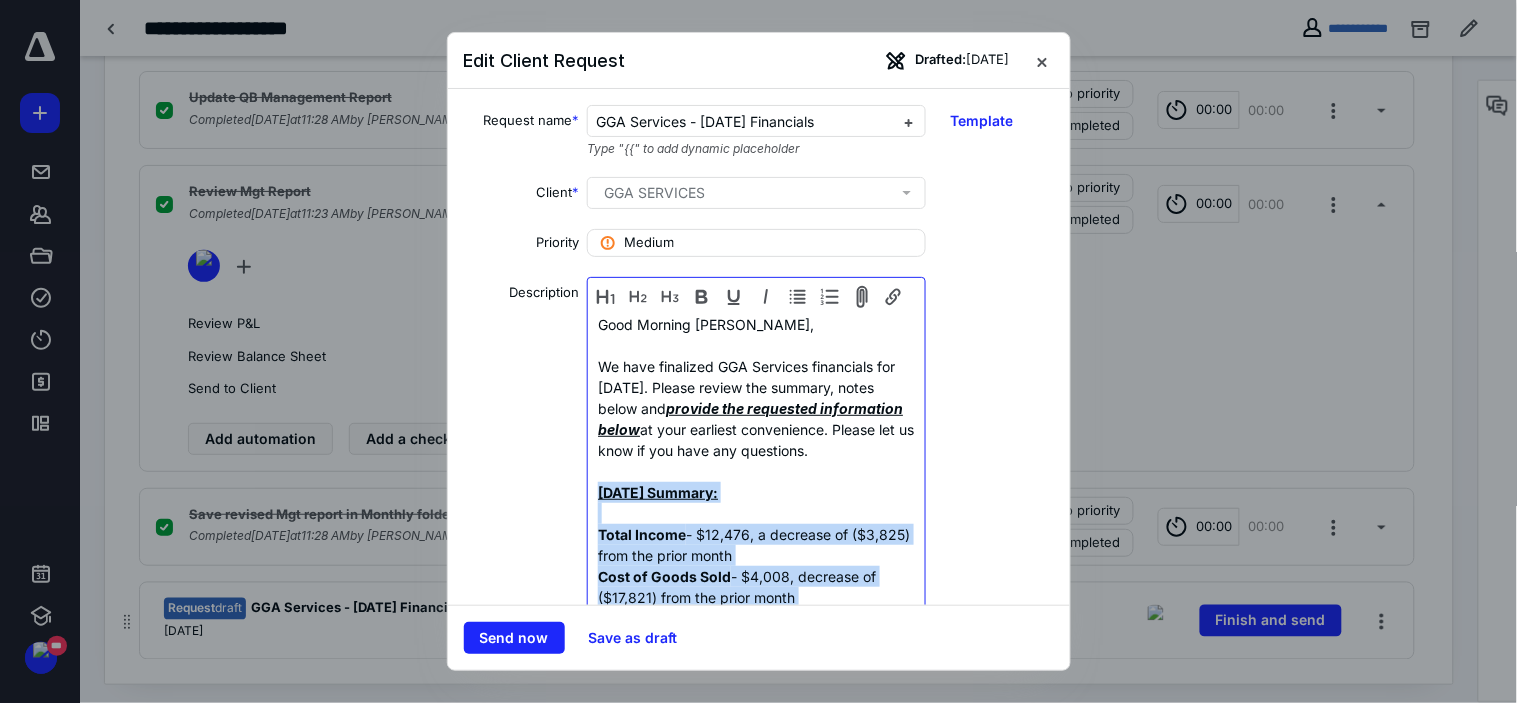 drag, startPoint x: 682, startPoint y: 367, endPoint x: 593, endPoint y: 516, distance: 173.5569 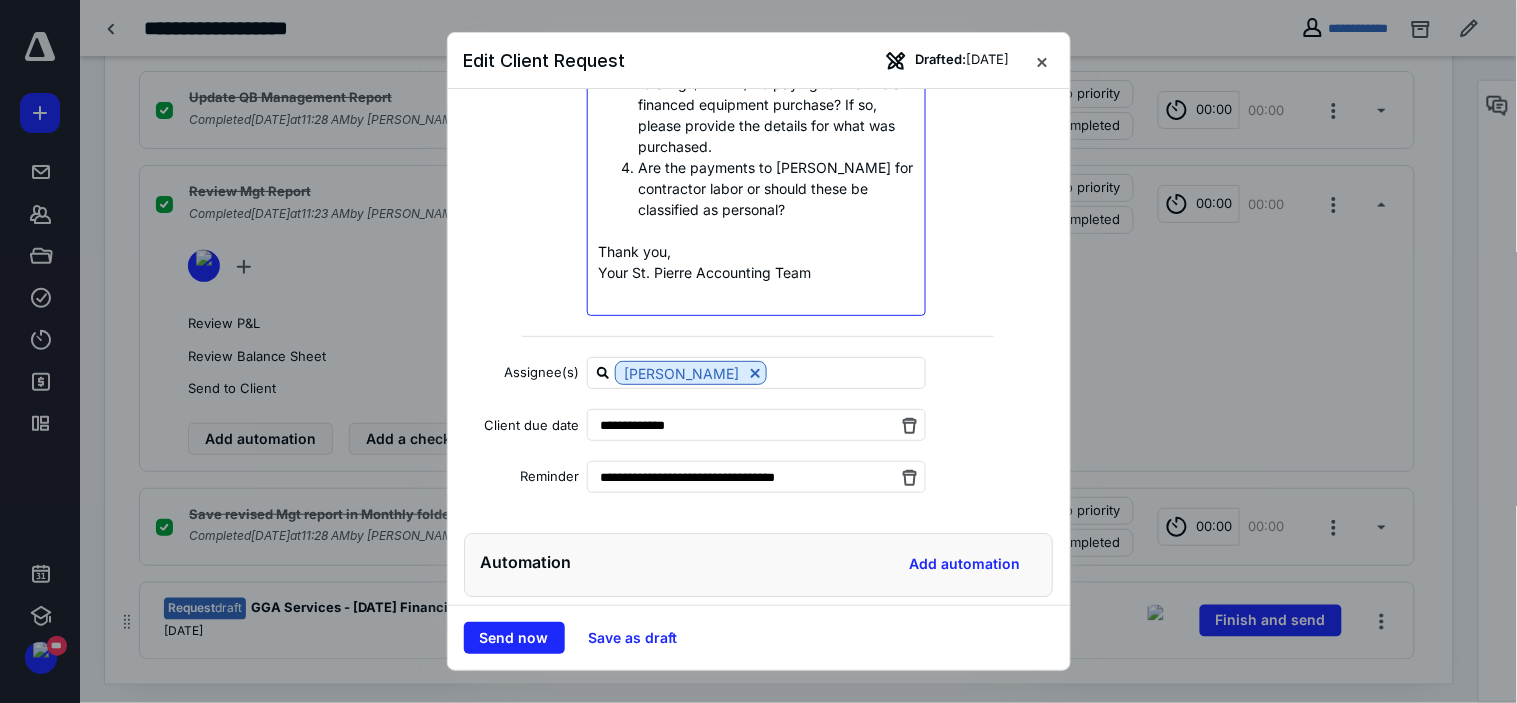 scroll, scrollTop: 1376, scrollLeft: 0, axis: vertical 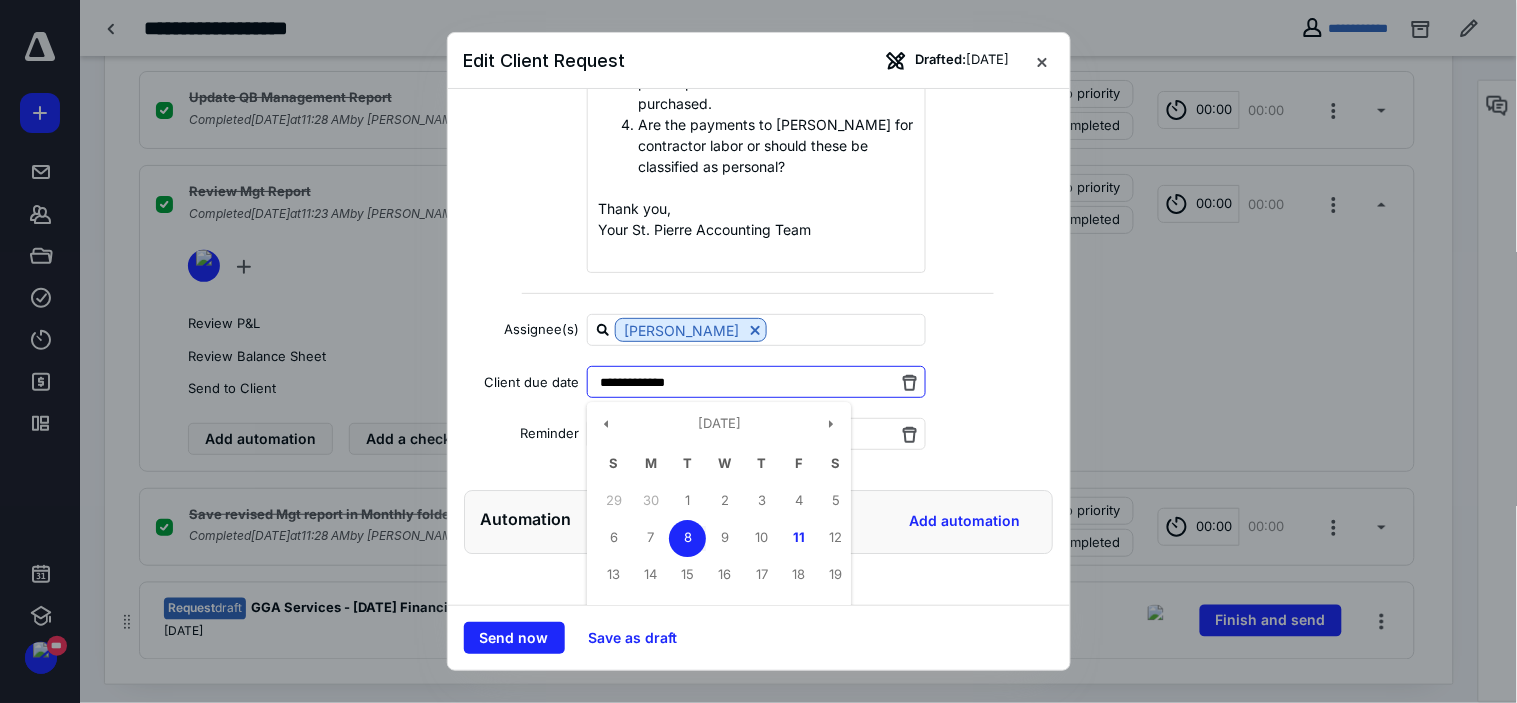click on "**********" at bounding box center (756, 382) 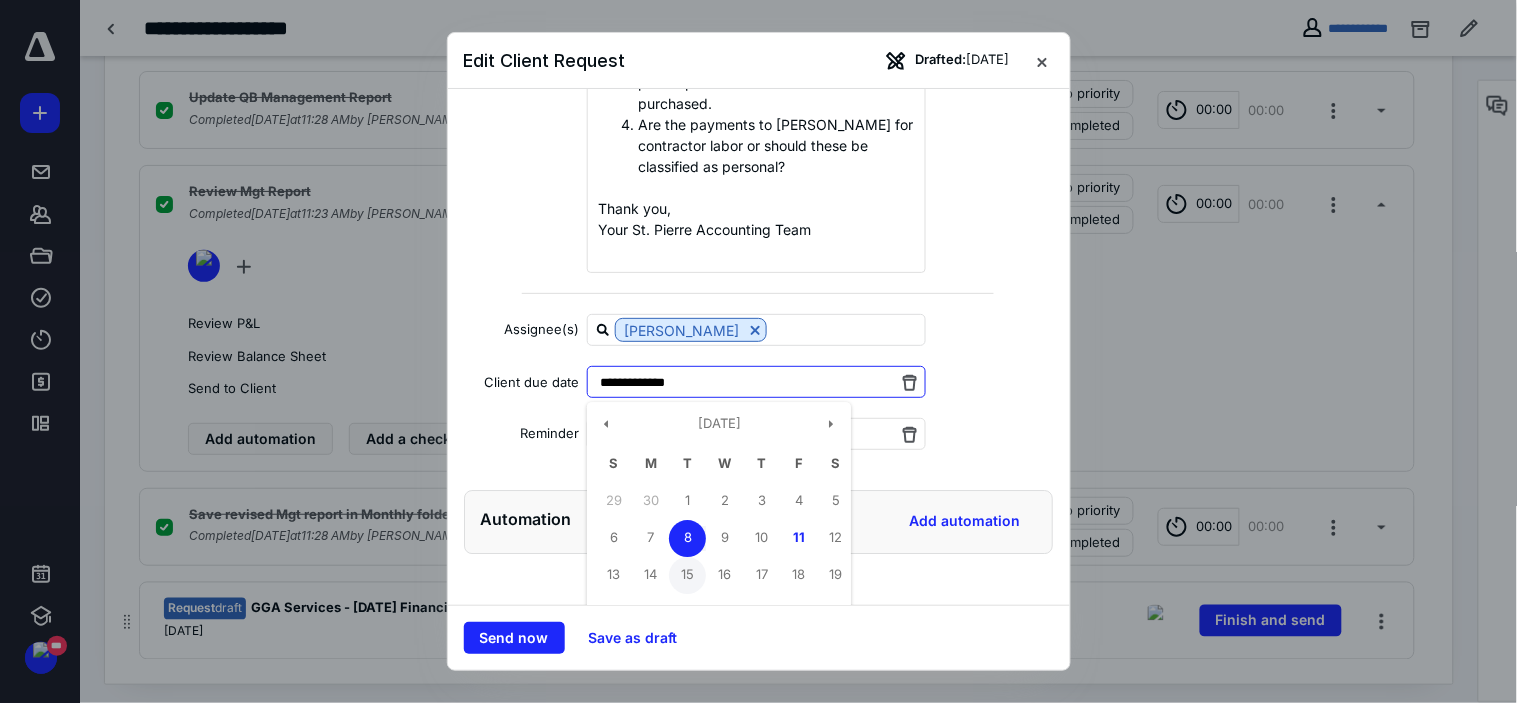 click on "15" at bounding box center [687, 575] 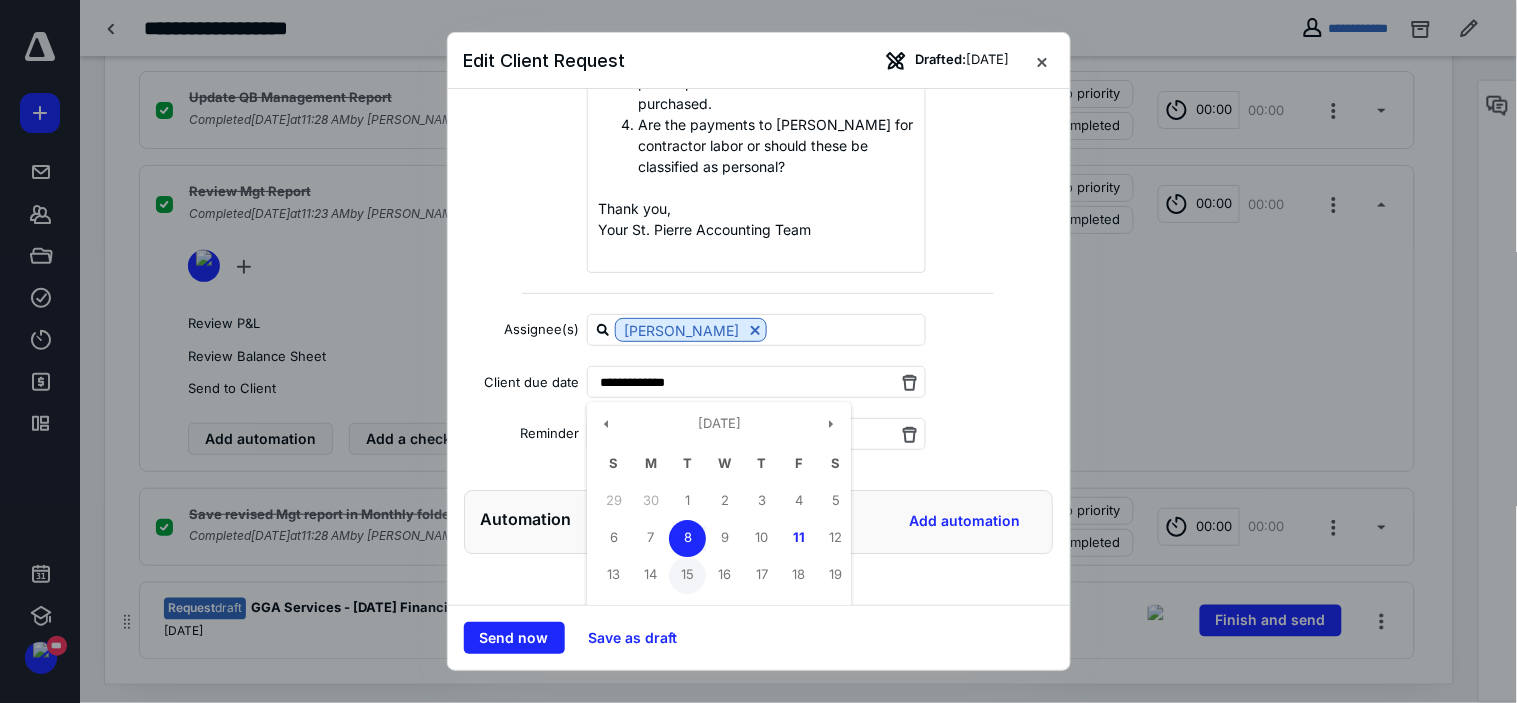 type on "**********" 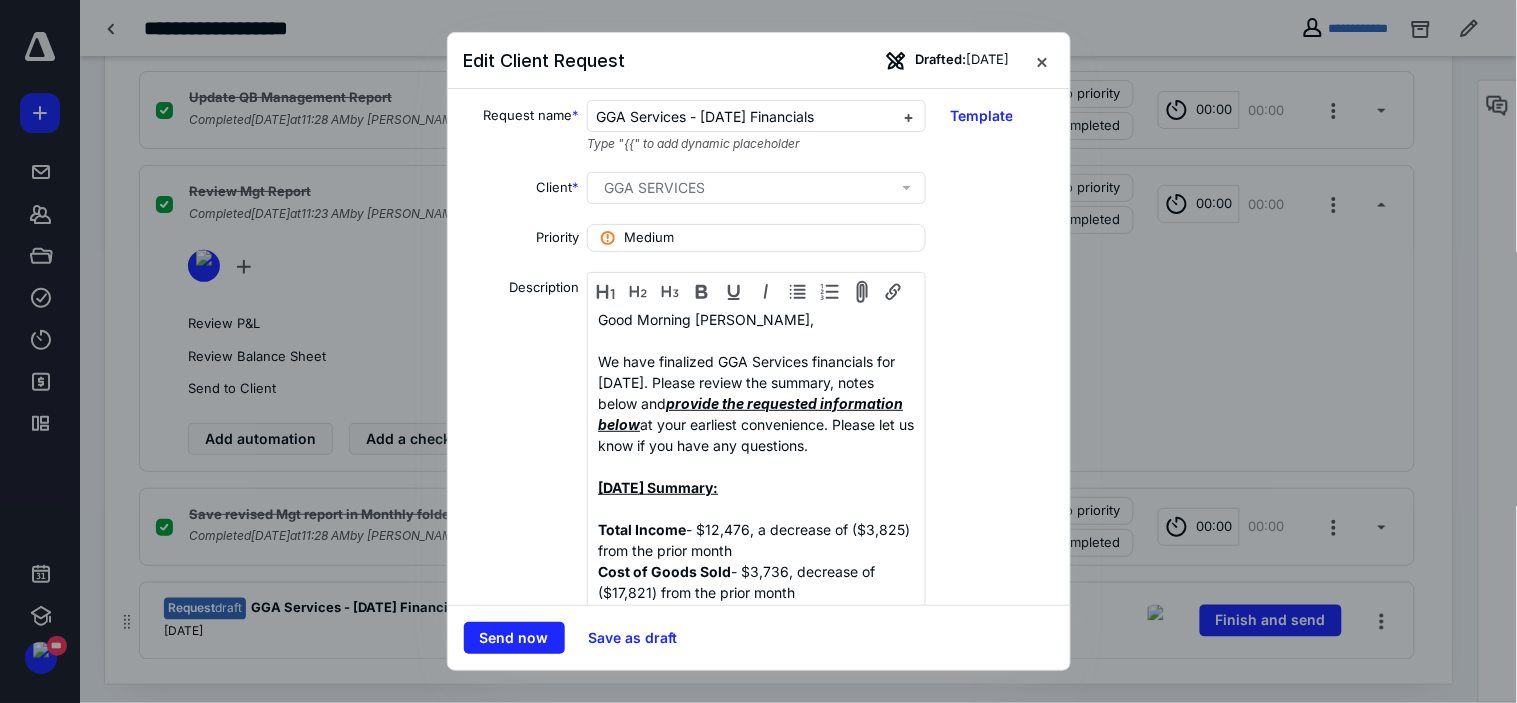 scroll, scrollTop: 0, scrollLeft: 0, axis: both 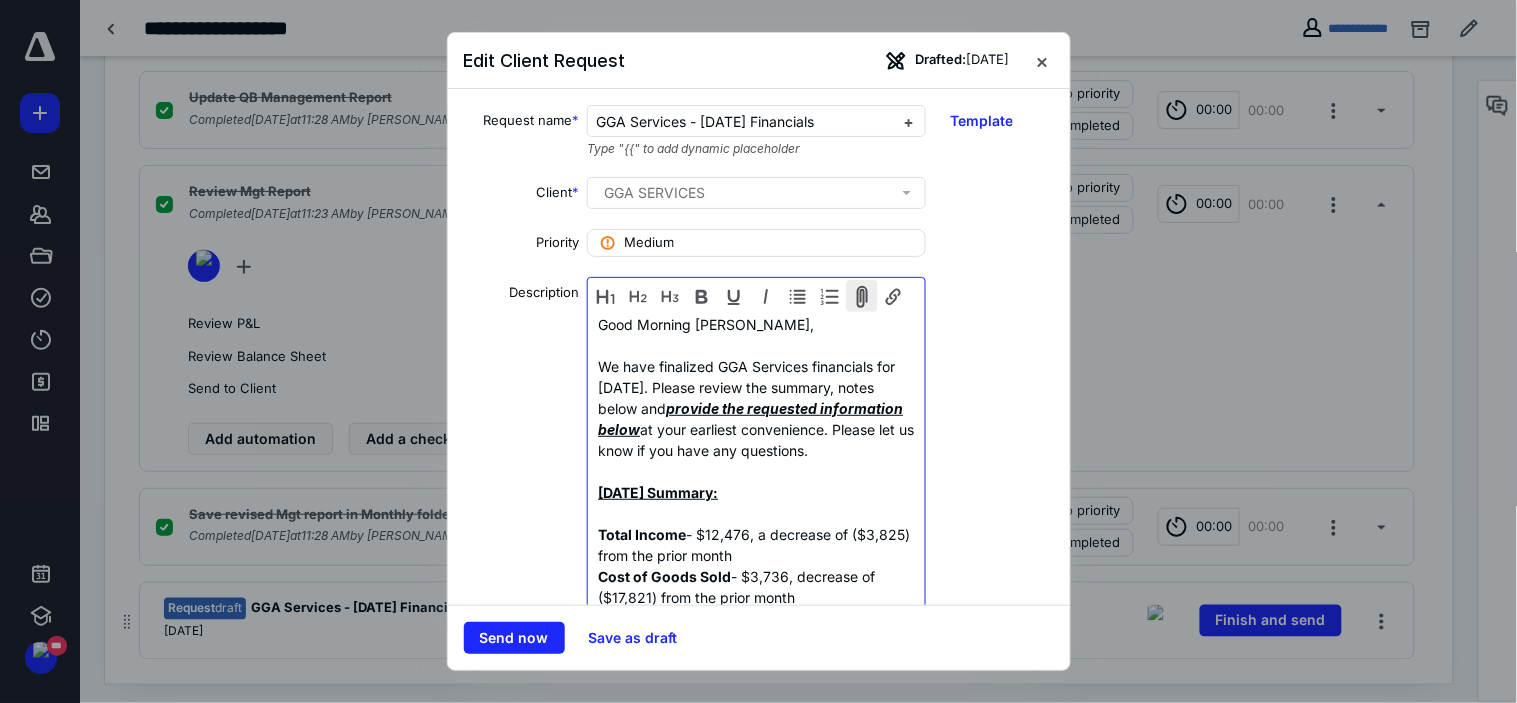 click at bounding box center [862, 296] 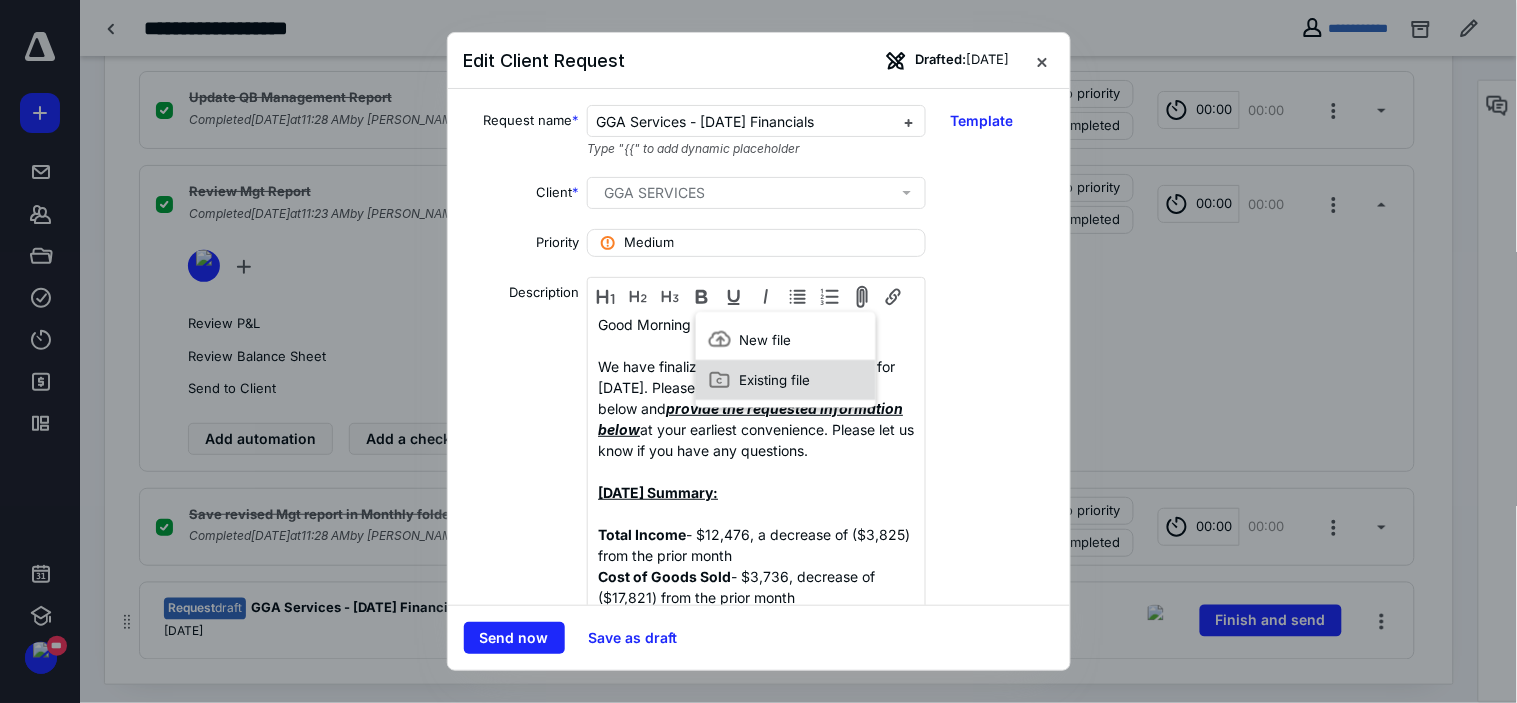 click on "Existing file" at bounding box center [775, 380] 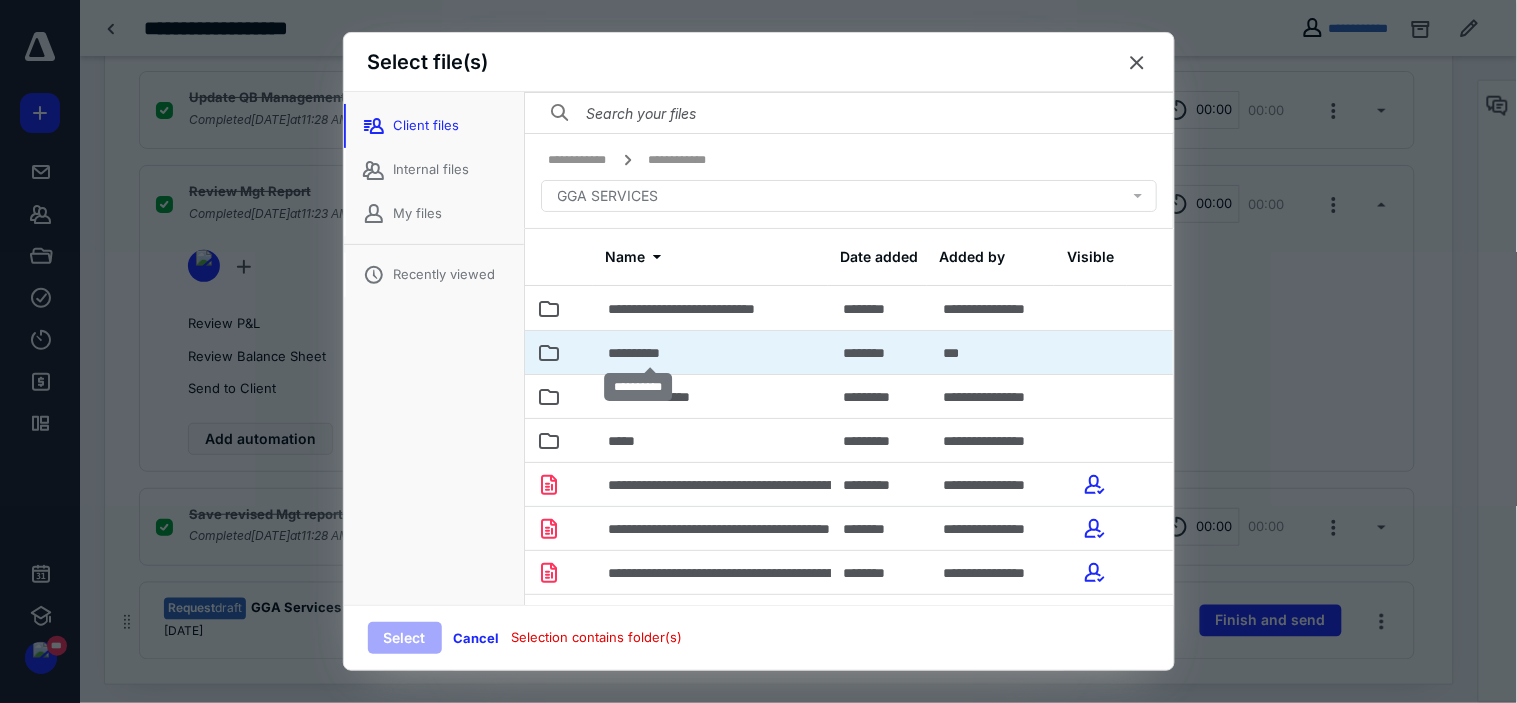 click on "**********" at bounding box center (650, 353) 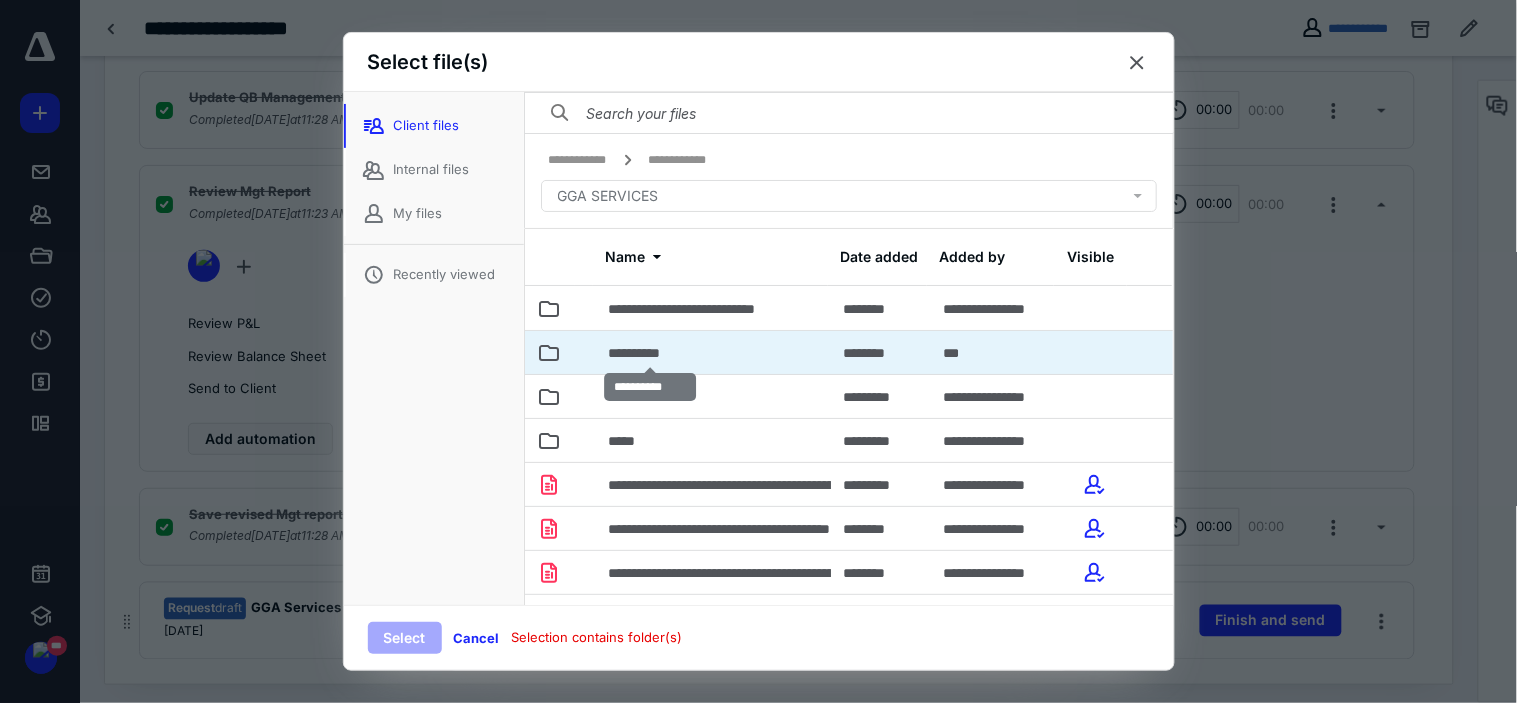 click on "**********" at bounding box center (650, 353) 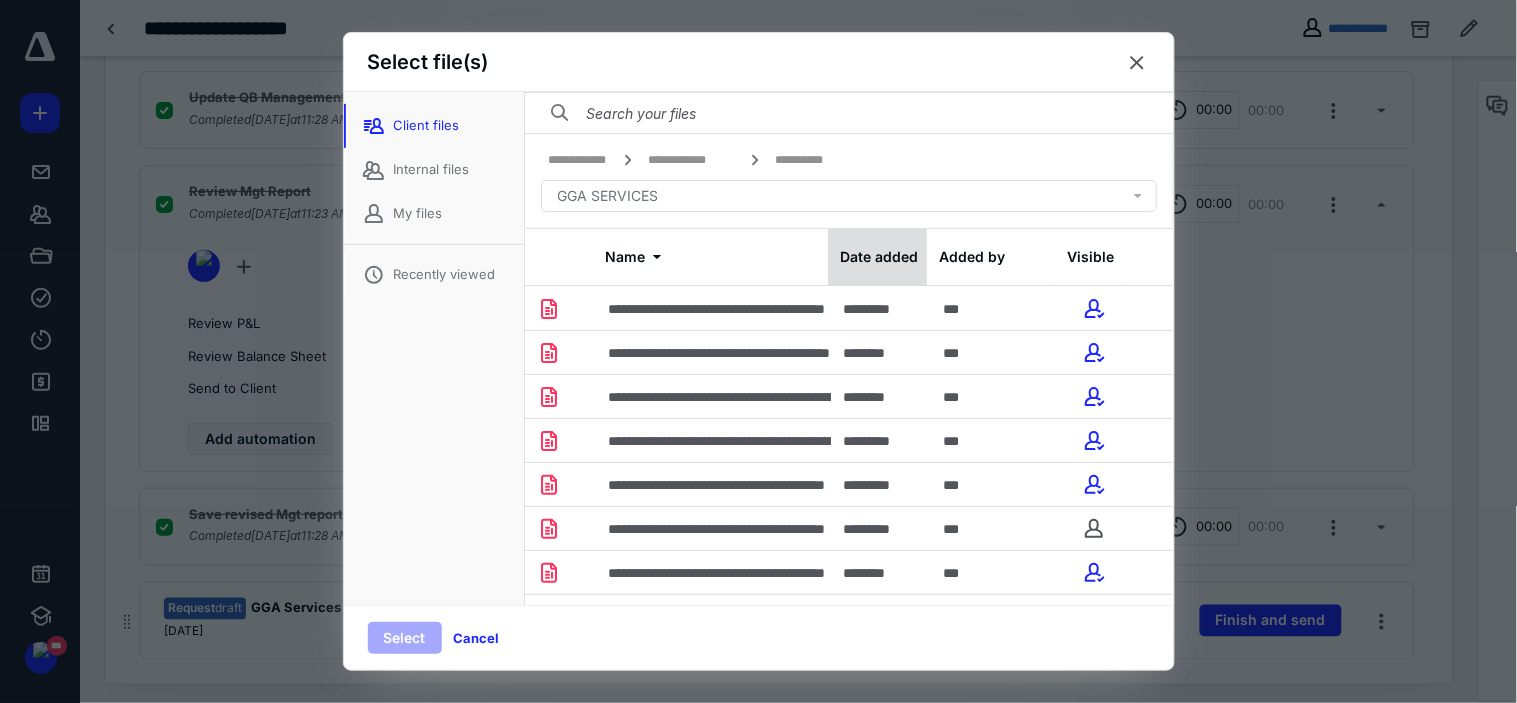 click on "Date added" at bounding box center [878, 257] 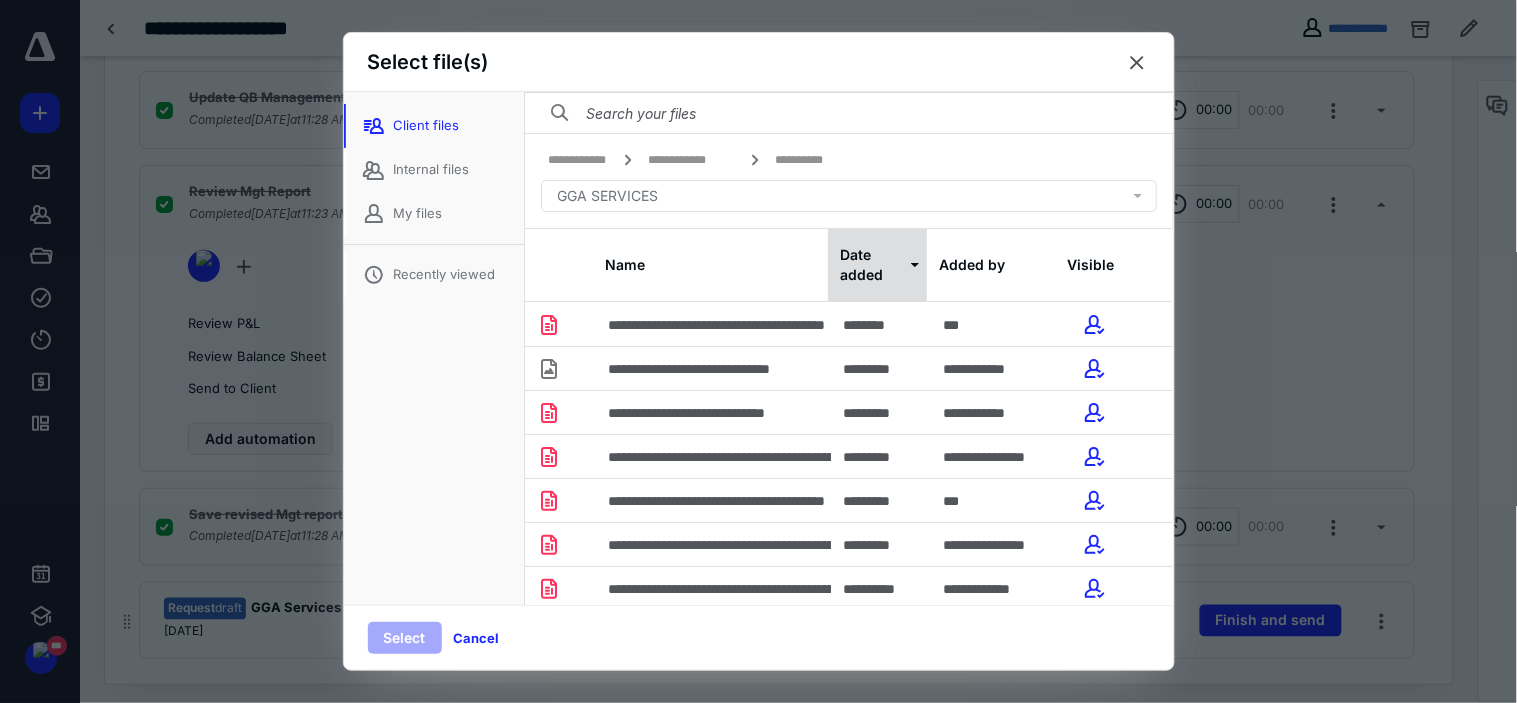 click on "Date added" at bounding box center (878, 265) 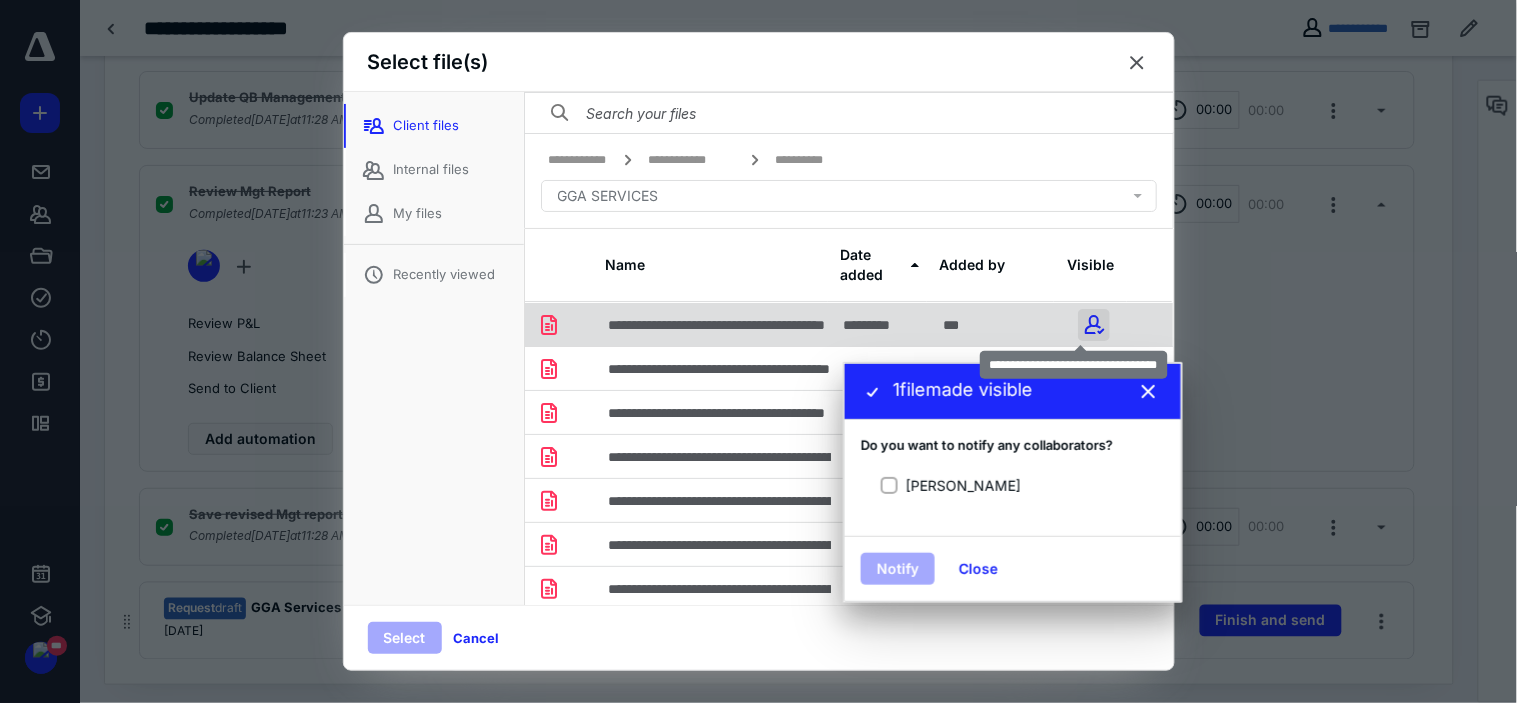 click at bounding box center [1094, 325] 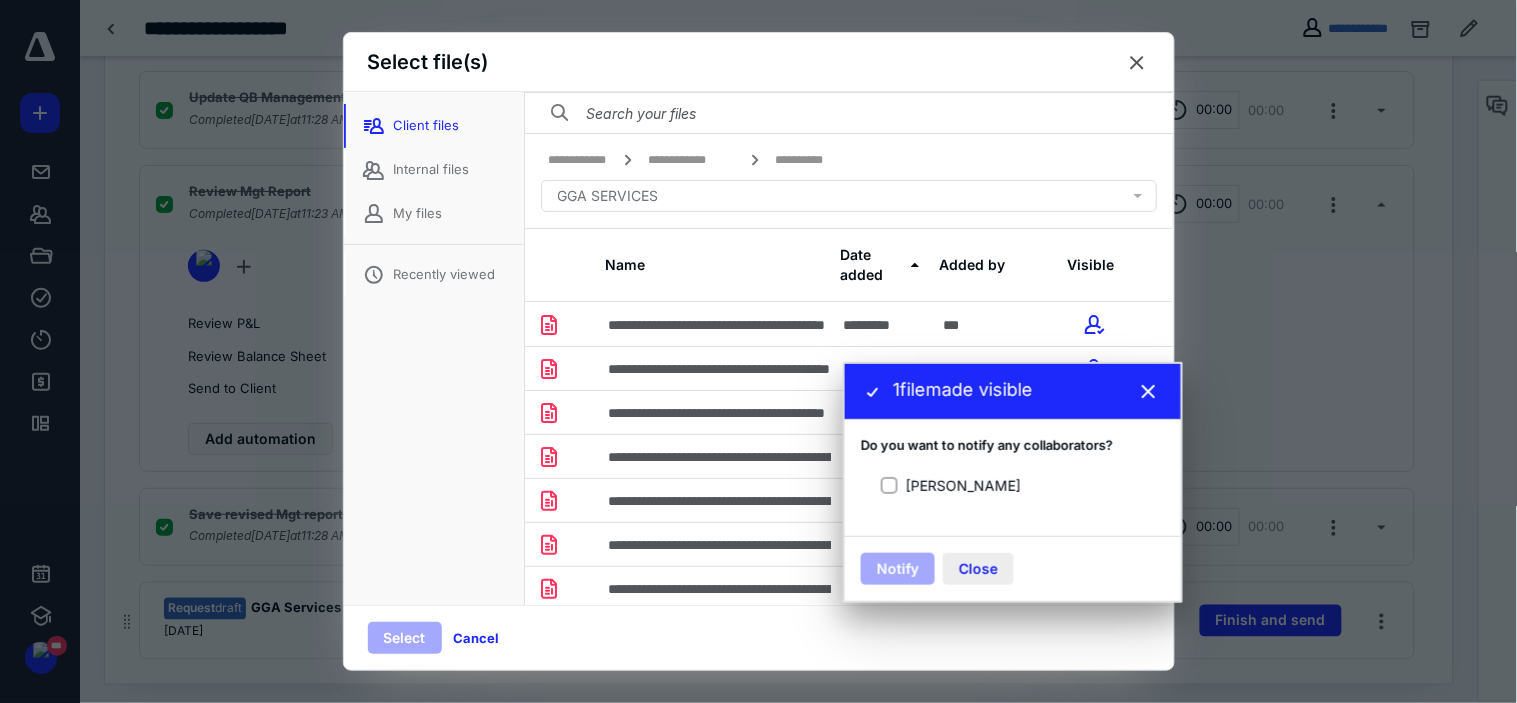 click on "Close" at bounding box center [978, 569] 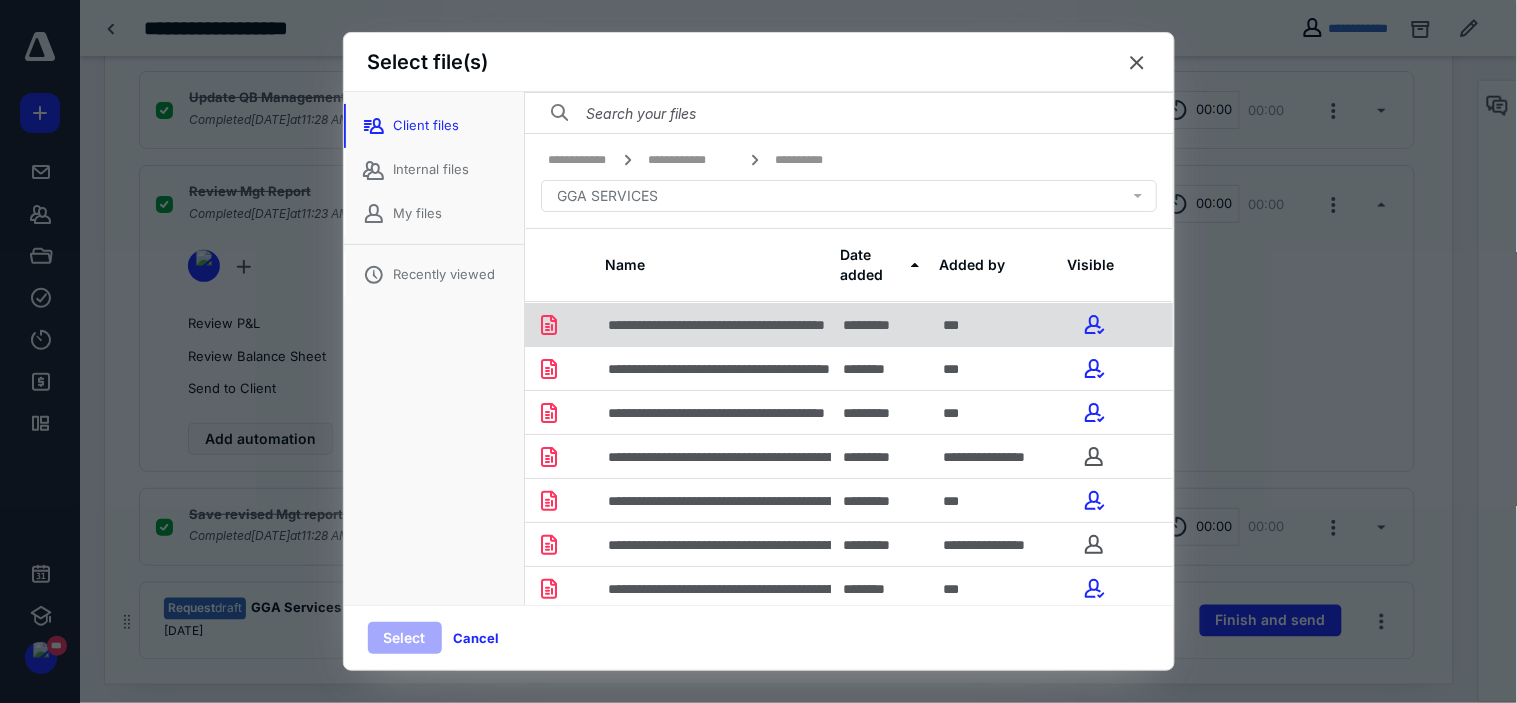 click on "**********" at bounding box center (760, 325) 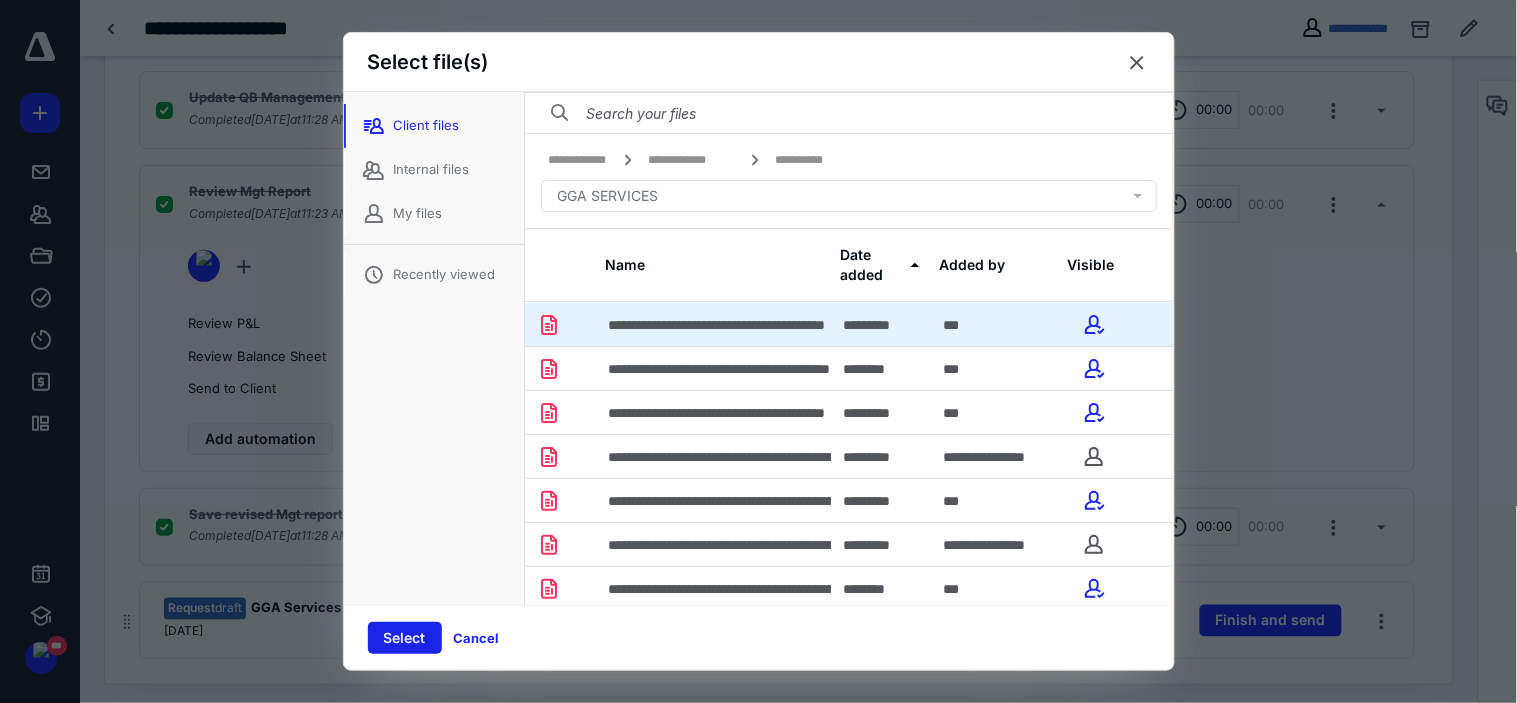 click on "Select" at bounding box center [405, 638] 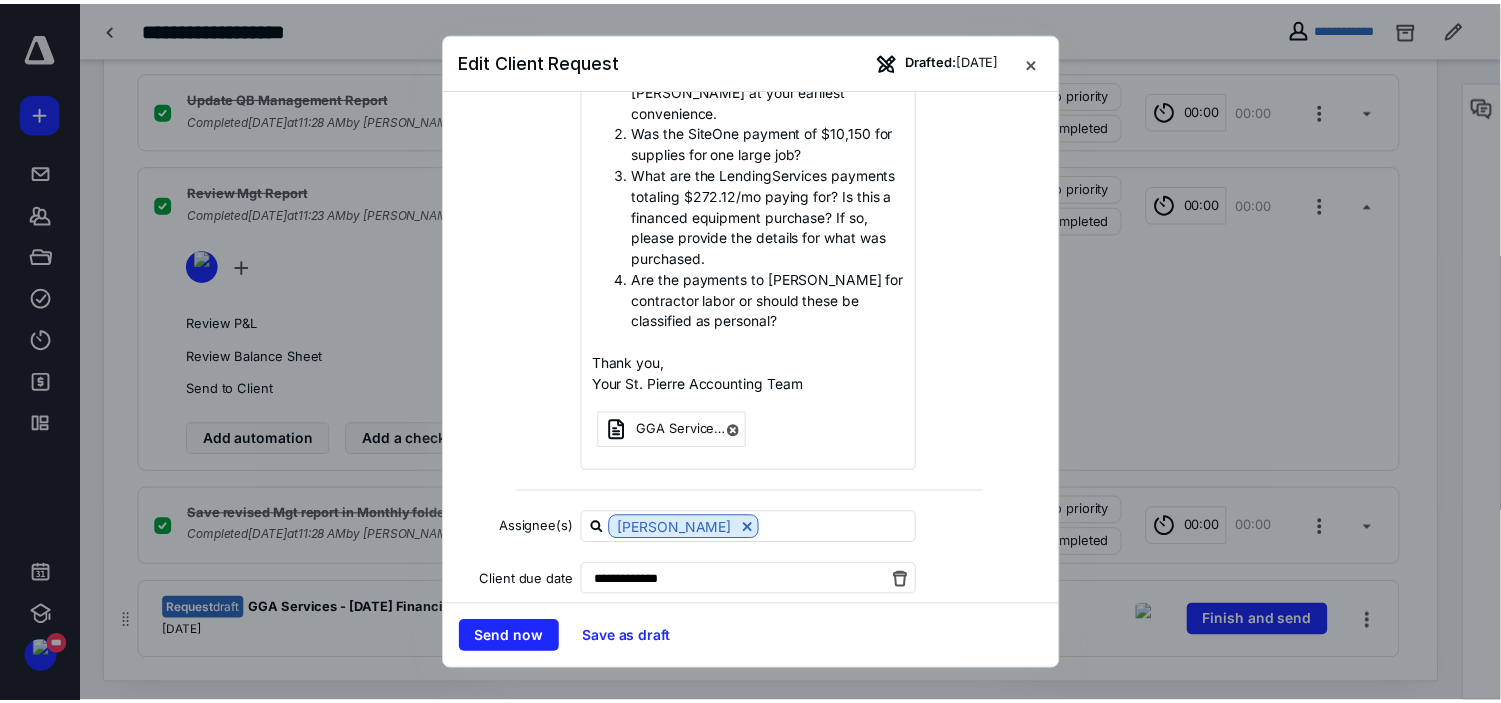scroll, scrollTop: 1421, scrollLeft: 0, axis: vertical 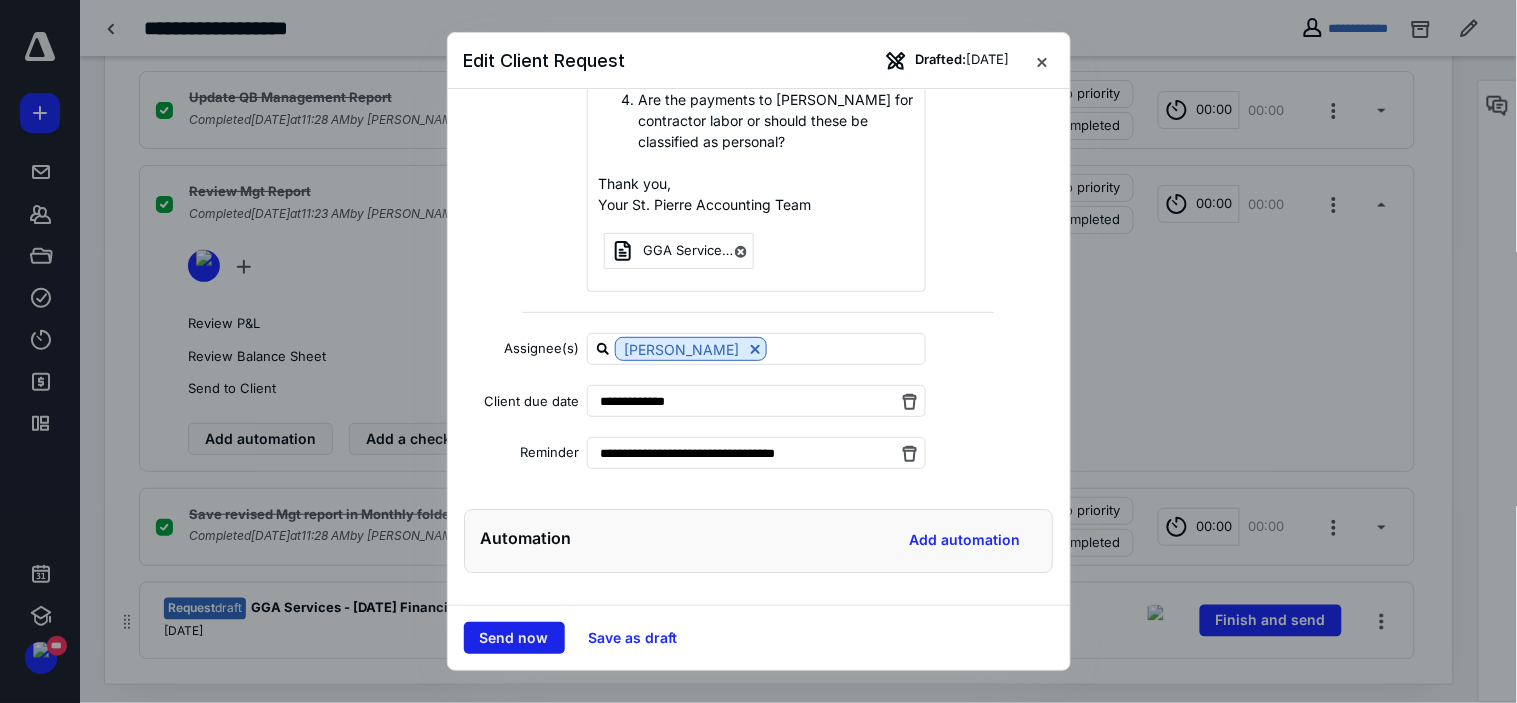 click on "Send now" at bounding box center (514, 638) 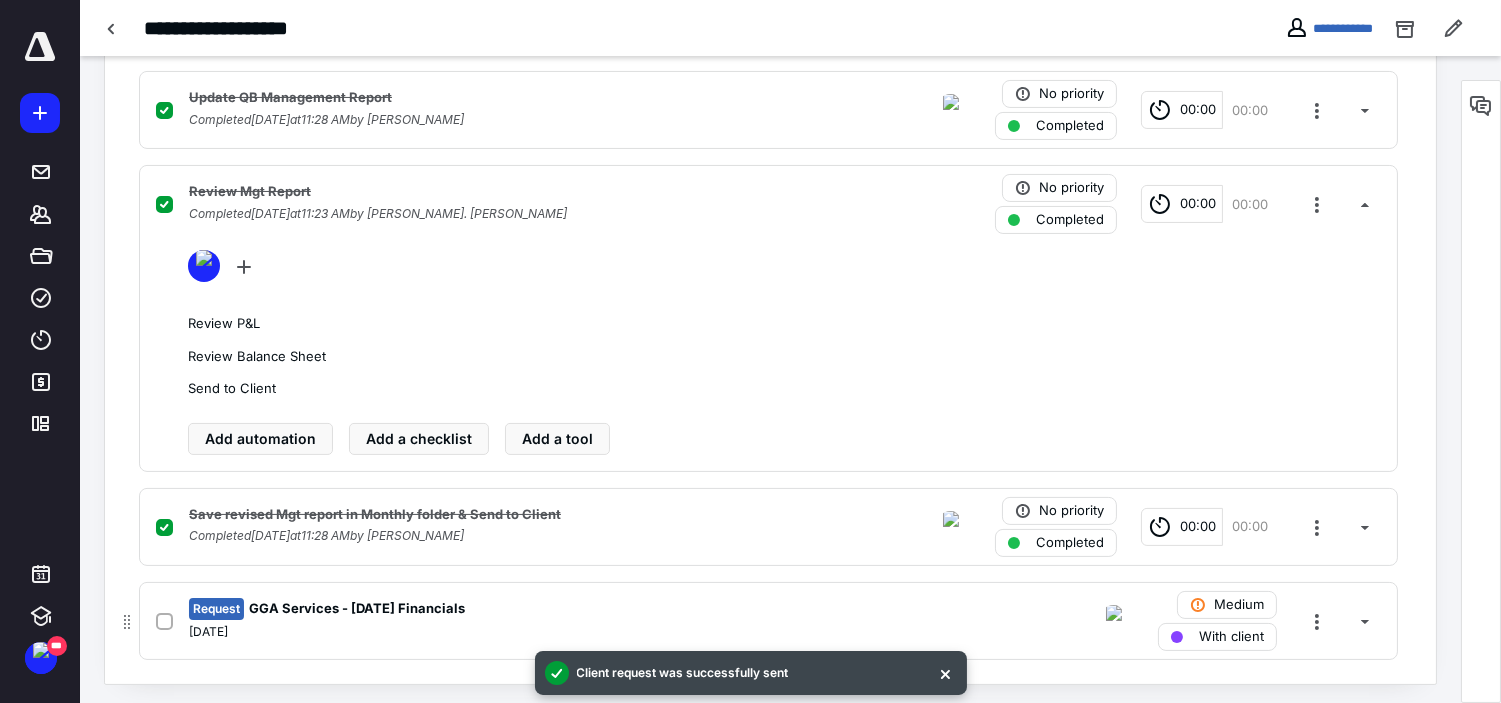 click on "Request  GGA Services - [DATE] Financials" at bounding box center [506, 609] 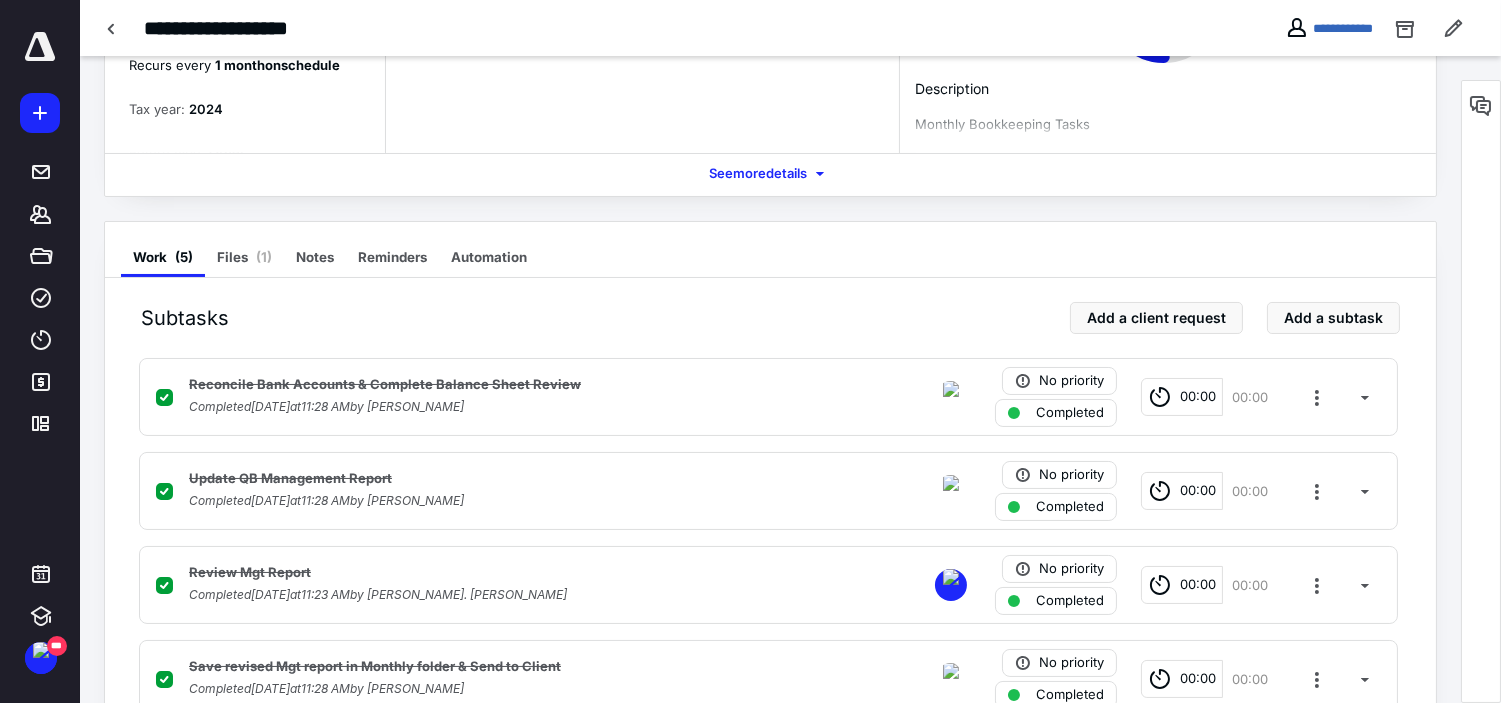 scroll, scrollTop: 376, scrollLeft: 0, axis: vertical 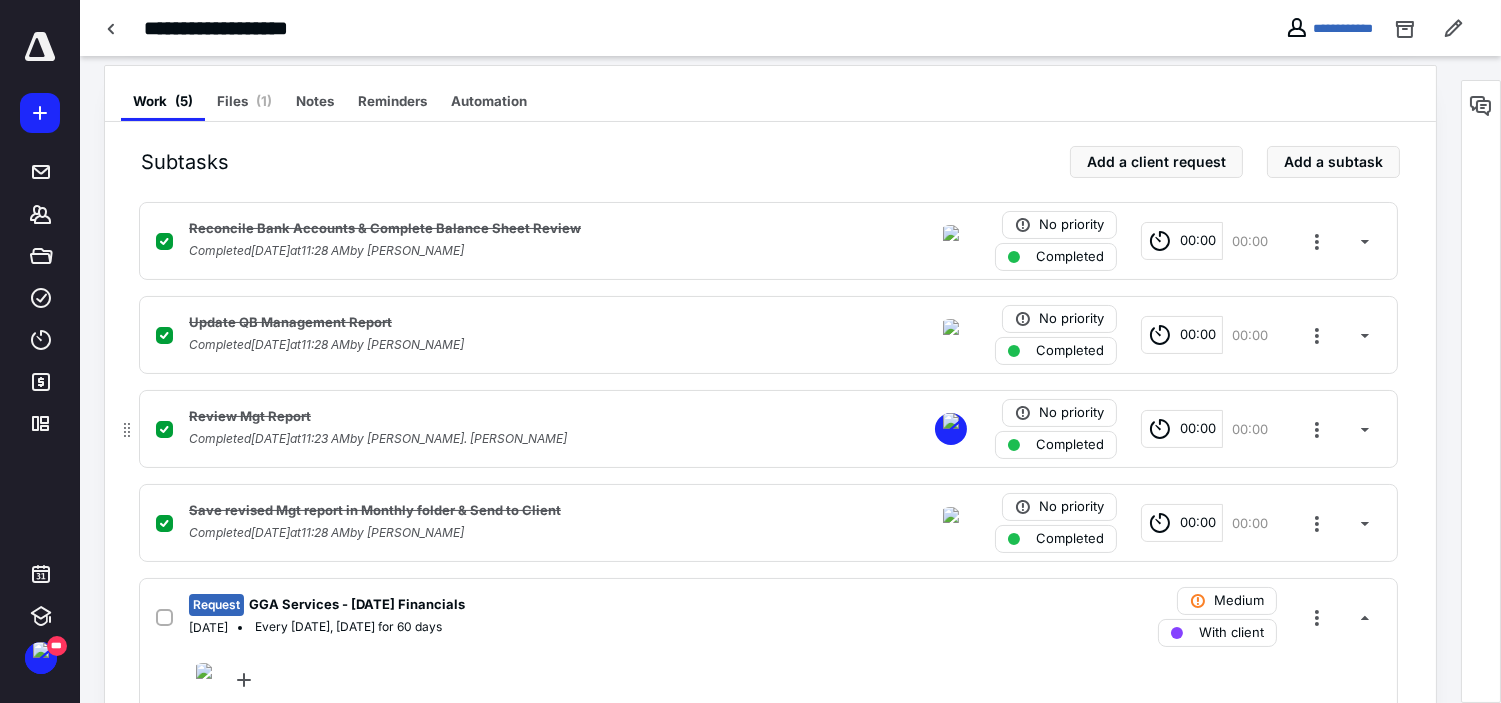 click on "Completed  [DATE]  11:23 AM  by [PERSON_NAME]. [PERSON_NAME]" at bounding box center [506, 439] 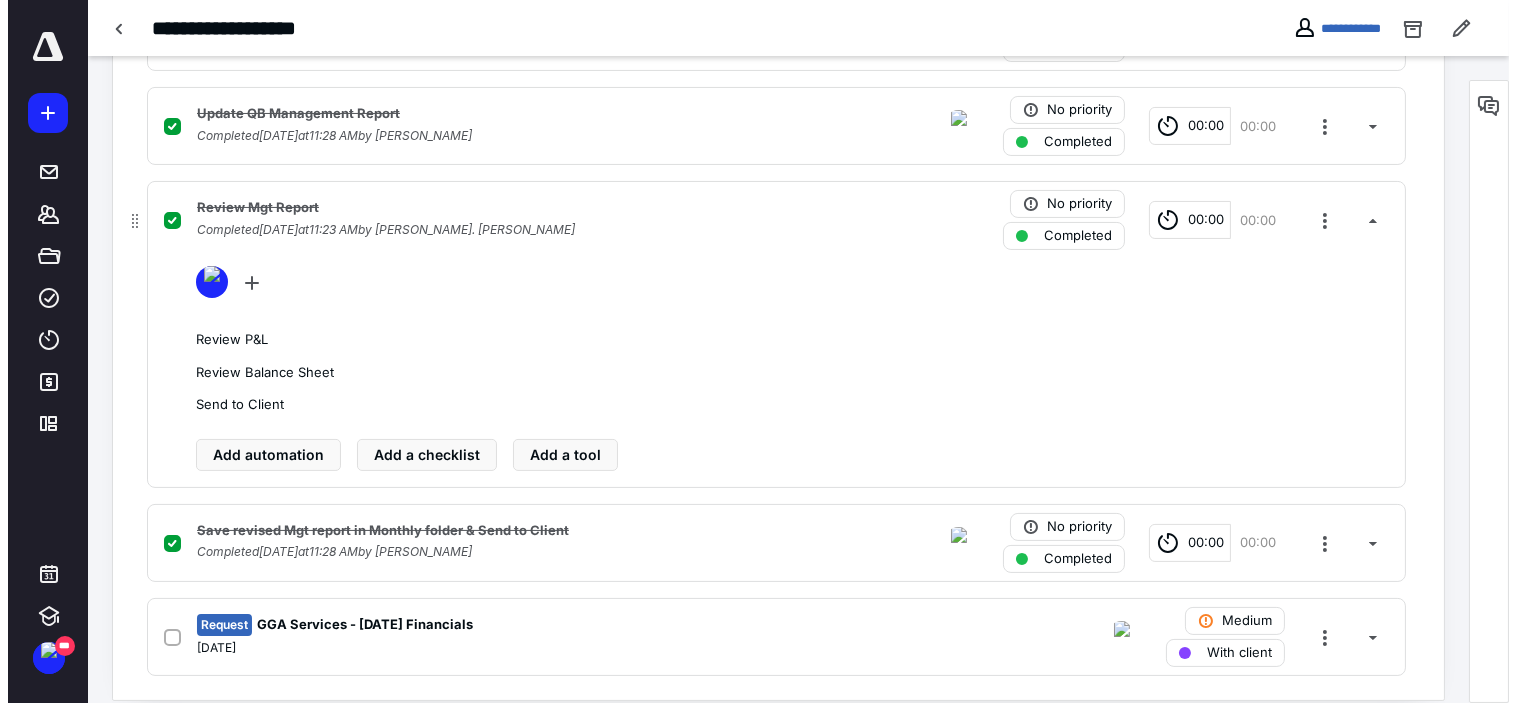scroll, scrollTop: 598, scrollLeft: 0, axis: vertical 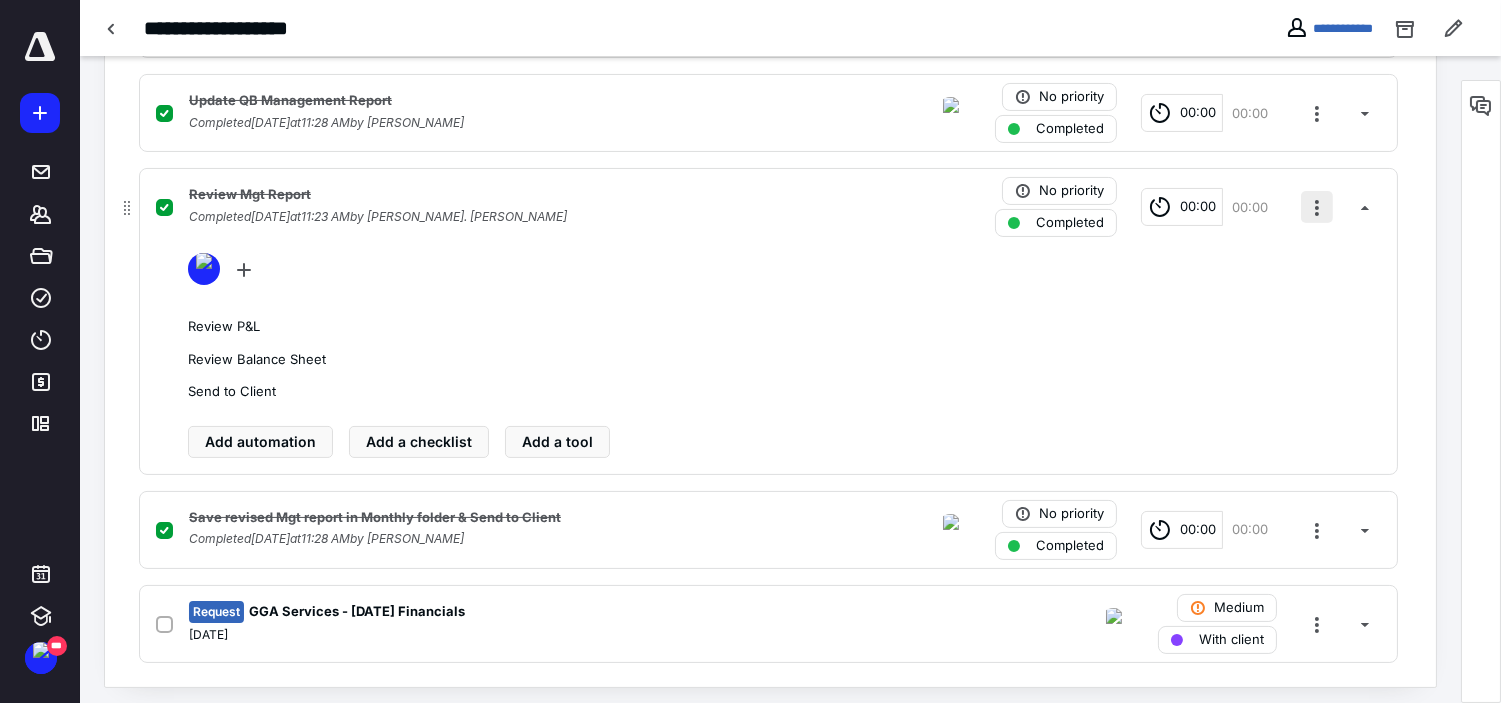 click at bounding box center [1317, 207] 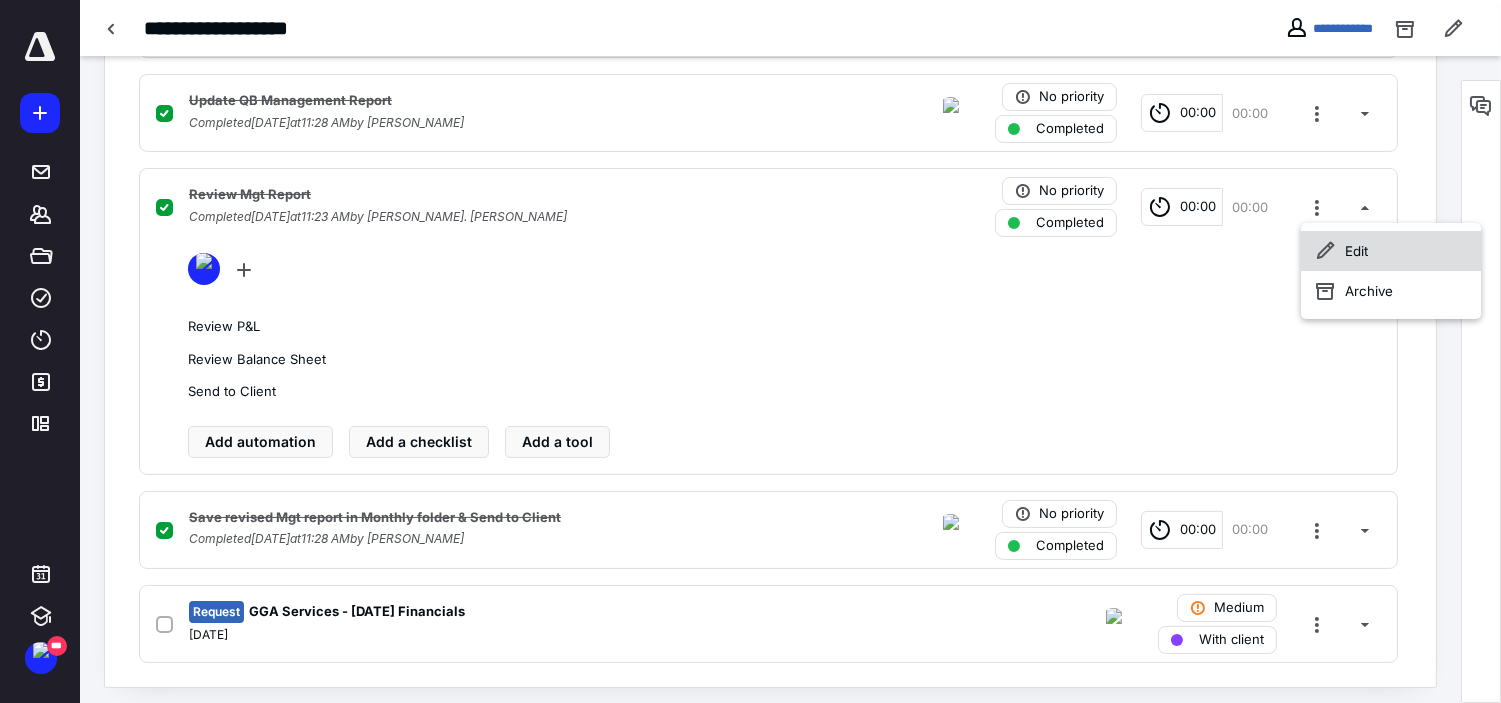 click 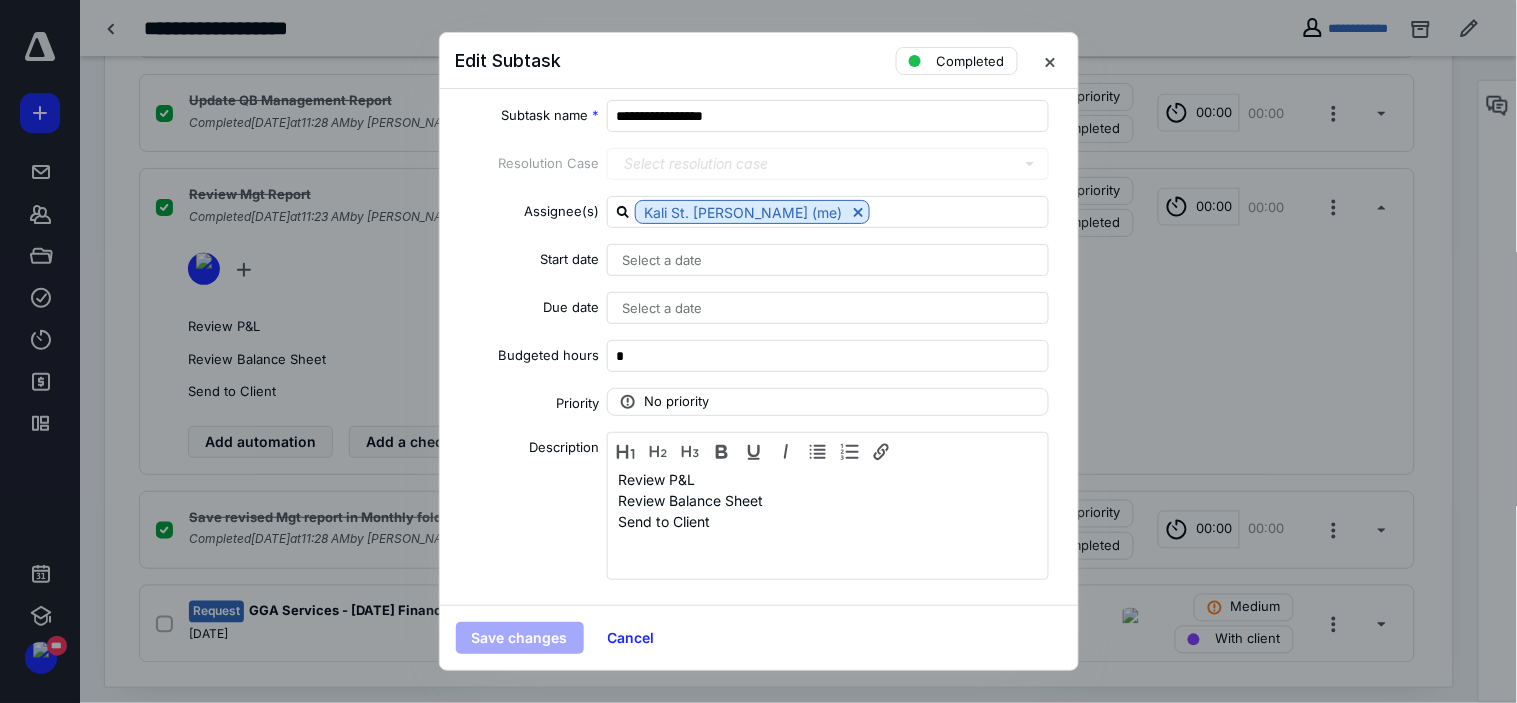 scroll, scrollTop: 11, scrollLeft: 0, axis: vertical 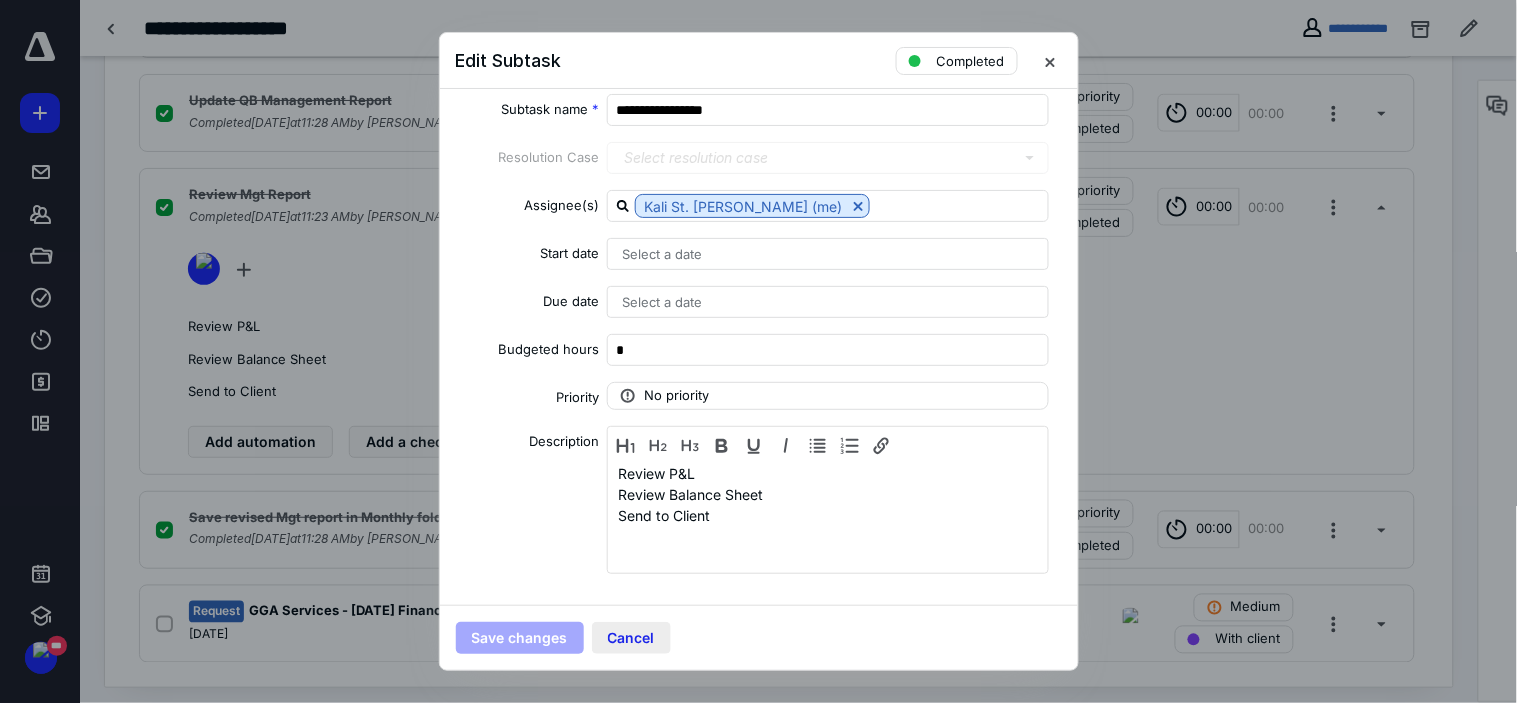 click on "Cancel" at bounding box center [631, 638] 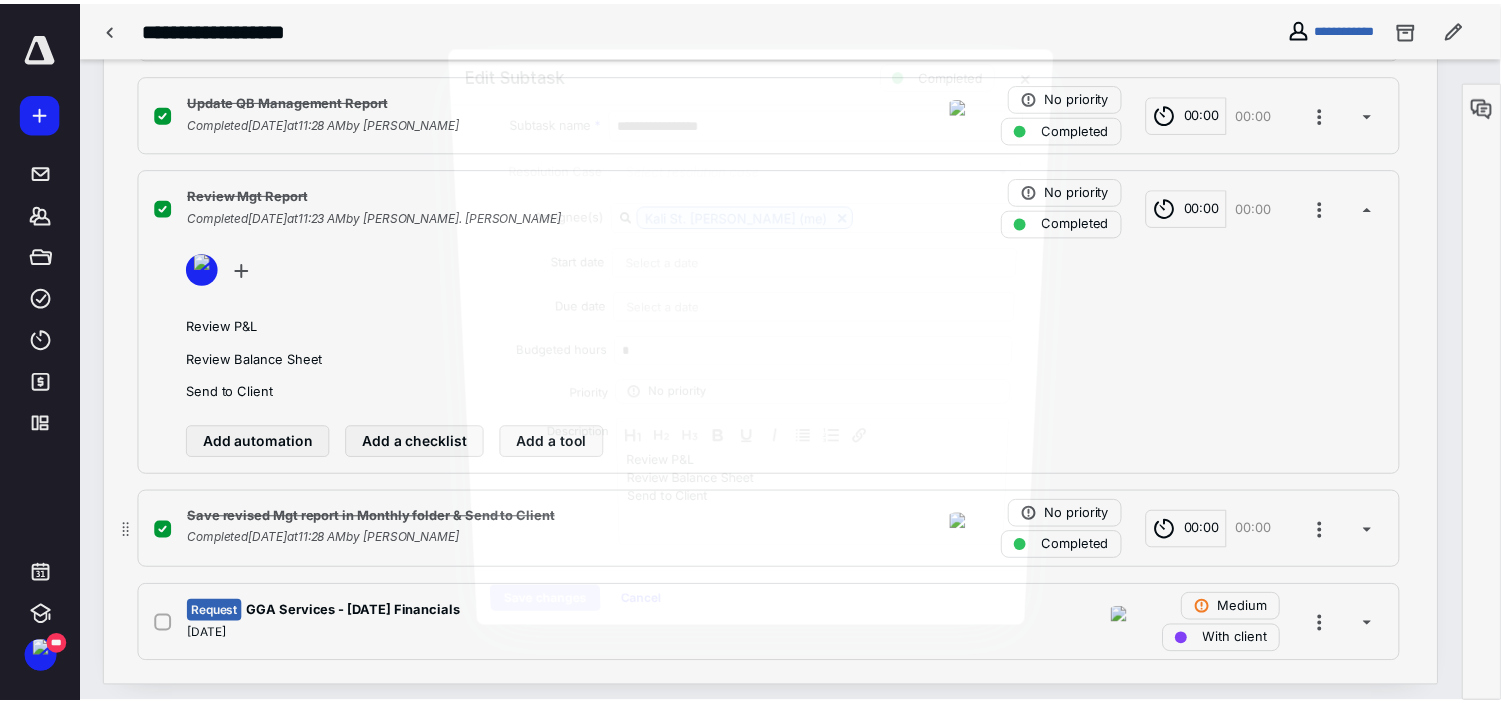 scroll, scrollTop: 0, scrollLeft: 0, axis: both 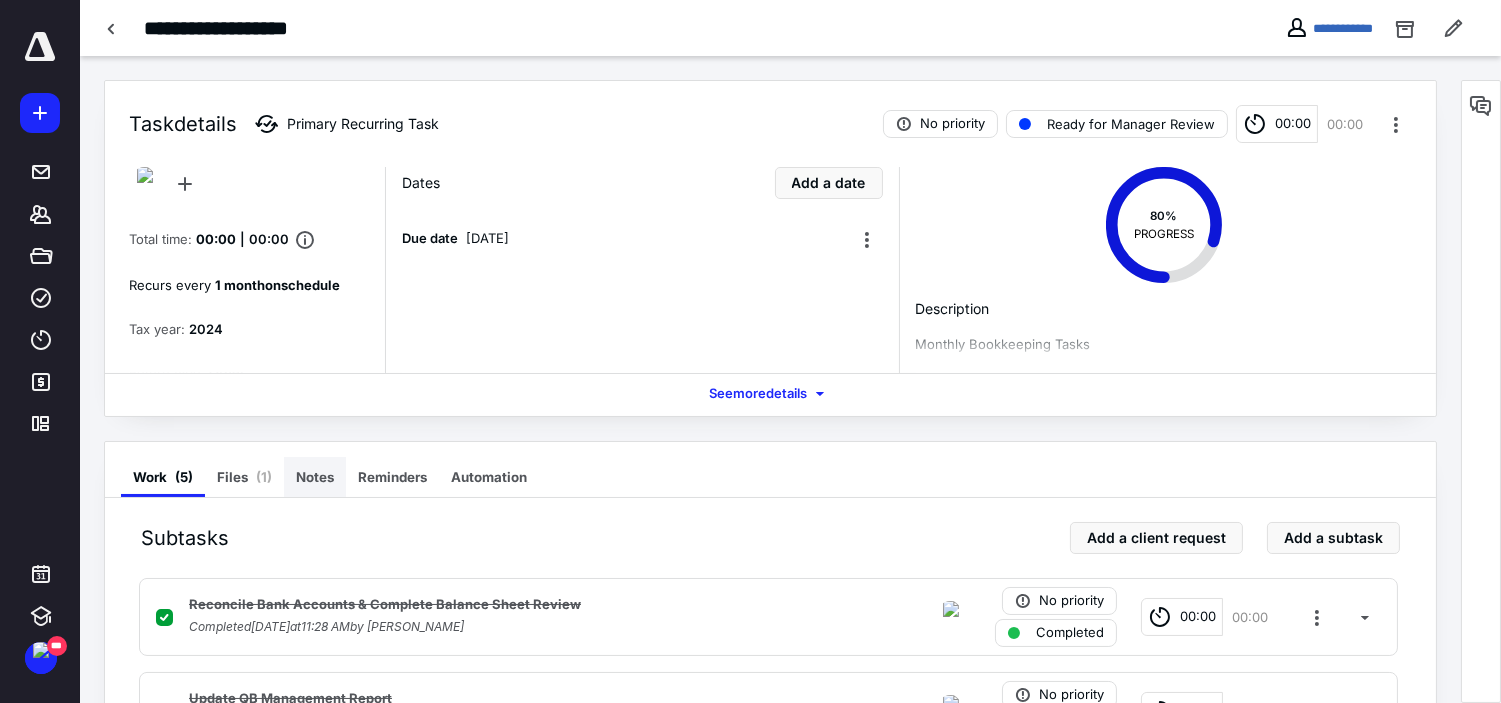 click on "Notes" at bounding box center (315, 477) 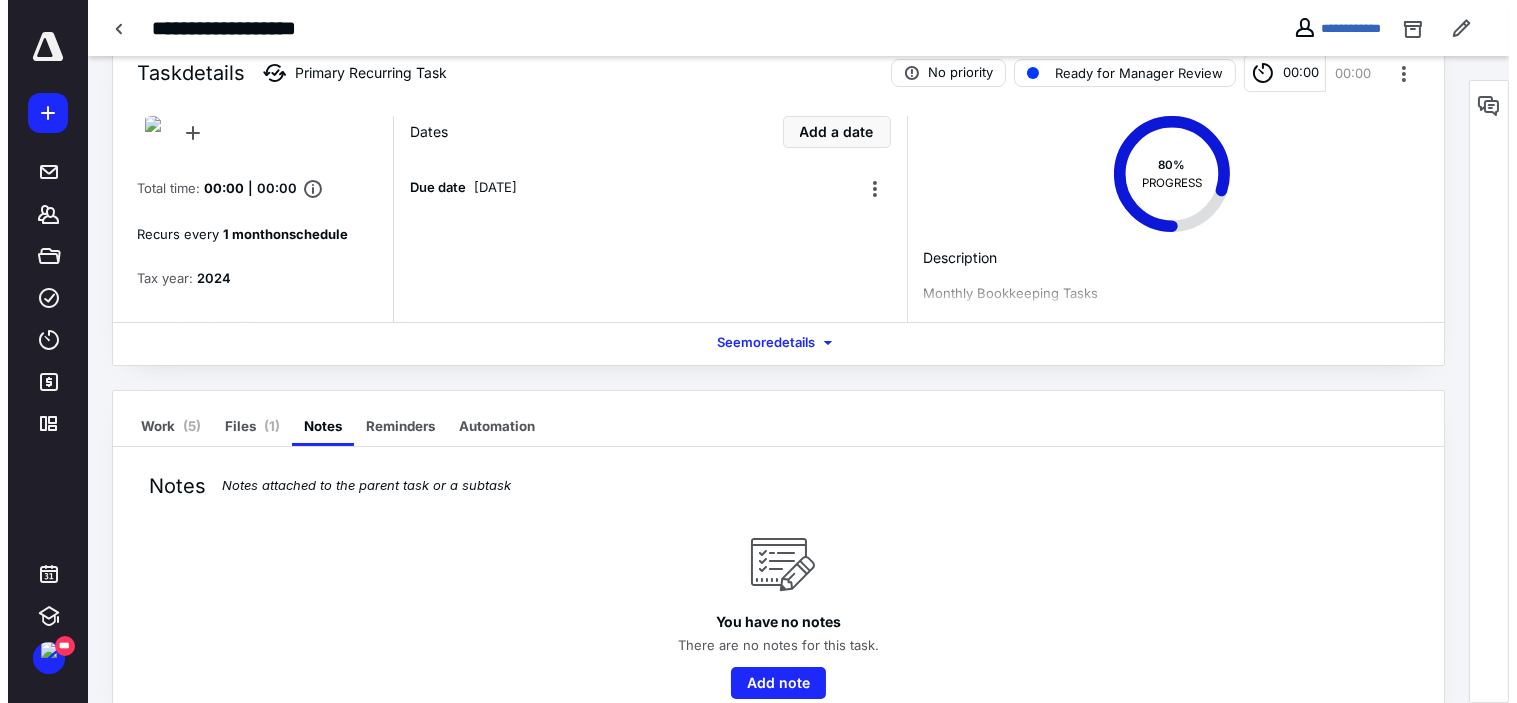 scroll, scrollTop: 96, scrollLeft: 0, axis: vertical 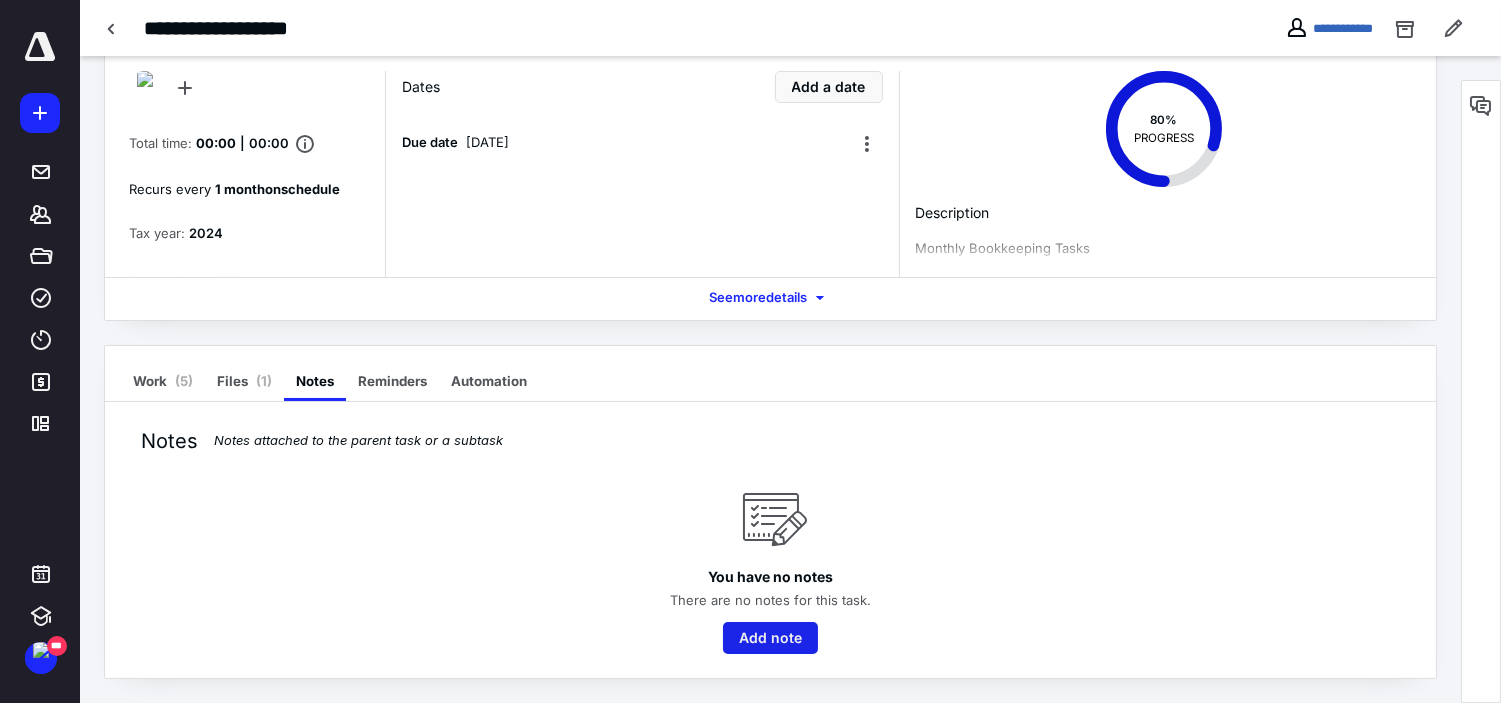 click on "Add note" at bounding box center (770, 638) 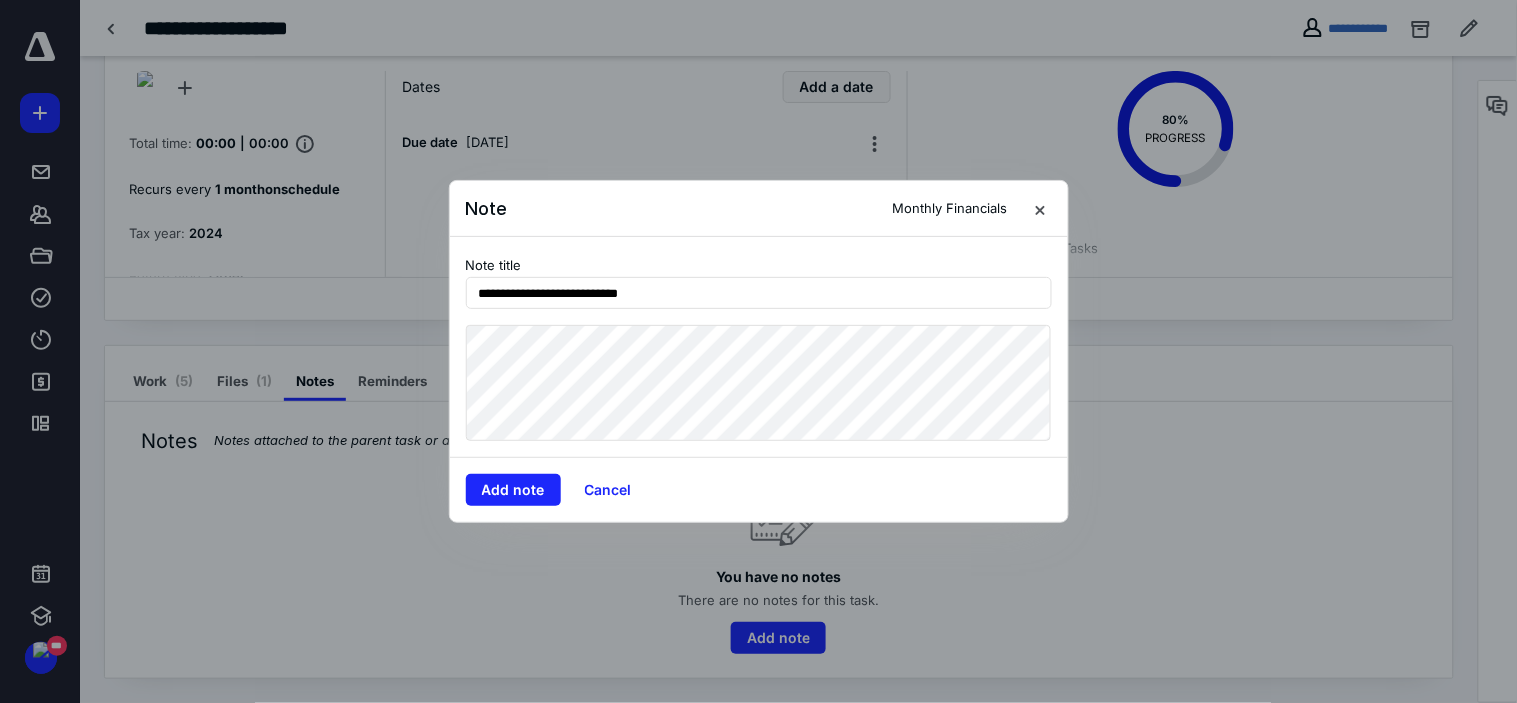 type on "**********" 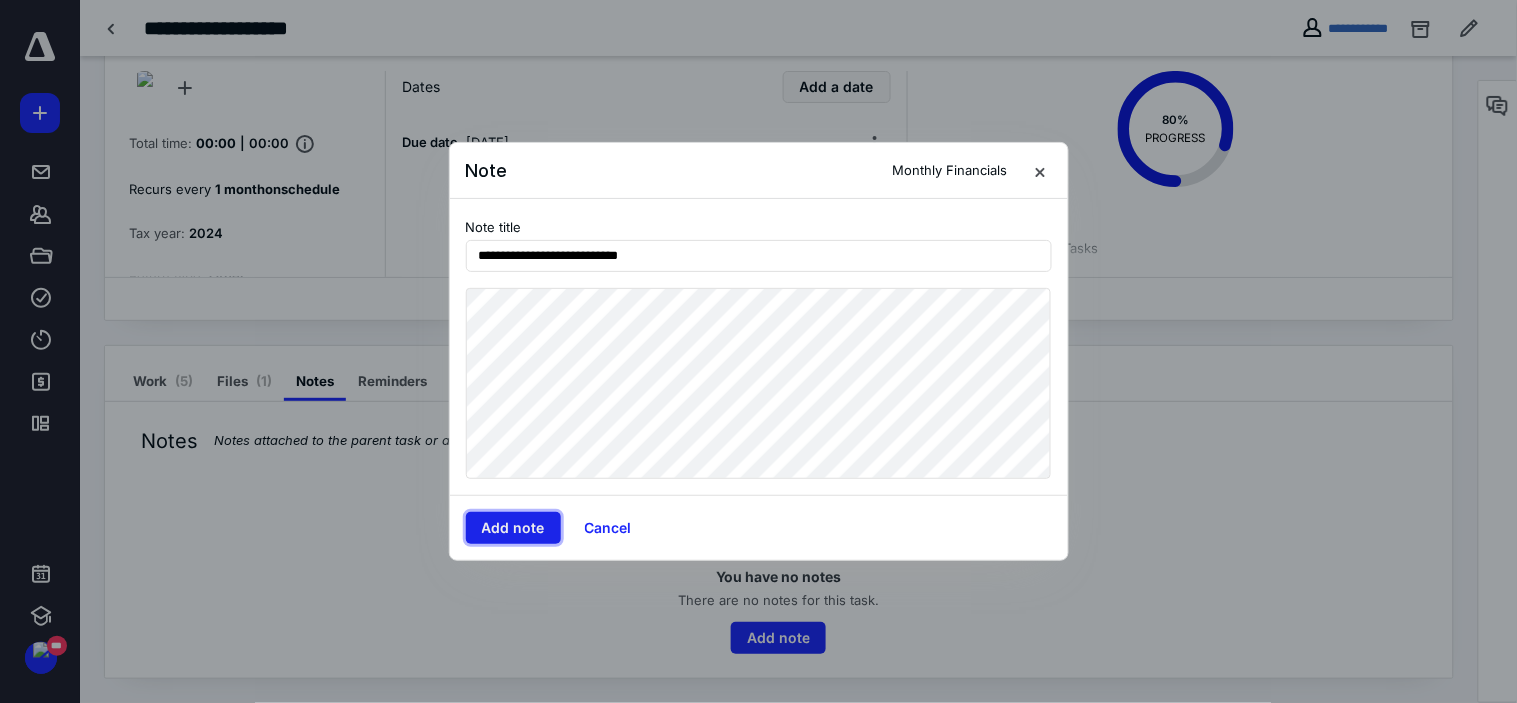 click on "Add note" at bounding box center [513, 528] 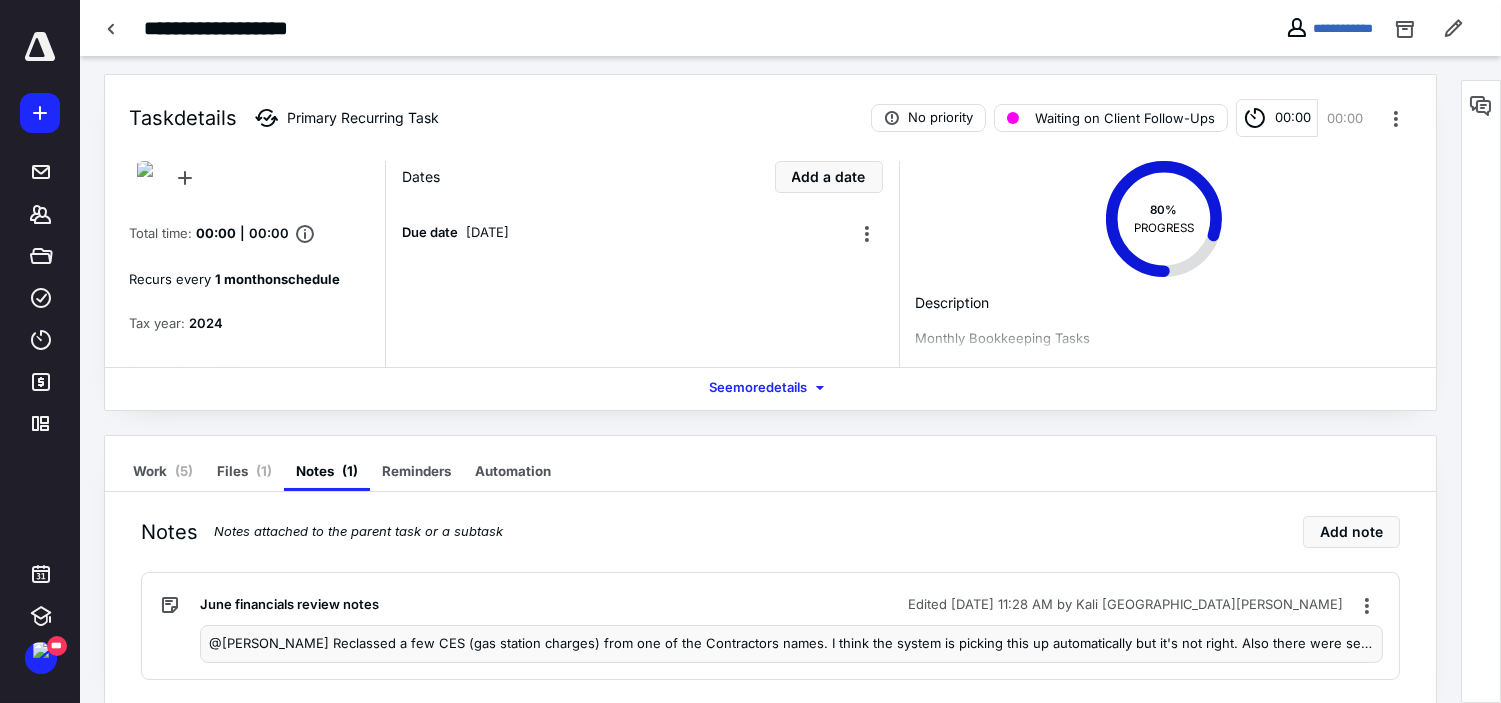 scroll, scrollTop: 0, scrollLeft: 0, axis: both 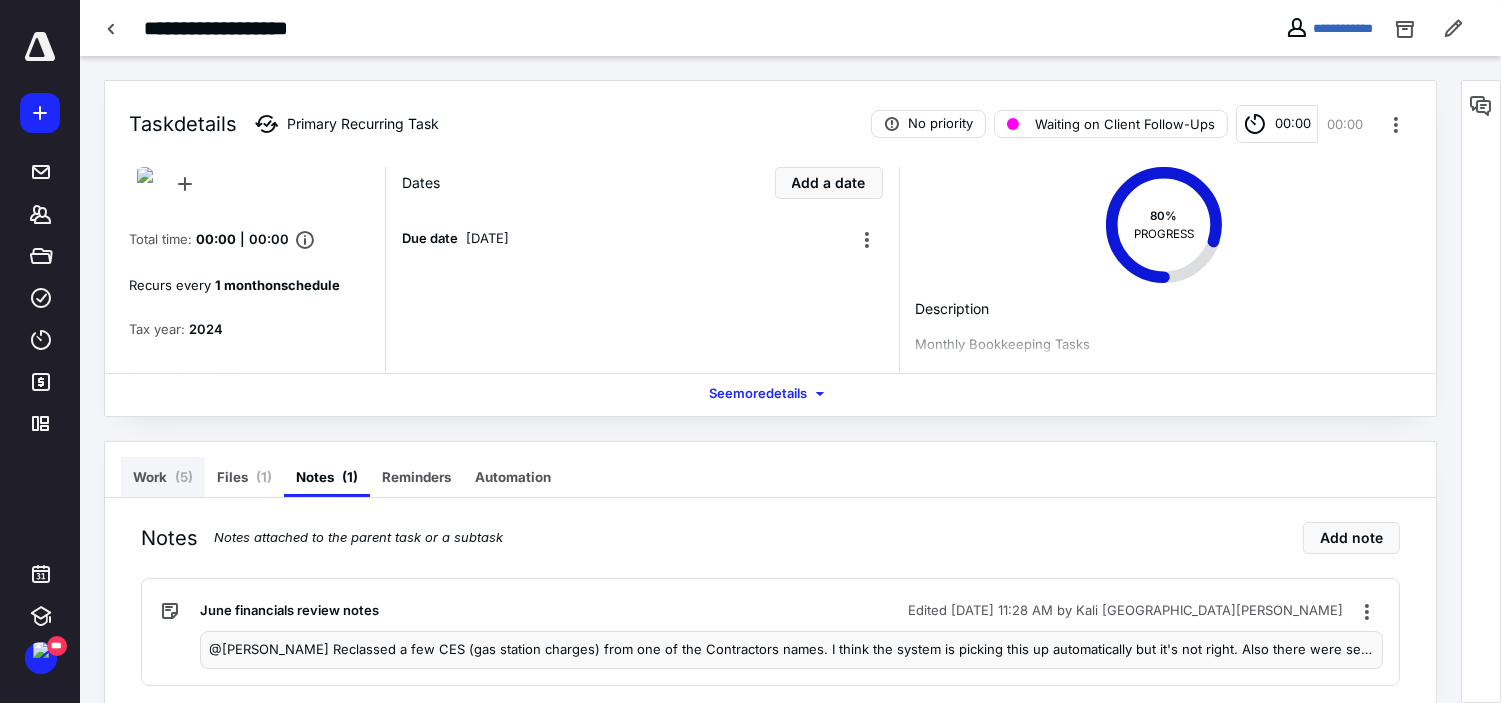 click on "( 5 )" at bounding box center [184, 477] 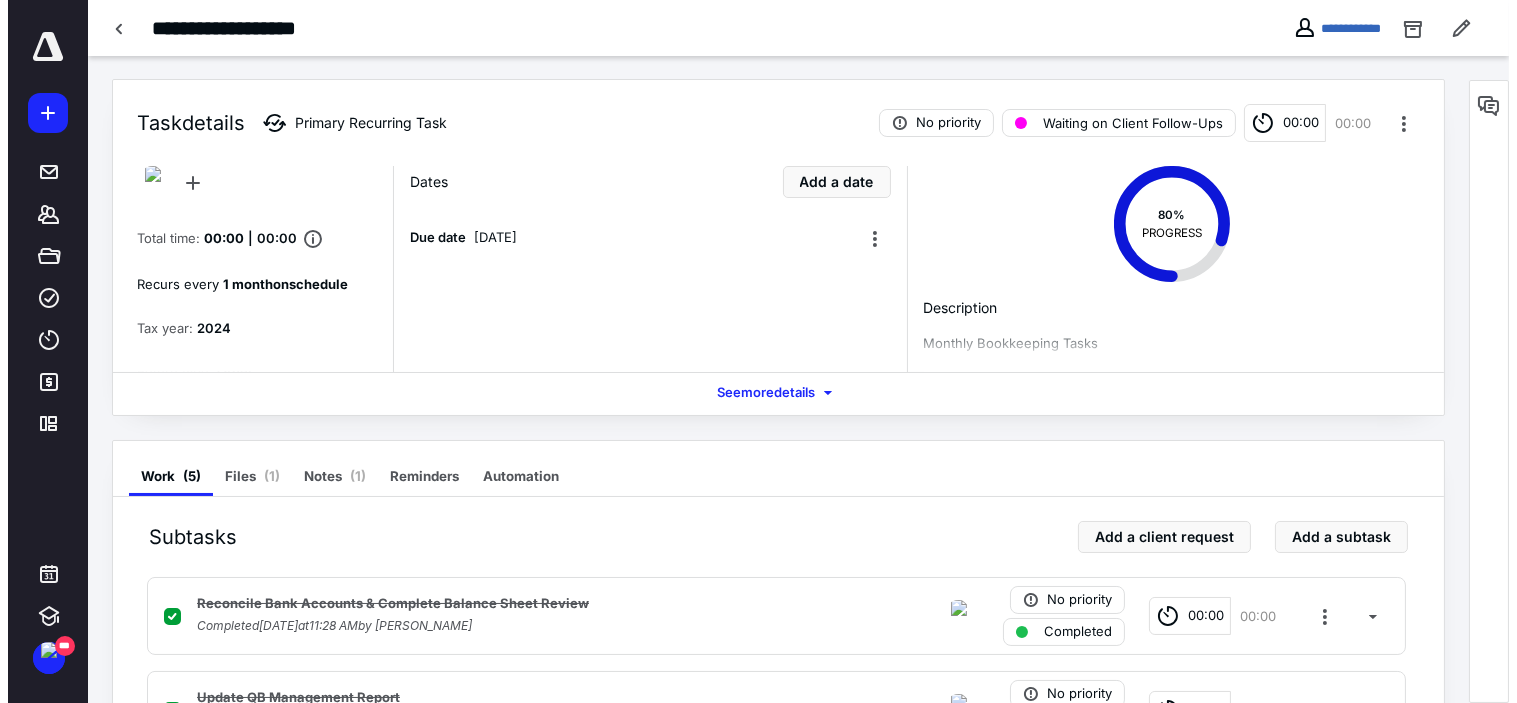 scroll, scrollTop: 0, scrollLeft: 0, axis: both 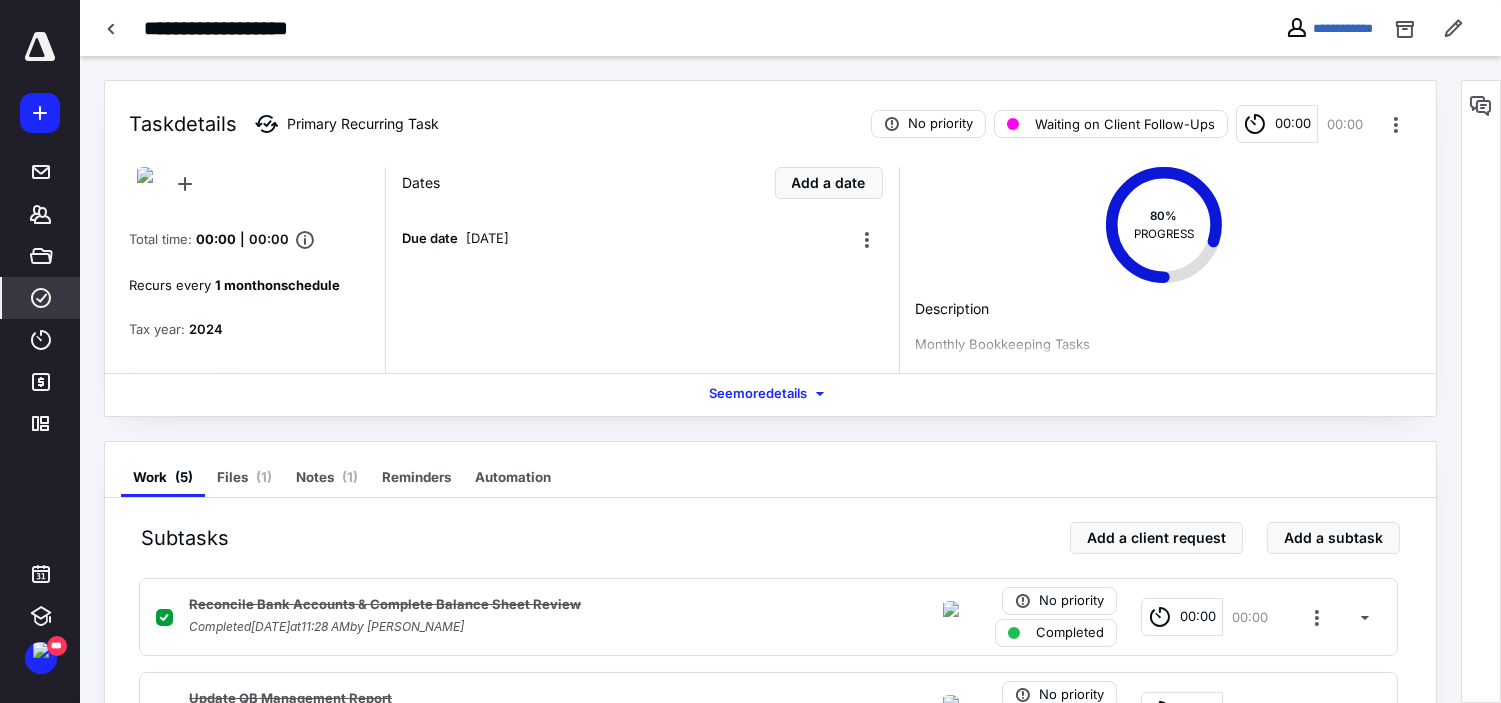 click 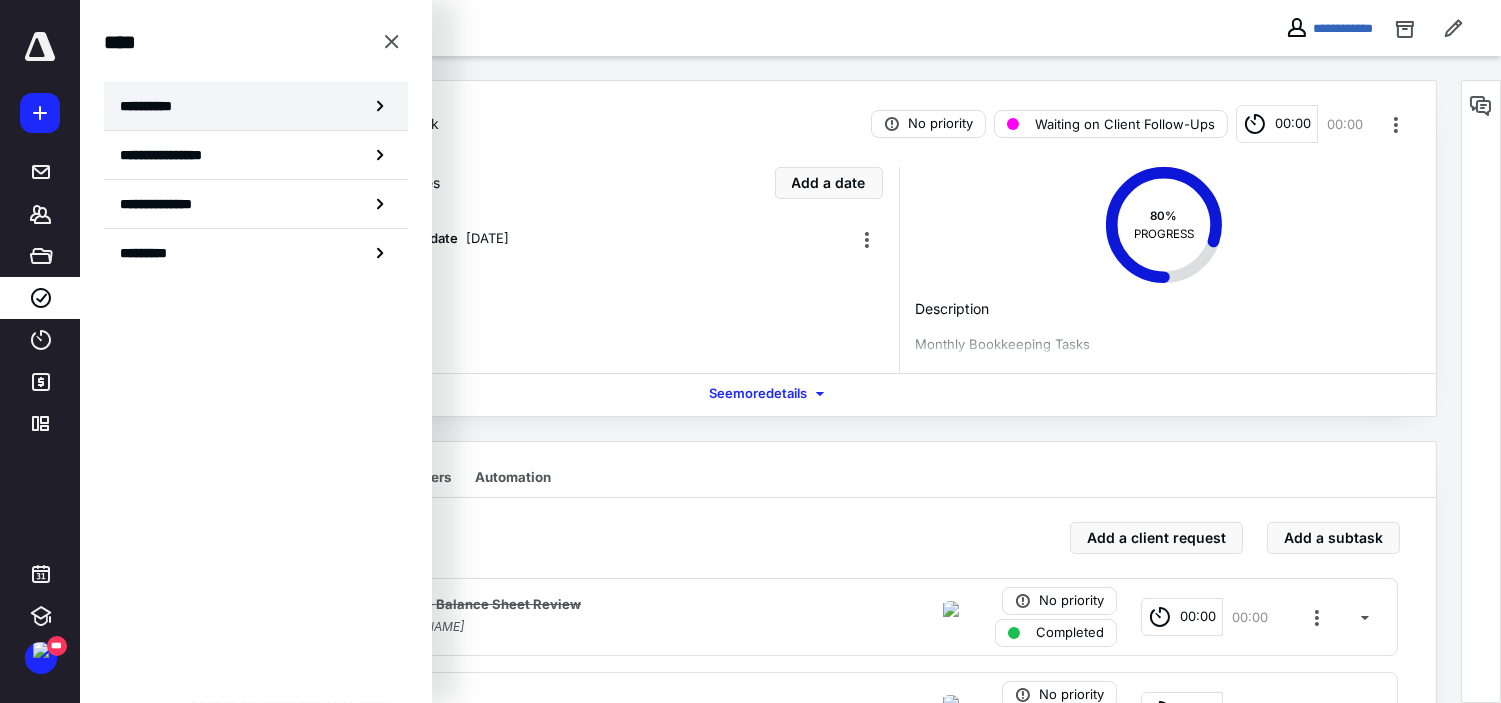 click on "**********" at bounding box center [256, 106] 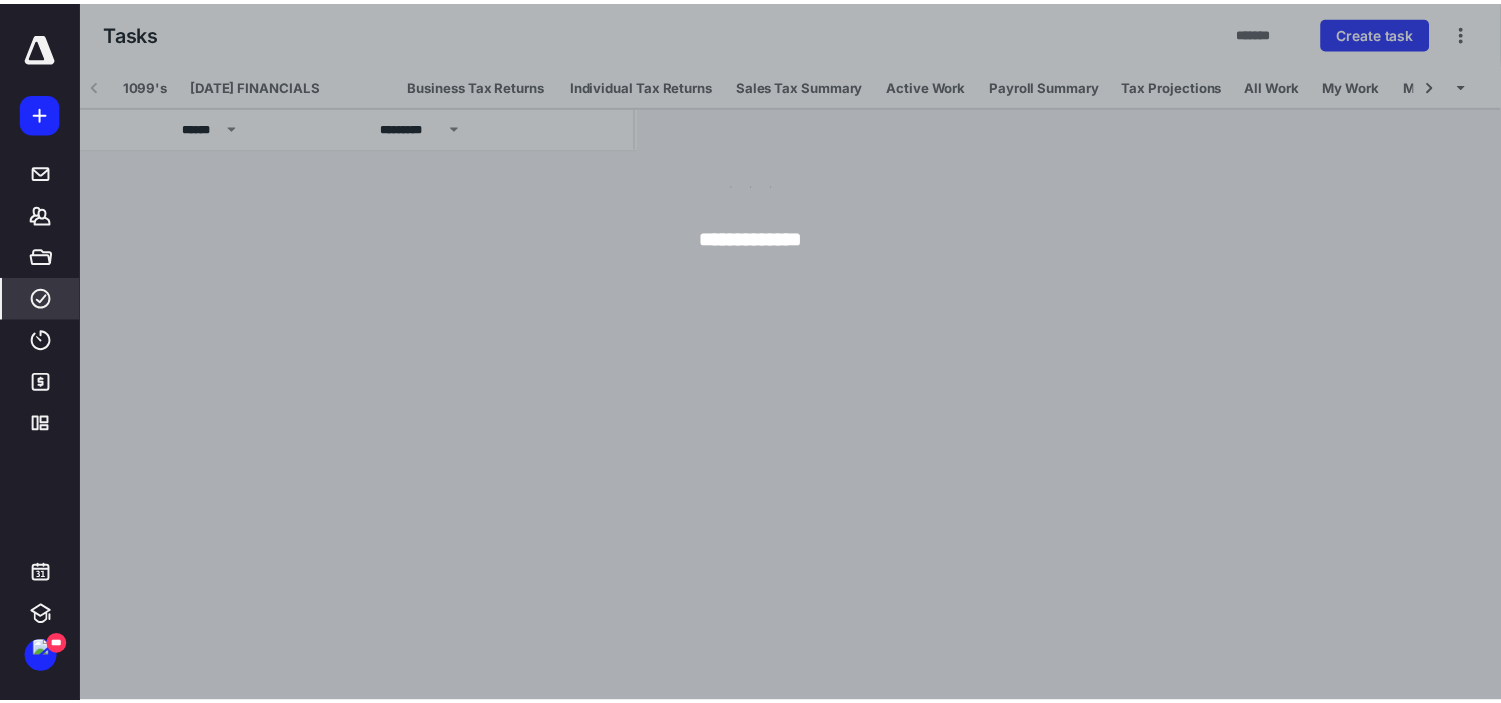 scroll, scrollTop: 0, scrollLeft: 172, axis: horizontal 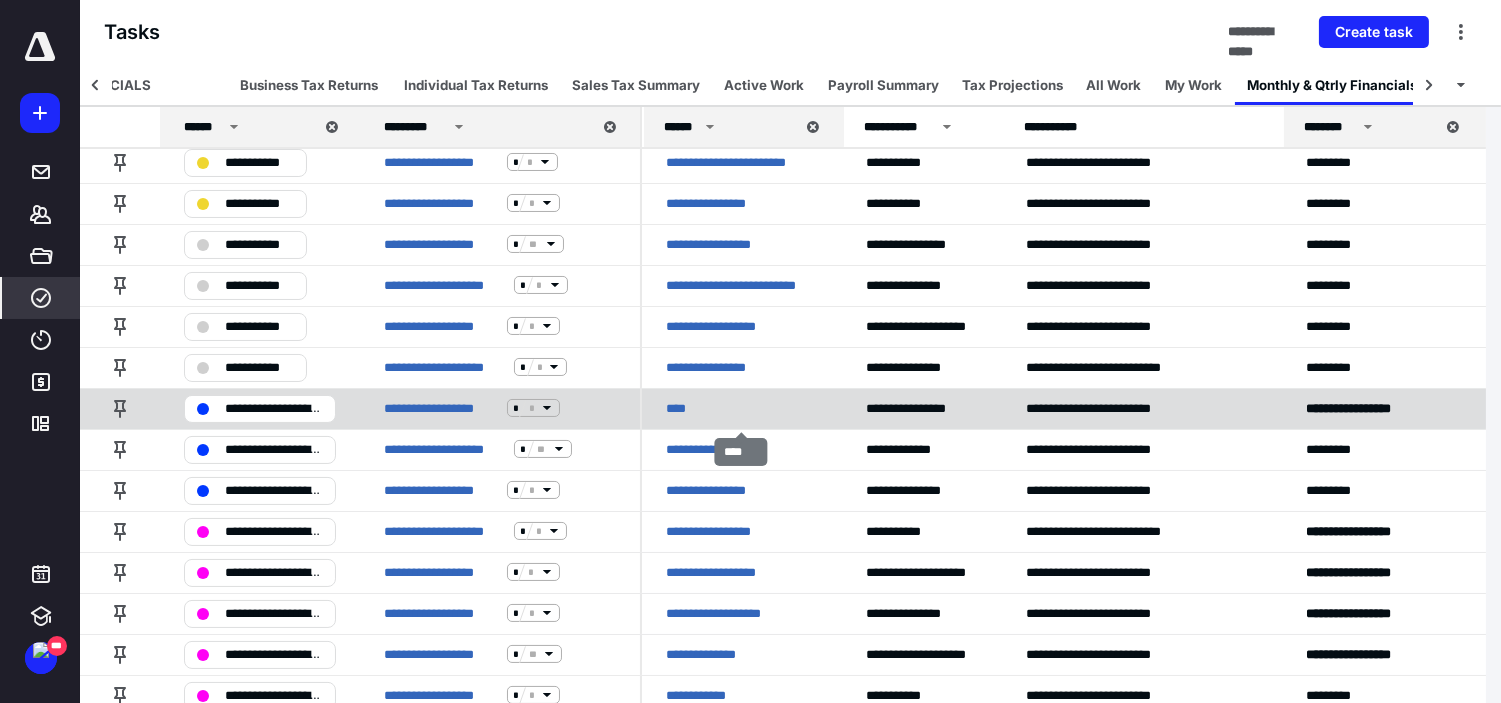 click on "****" at bounding box center (684, 408) 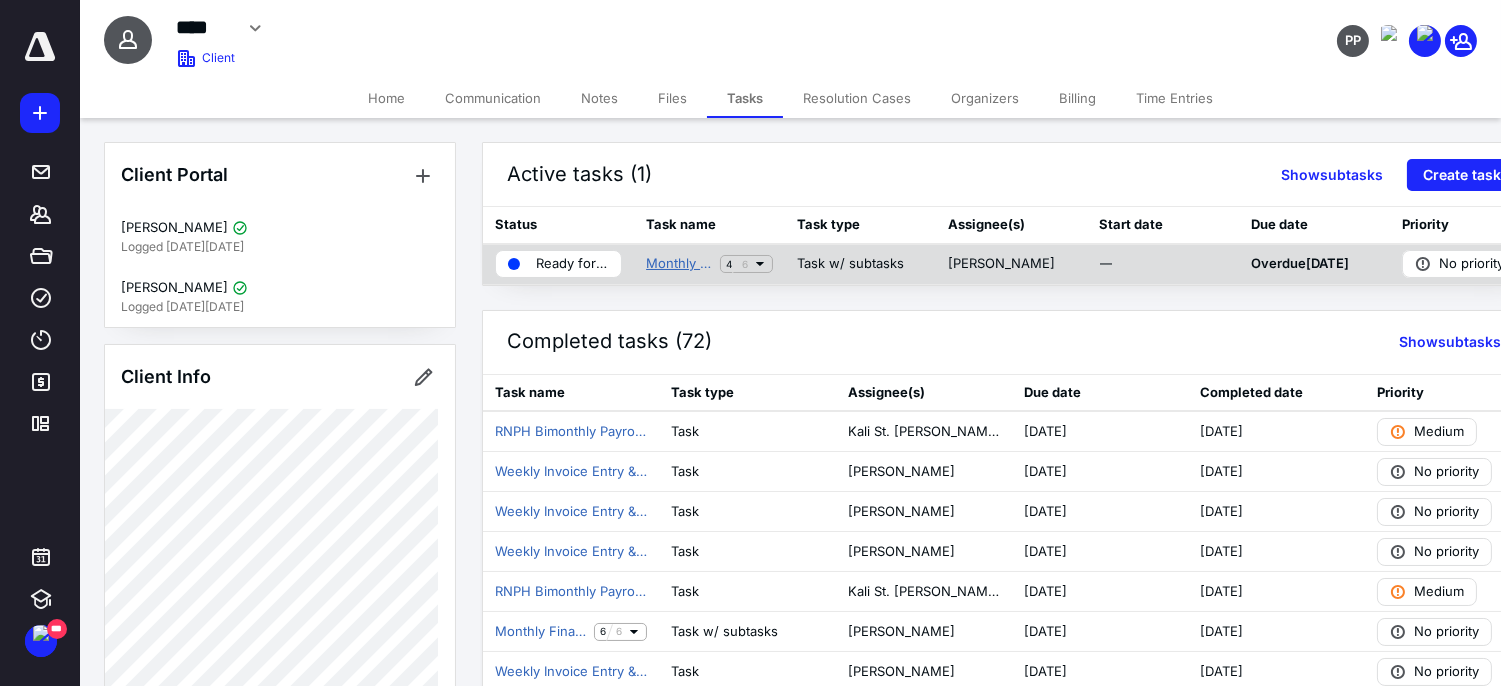 click on "Monthly Financials" at bounding box center [679, 264] 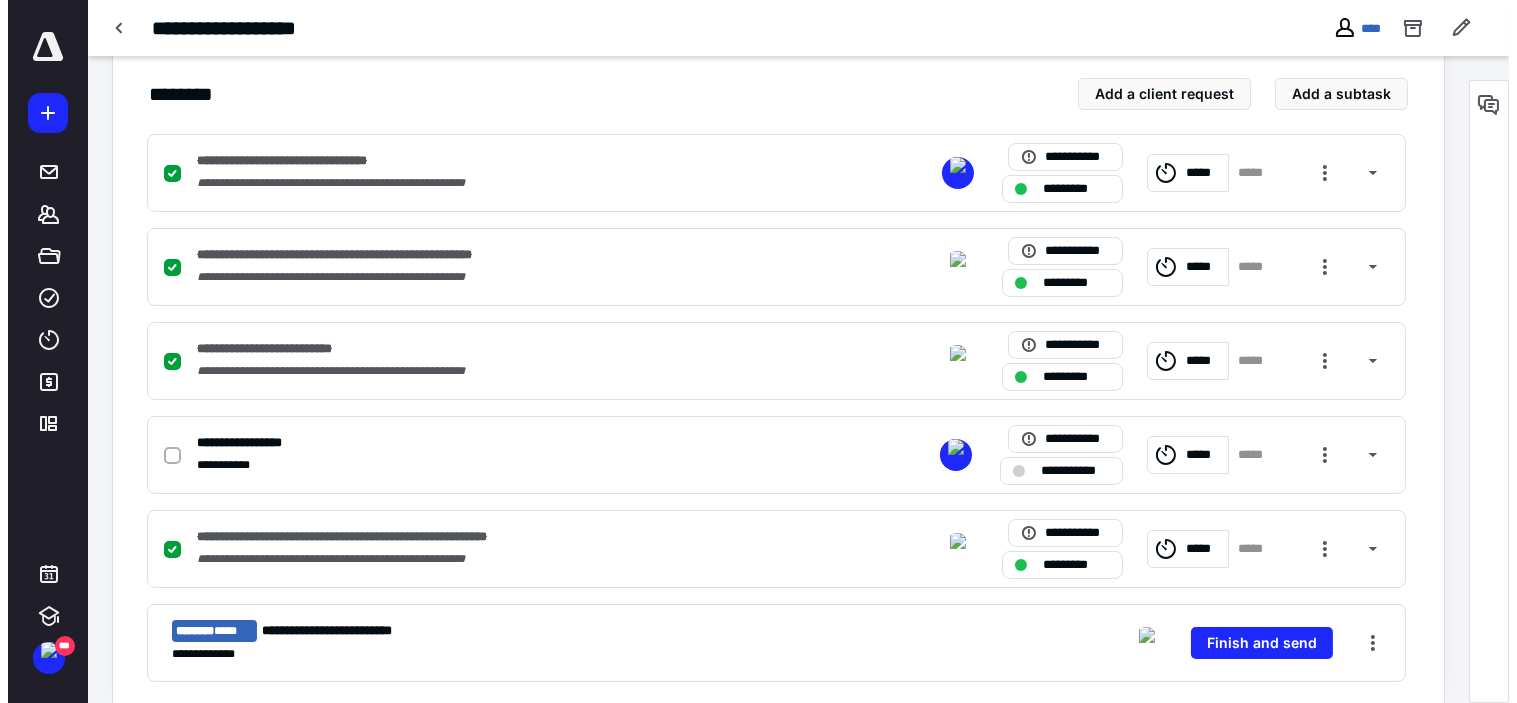 scroll, scrollTop: 472, scrollLeft: 0, axis: vertical 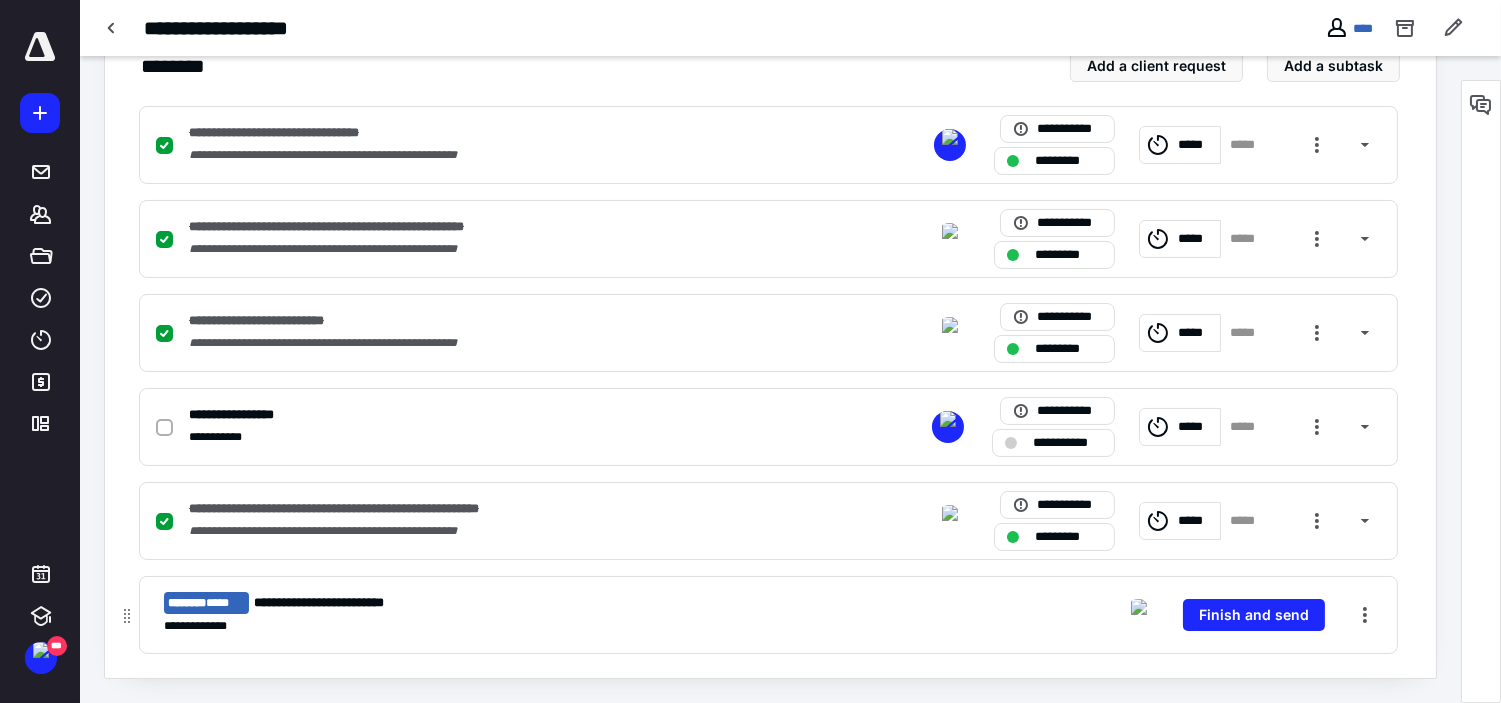 click on "**********" at bounding box center (493, 603) 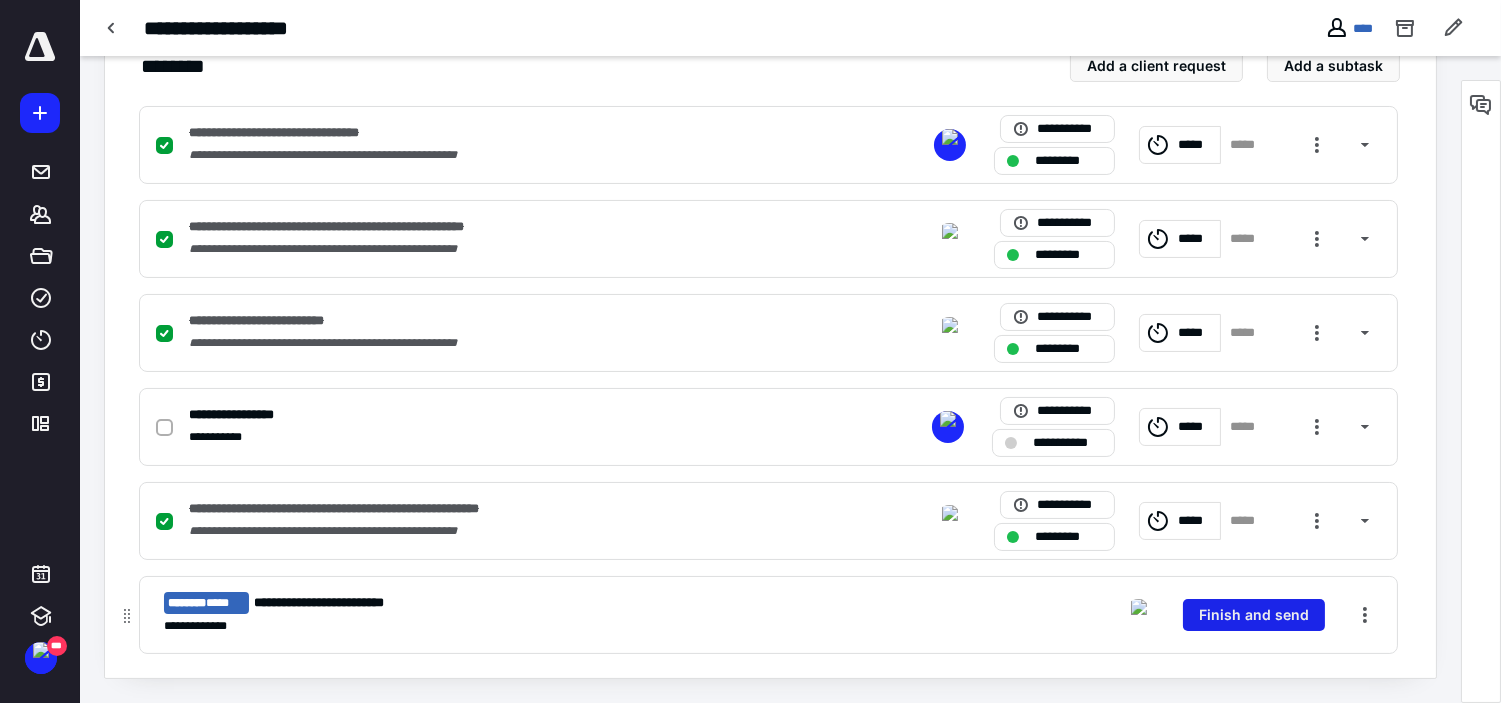 click on "Finish and send" at bounding box center [1254, 615] 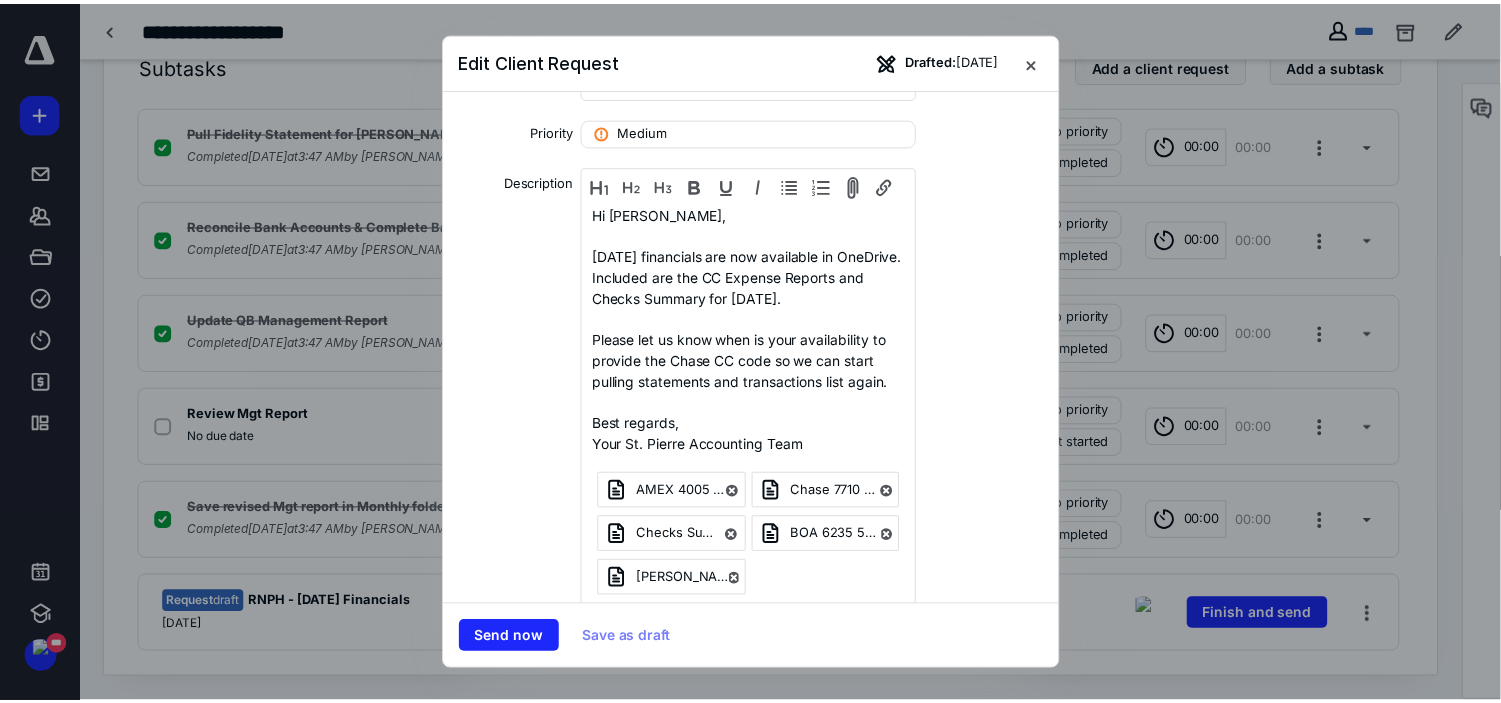 scroll, scrollTop: 0, scrollLeft: 0, axis: both 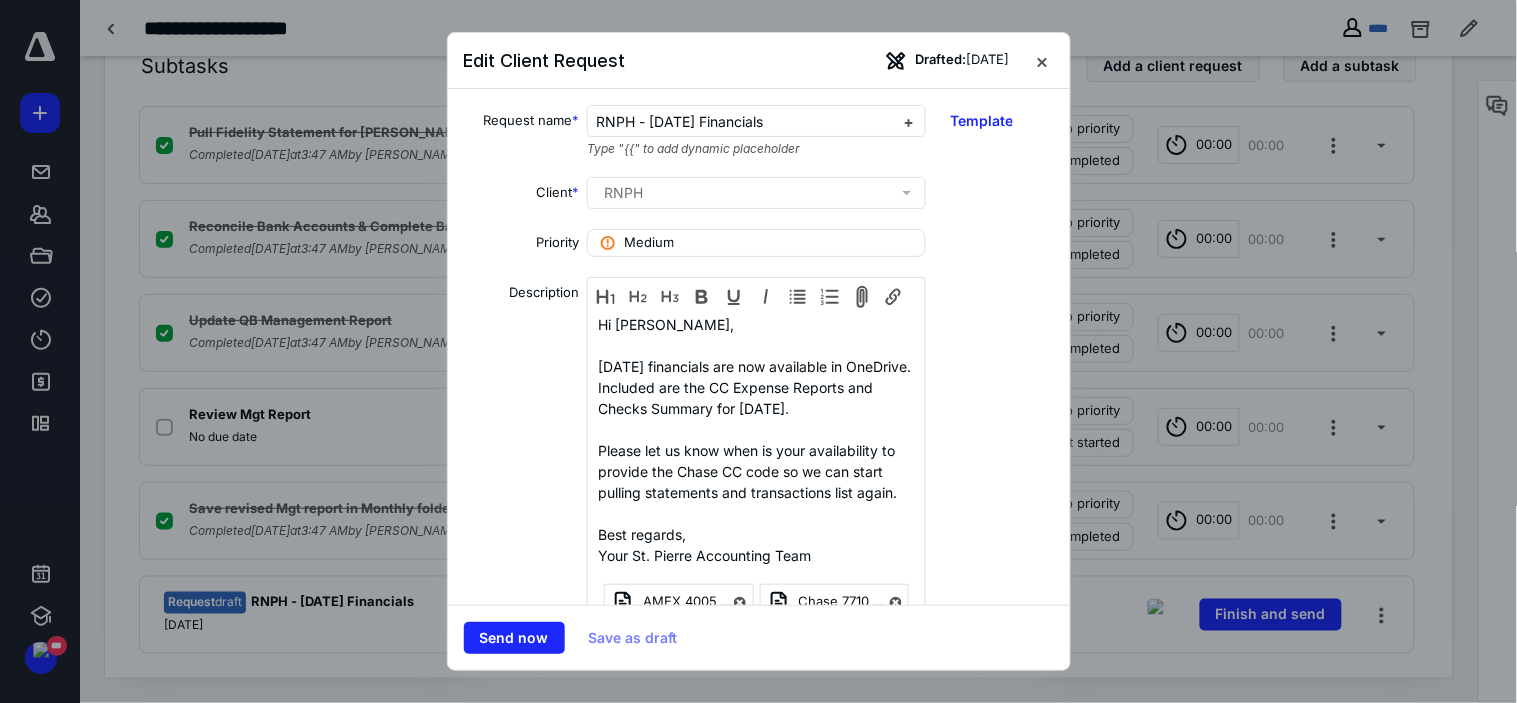 click on "Drafted:  [DATE]" at bounding box center (971, 61) 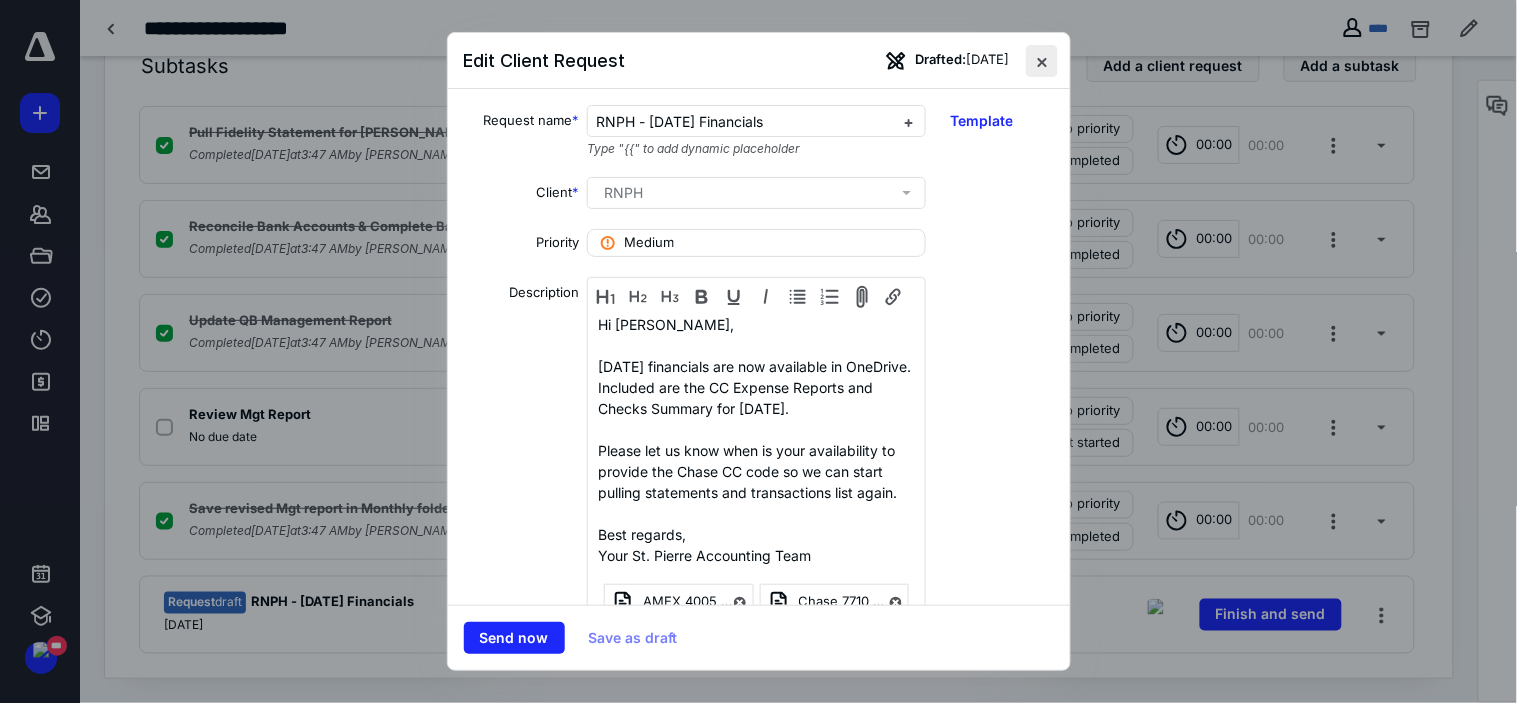 click at bounding box center [1042, 61] 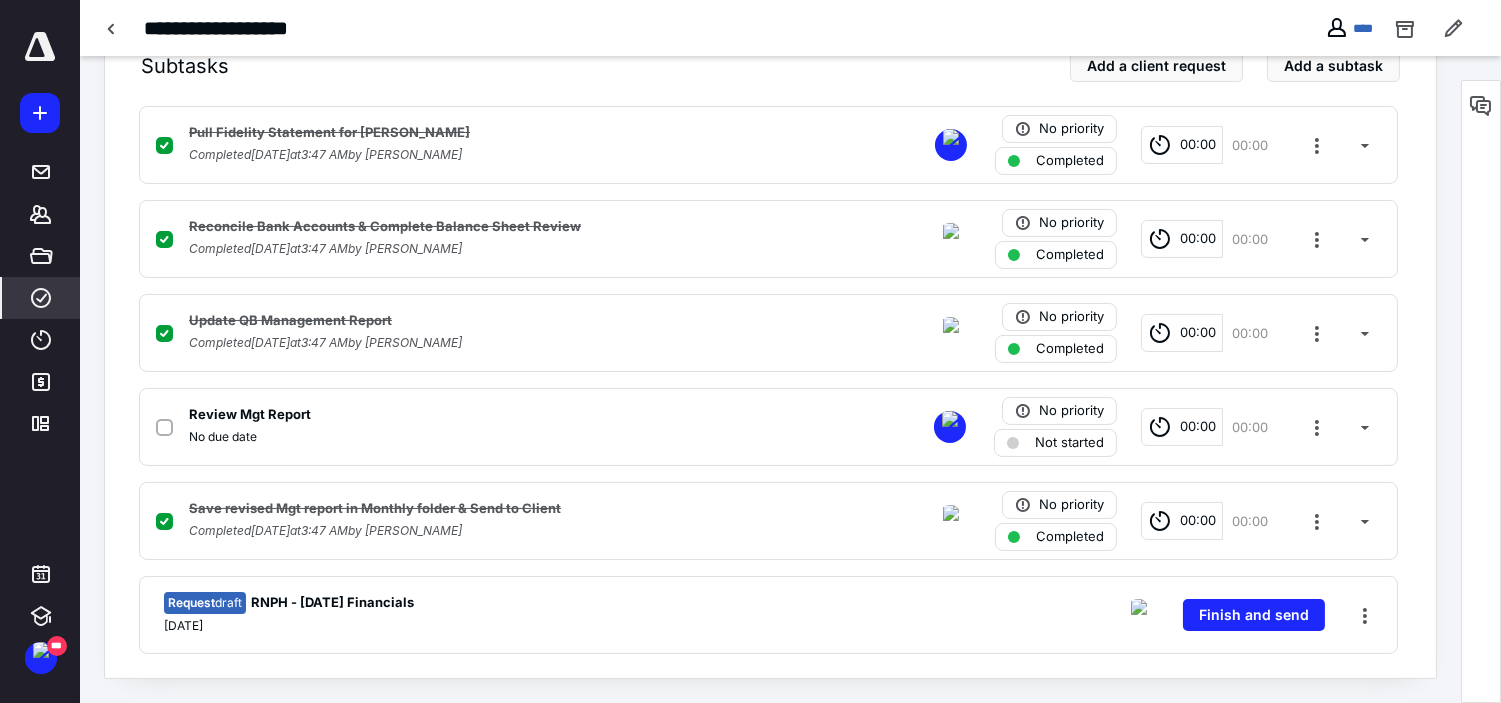click 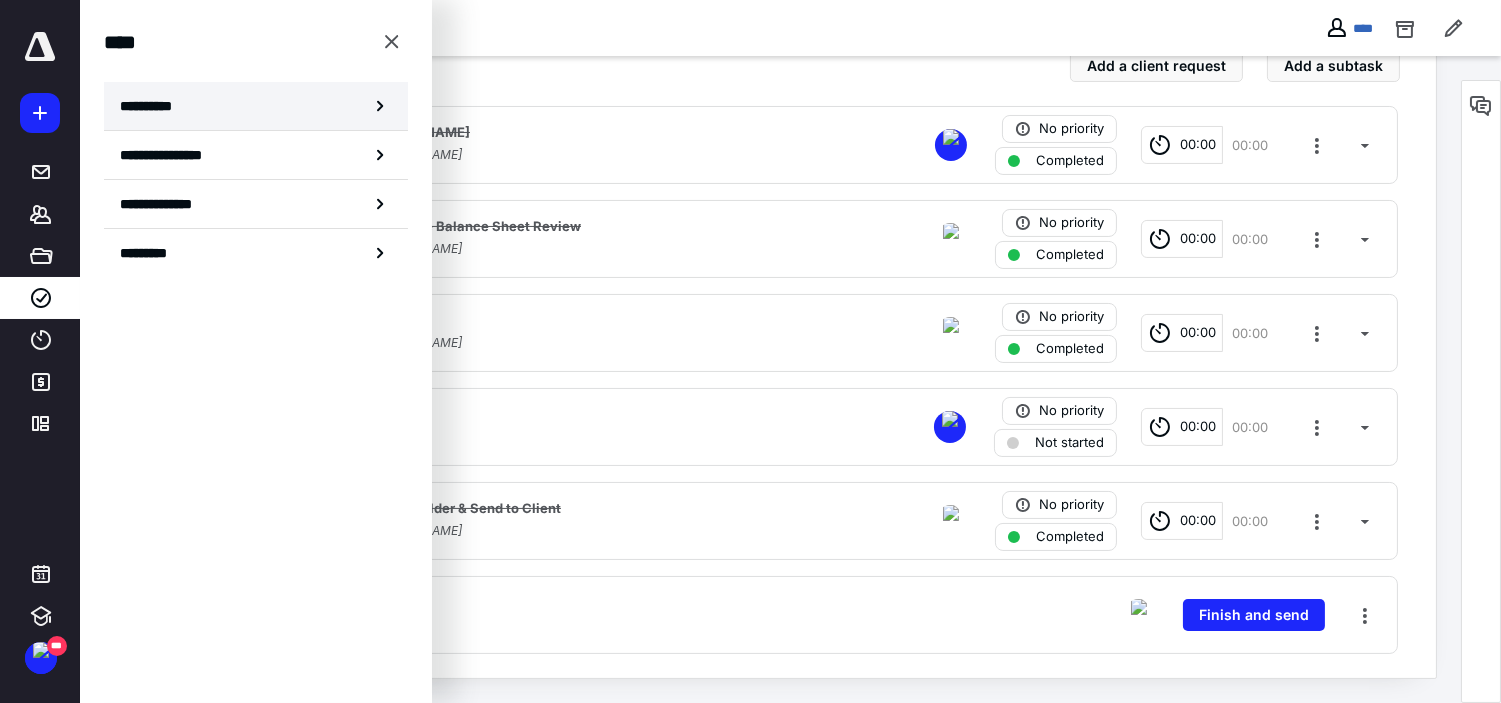 click on "**********" at bounding box center [153, 106] 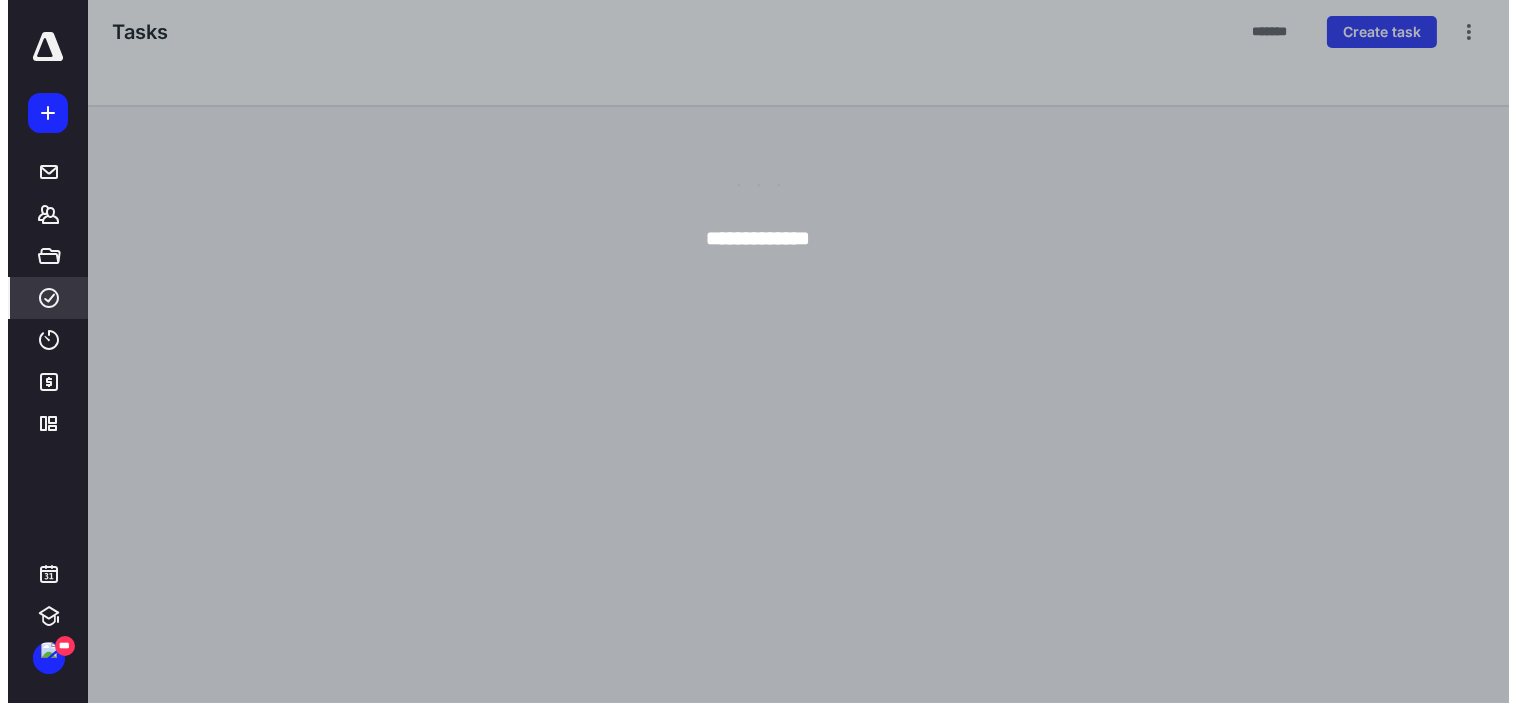 scroll, scrollTop: 0, scrollLeft: 0, axis: both 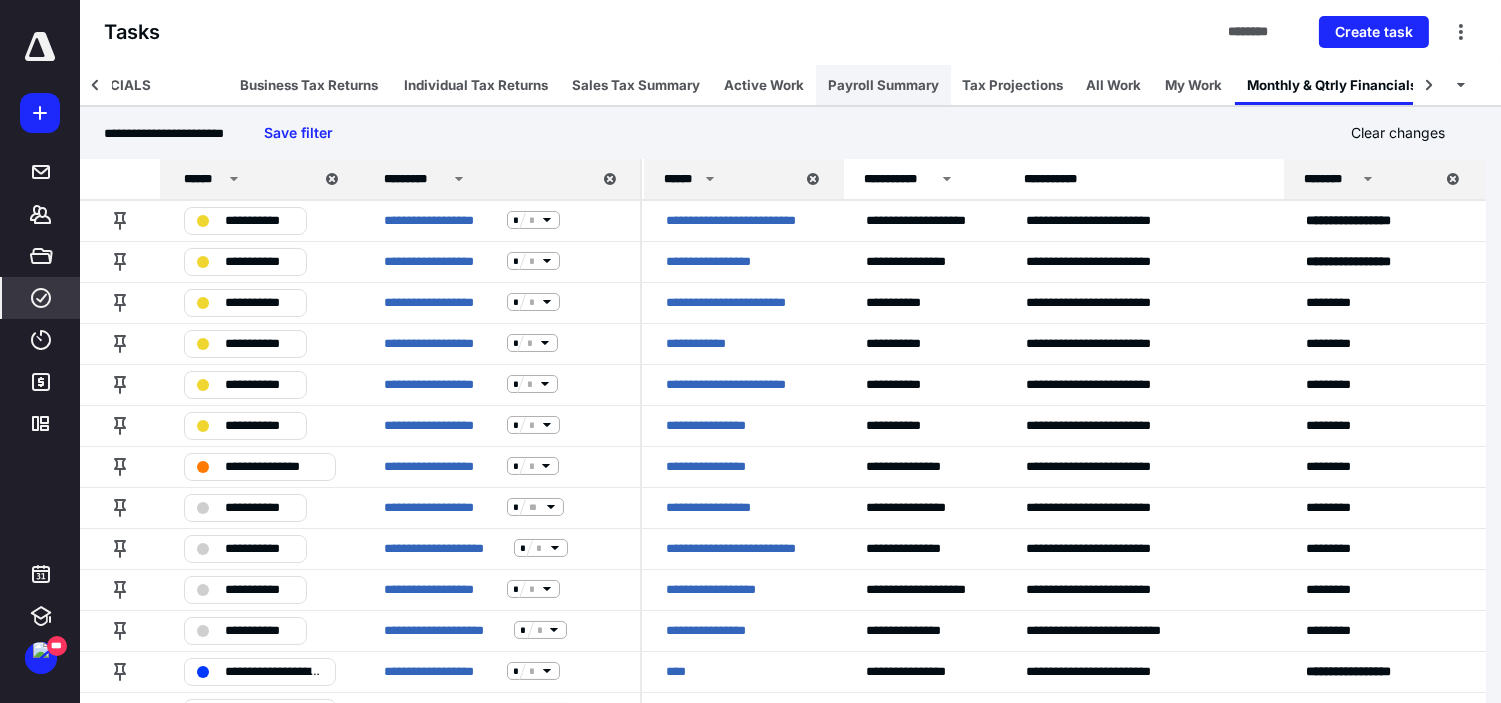 click on "Payroll Summary" at bounding box center (883, 85) 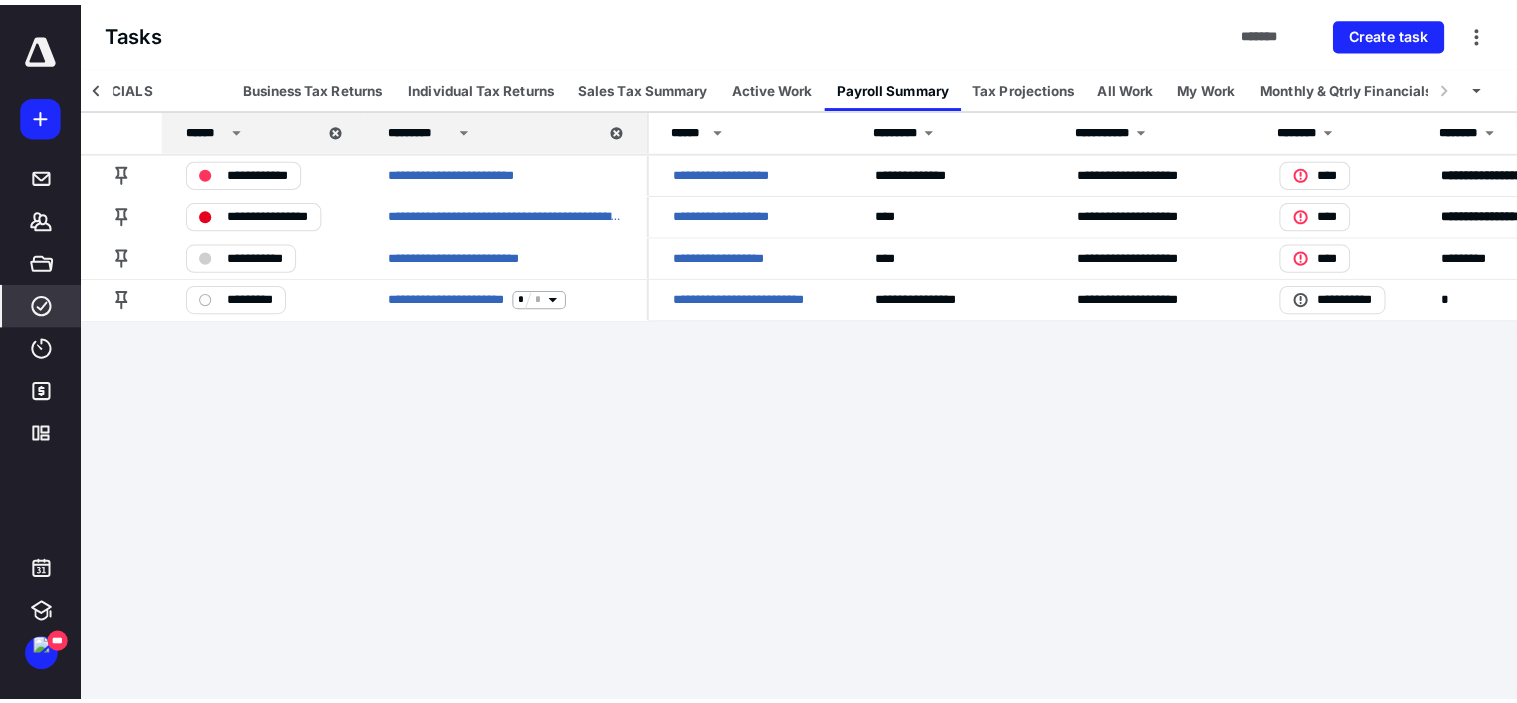 scroll, scrollTop: 0, scrollLeft: 172, axis: horizontal 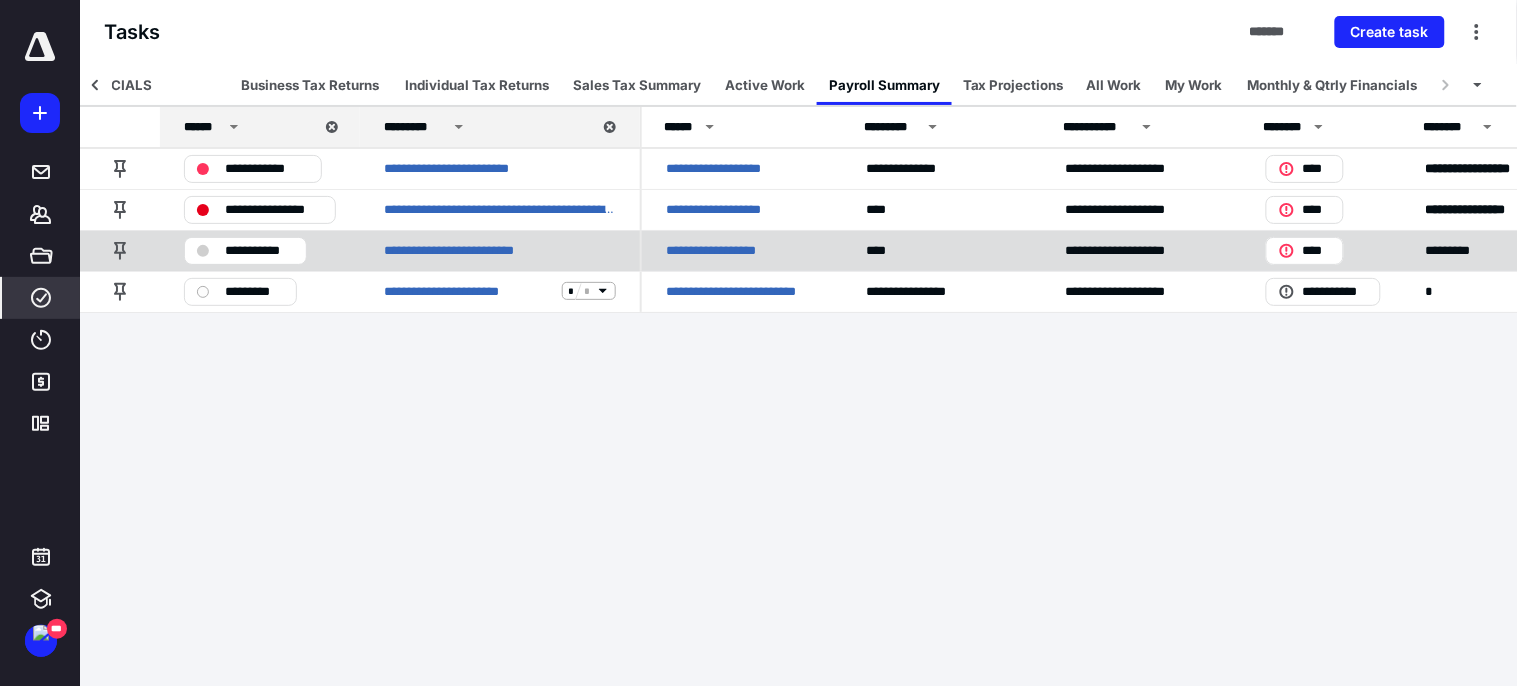 click on "**********" at bounding box center [259, 250] 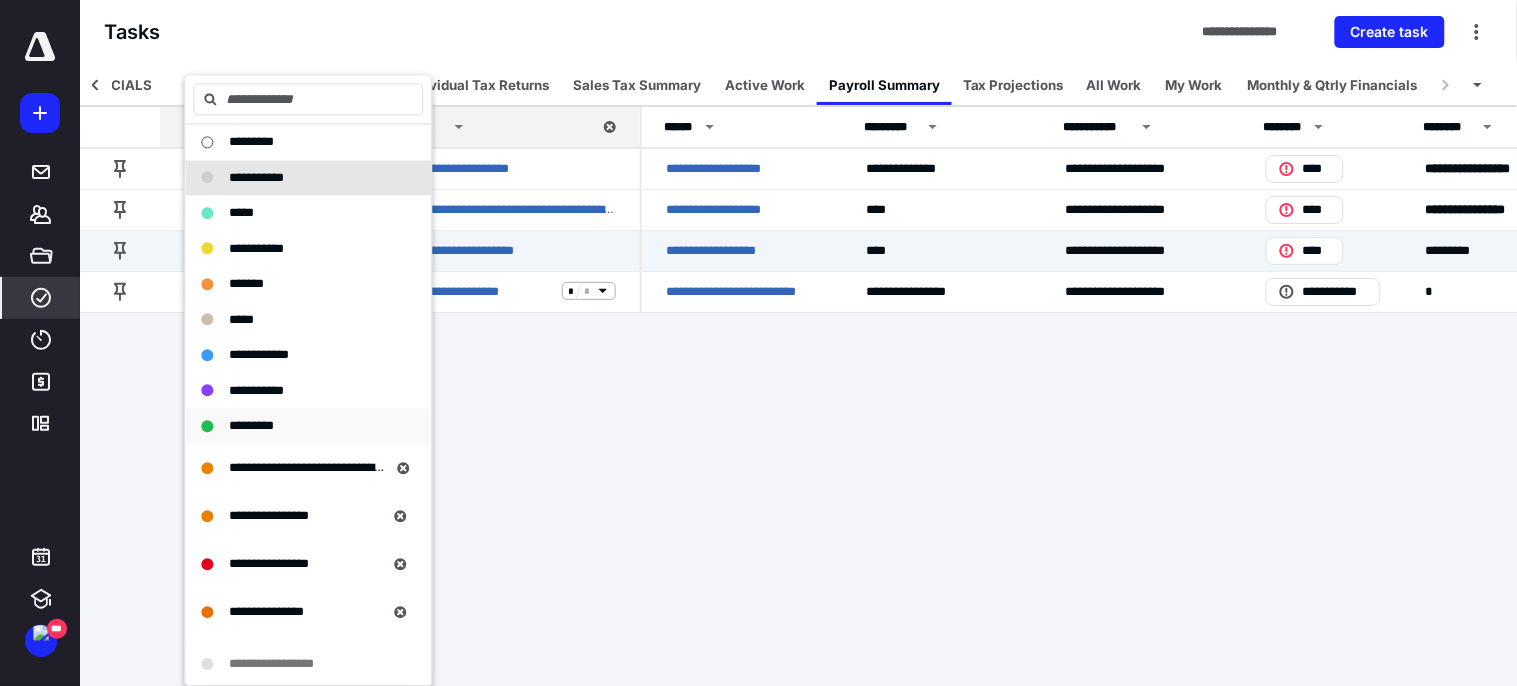click on "*********" at bounding box center (251, 425) 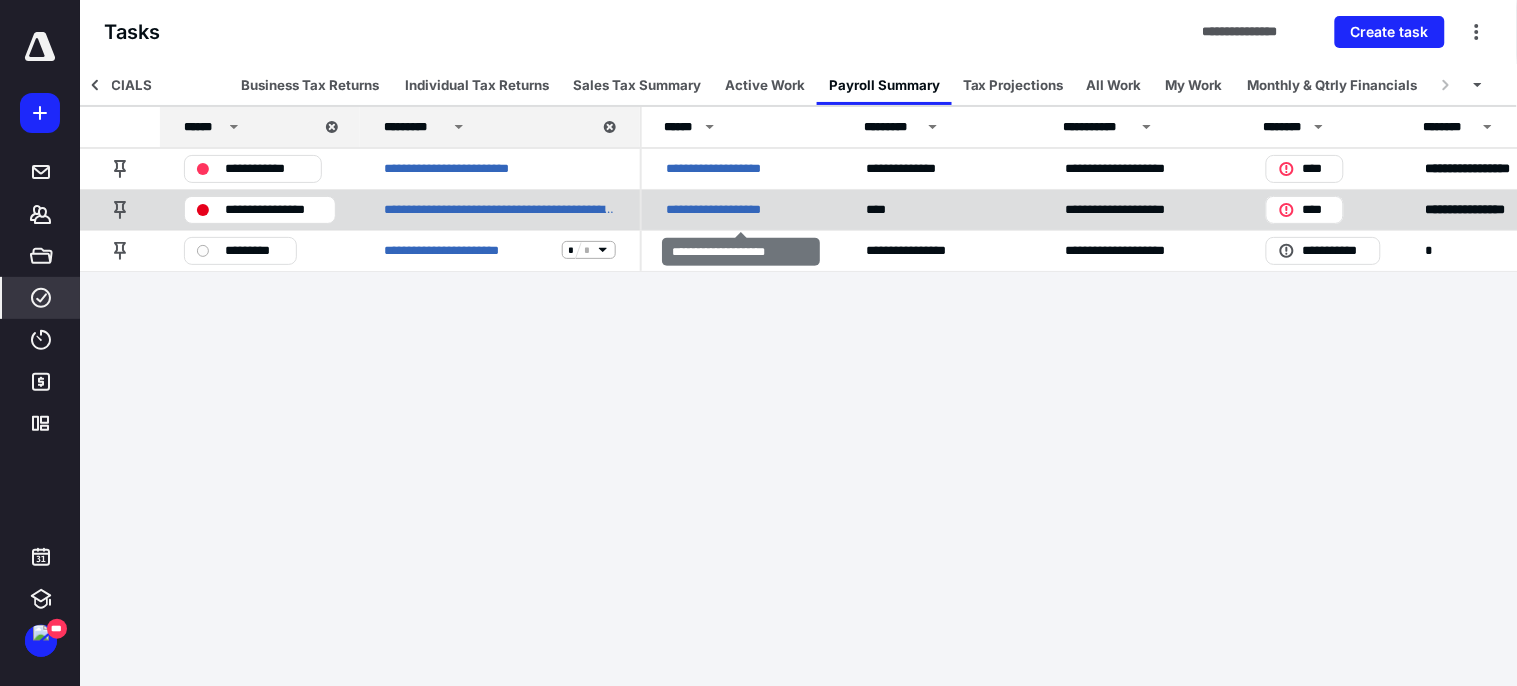 click on "**********" at bounding box center (740, 209) 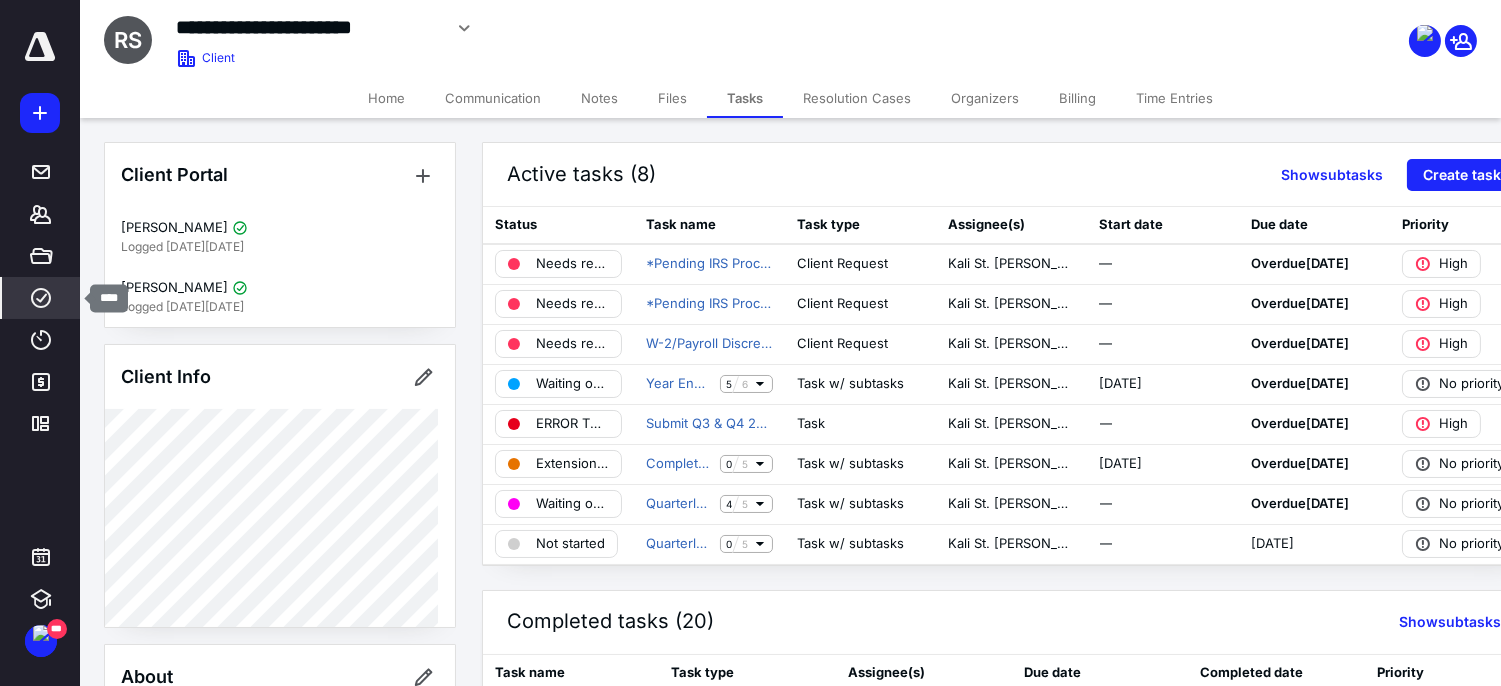 click 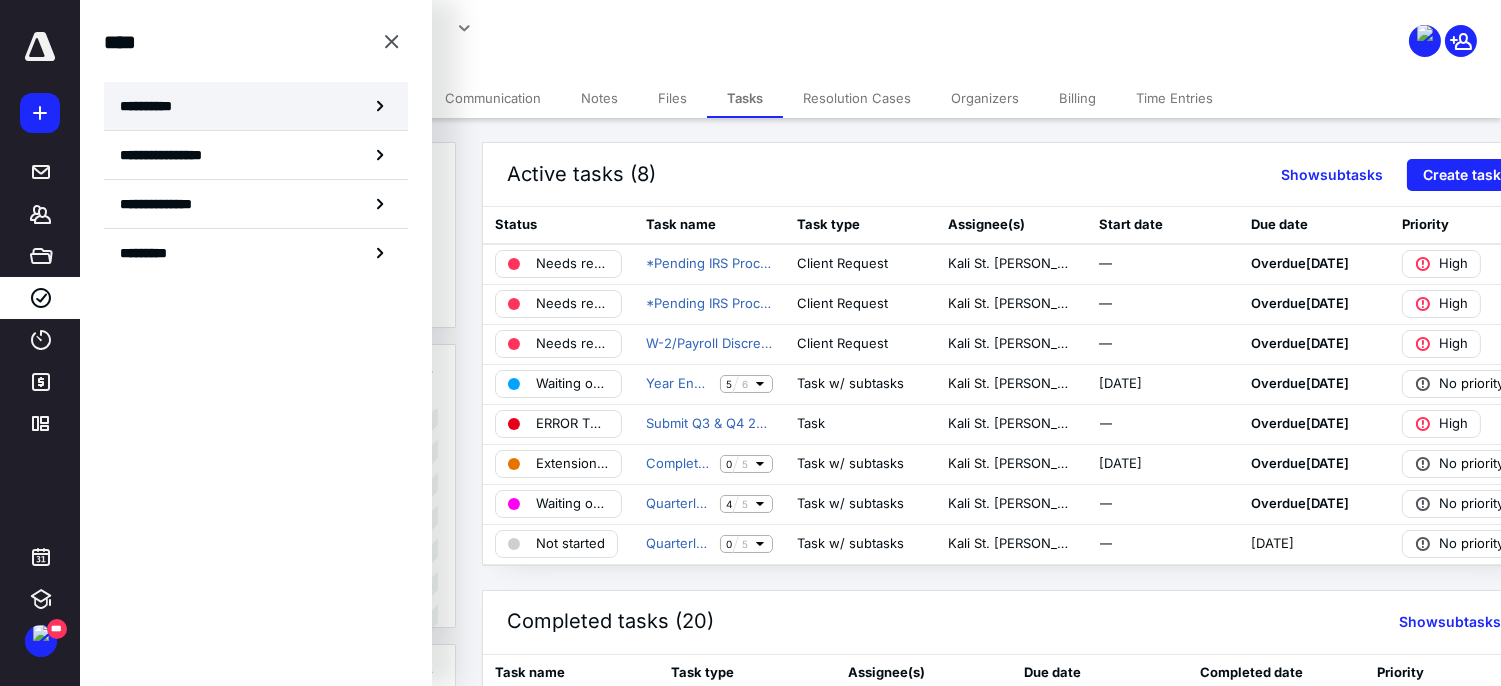 click on "**********" at bounding box center [153, 106] 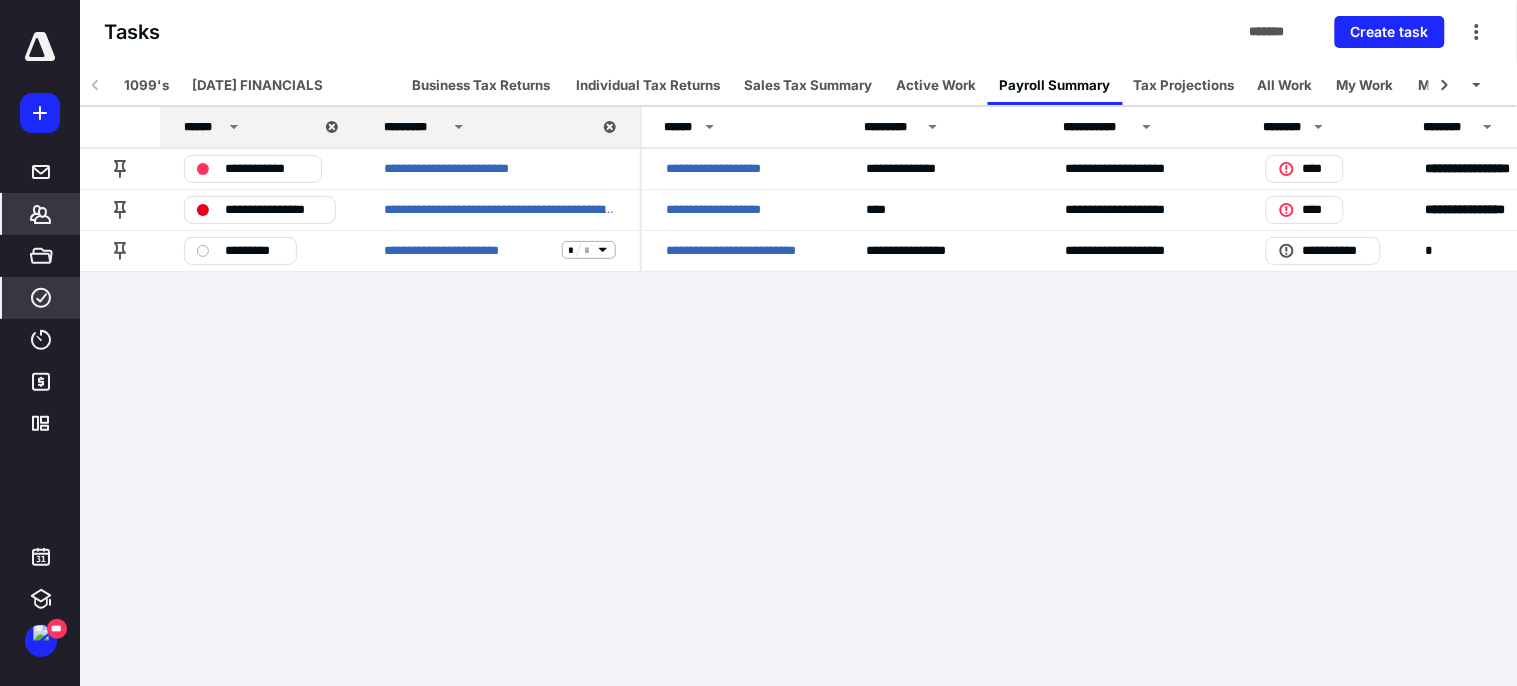 click 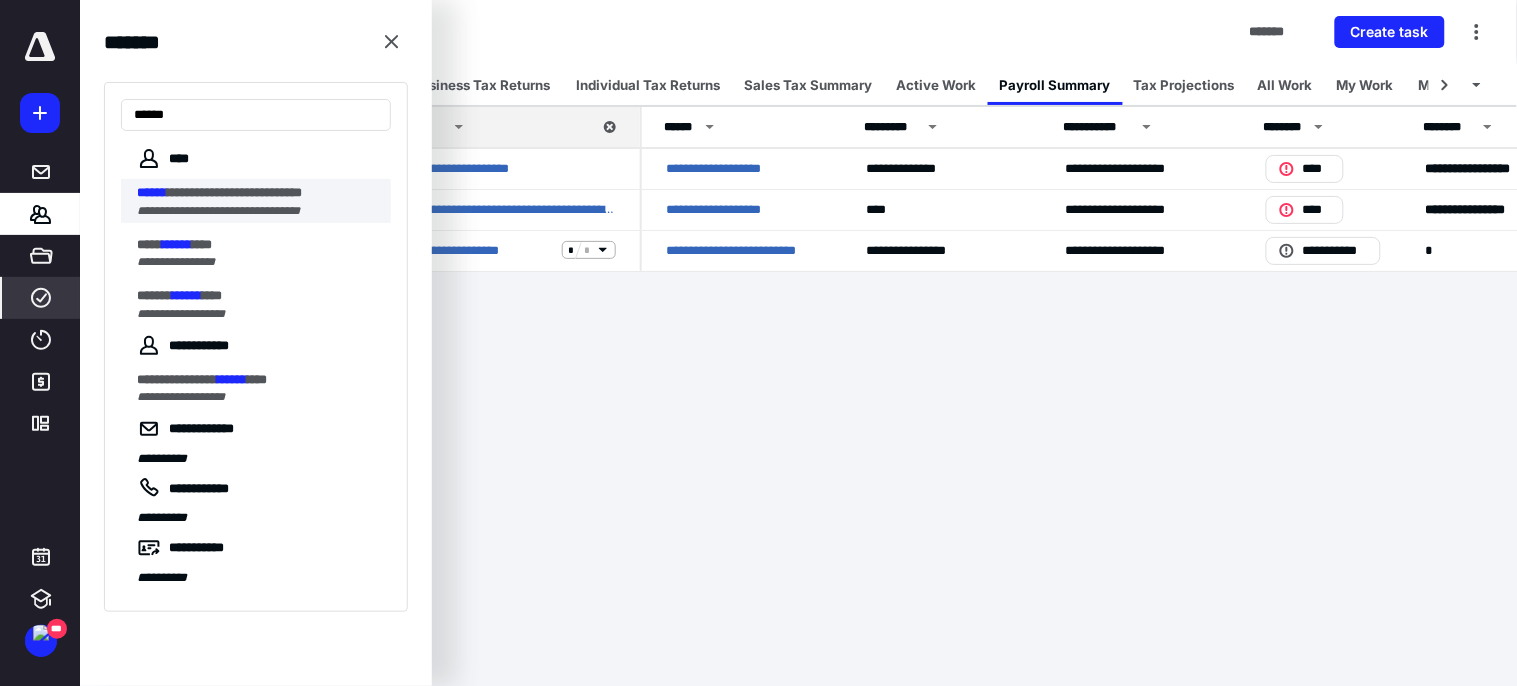 type on "******" 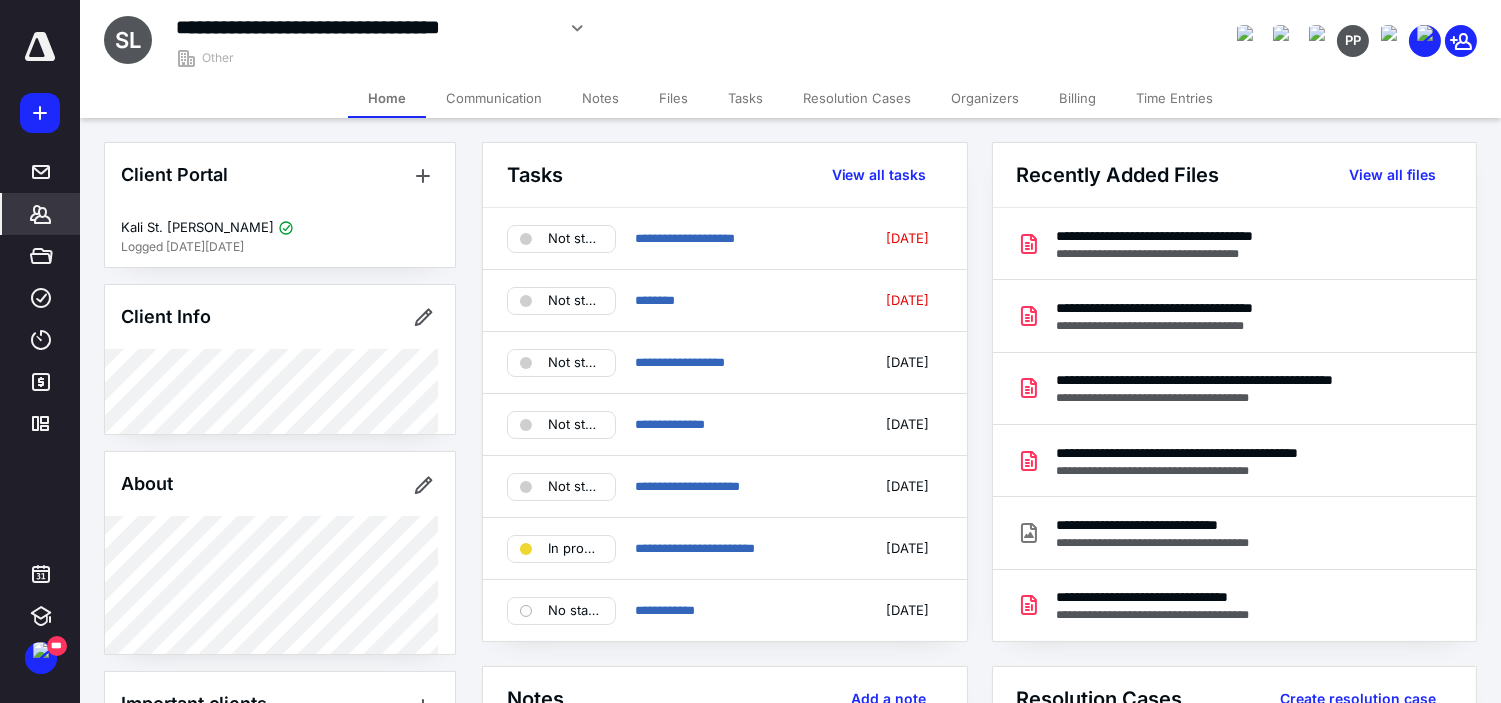 click on "Notes" at bounding box center [600, 98] 